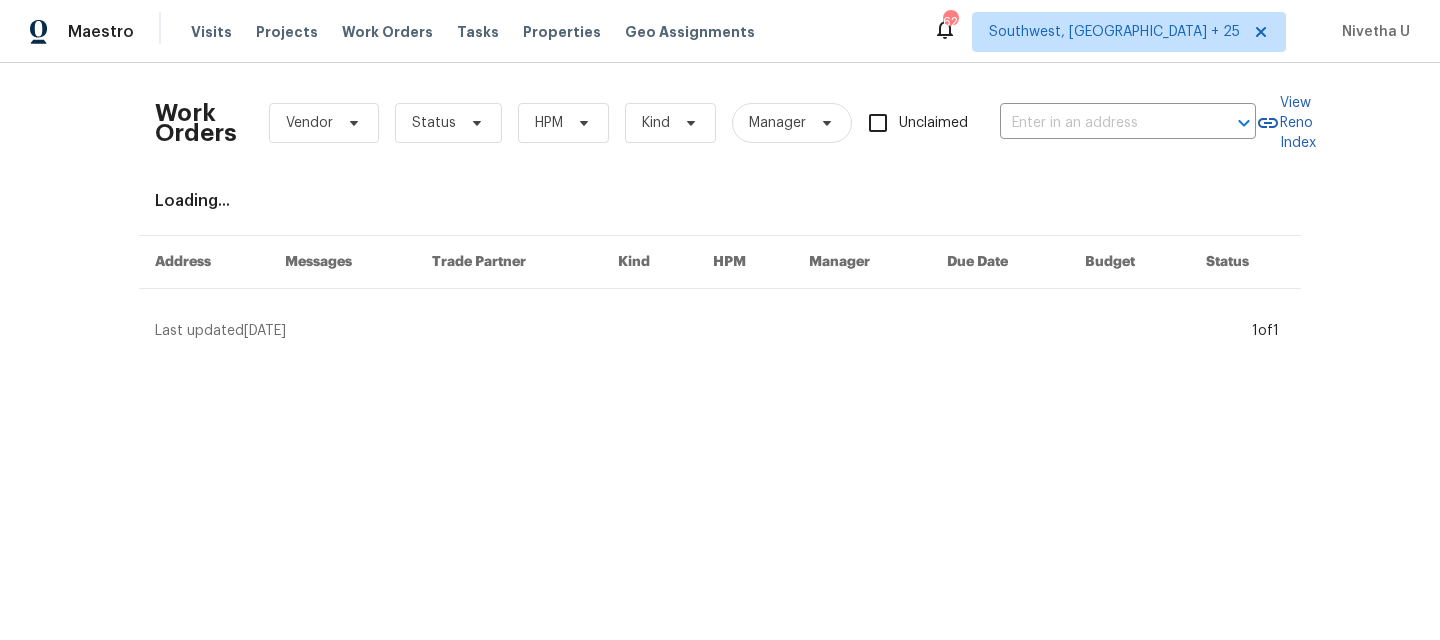 scroll, scrollTop: 0, scrollLeft: 0, axis: both 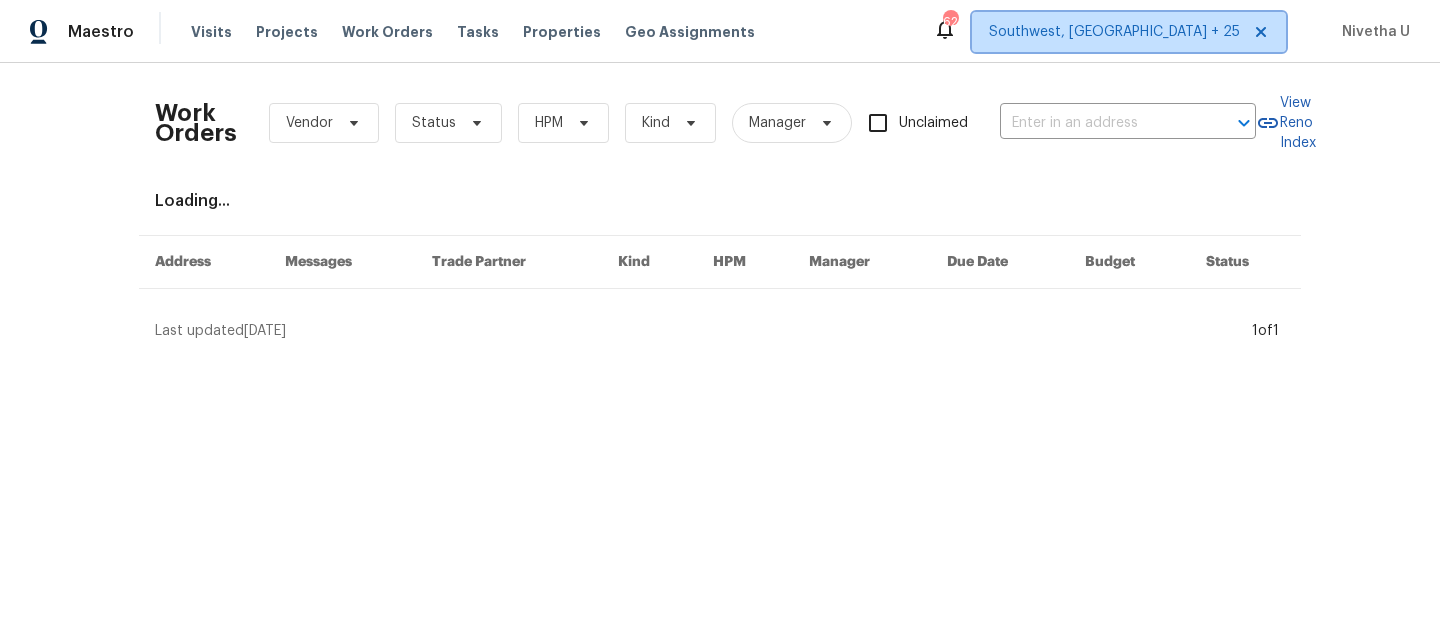click on "Southwest, [GEOGRAPHIC_DATA] + 25" at bounding box center [1129, 32] 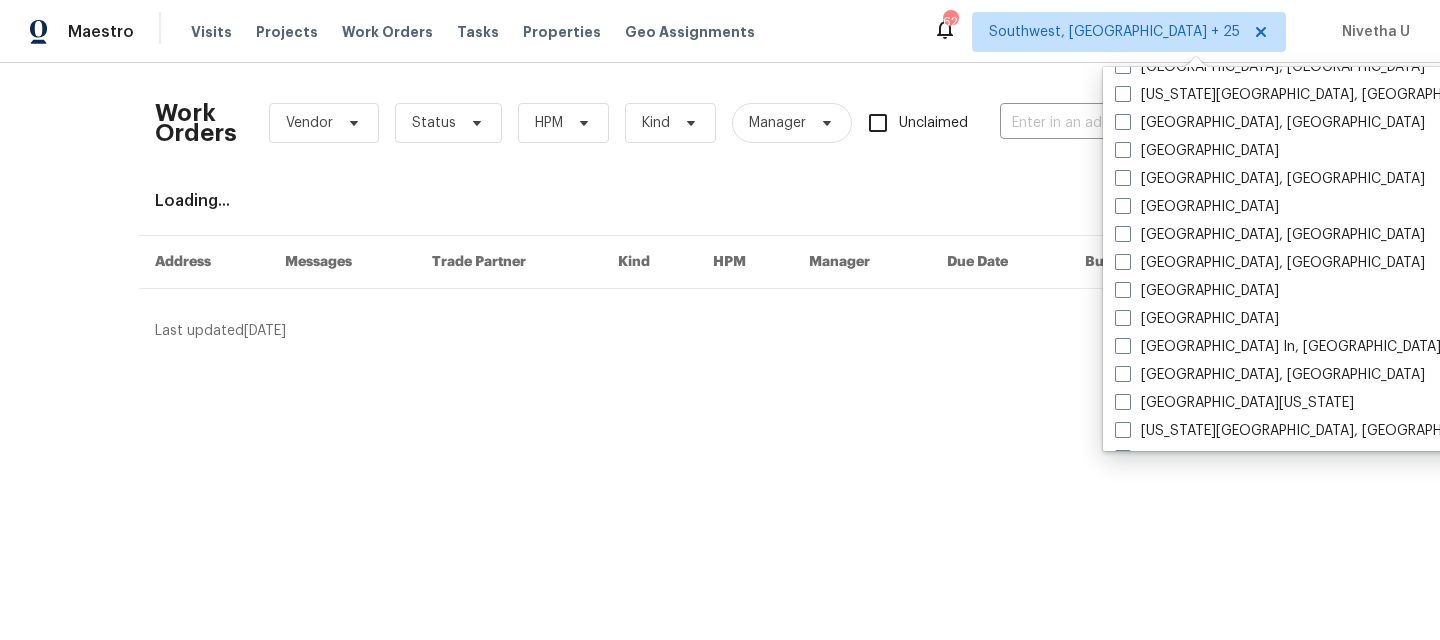 scroll, scrollTop: 917, scrollLeft: 0, axis: vertical 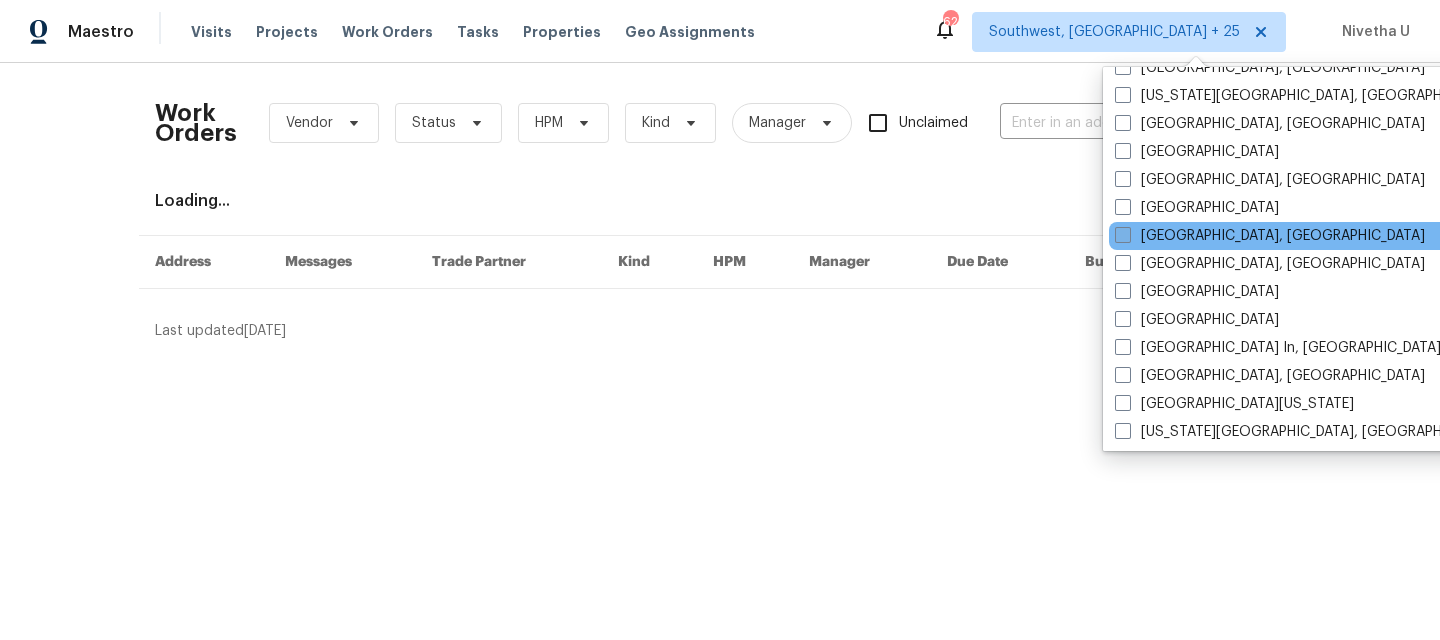click on "[GEOGRAPHIC_DATA], [GEOGRAPHIC_DATA]" at bounding box center [1310, 236] 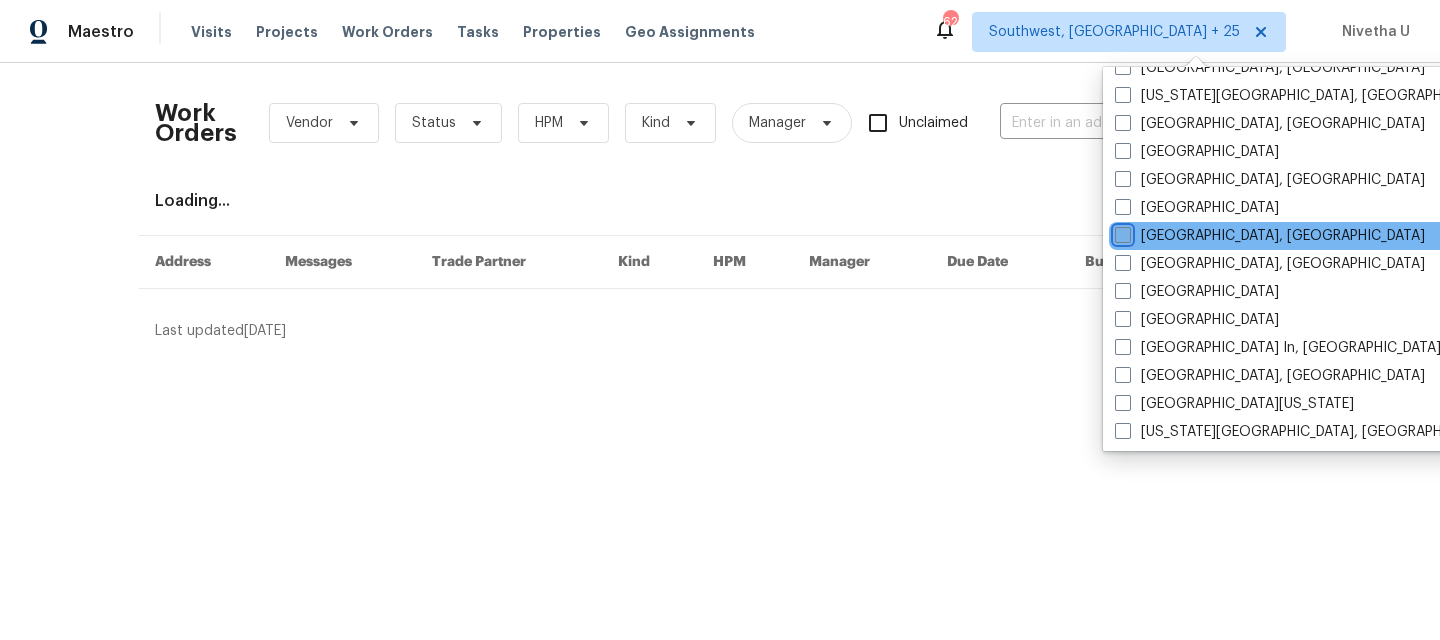 click on "[GEOGRAPHIC_DATA], [GEOGRAPHIC_DATA]" at bounding box center (1121, 232) 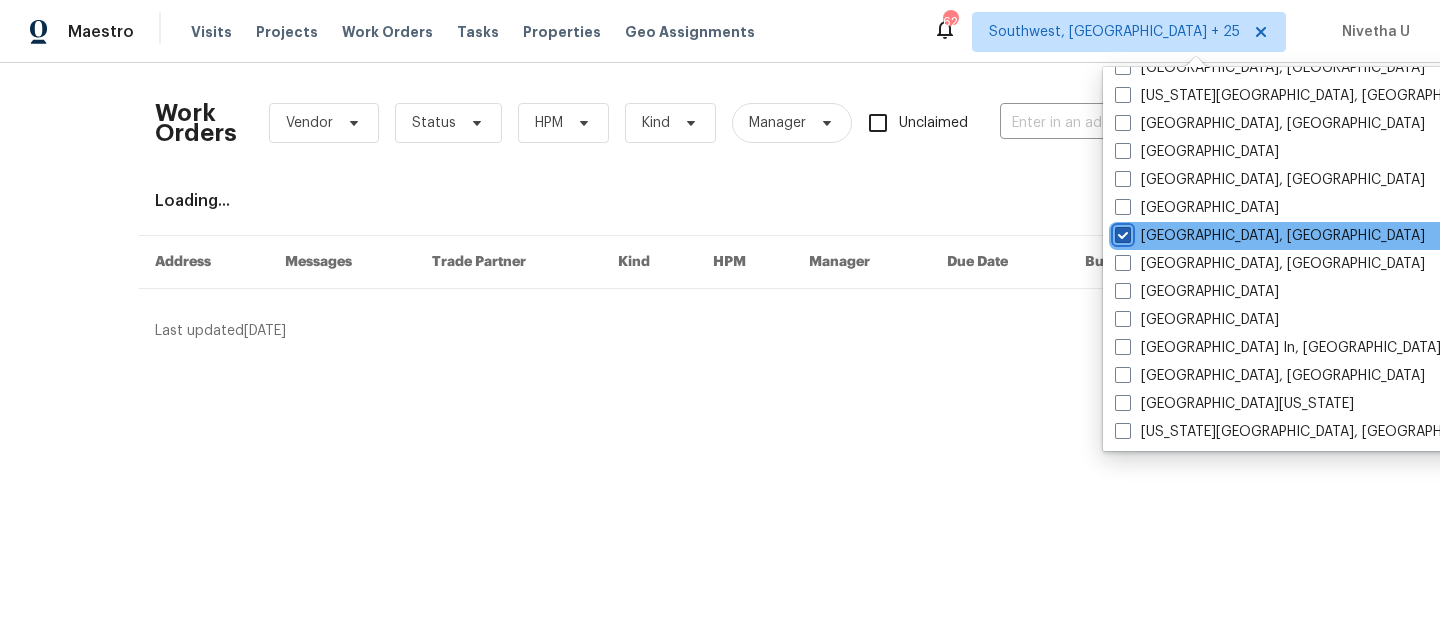 checkbox on "true" 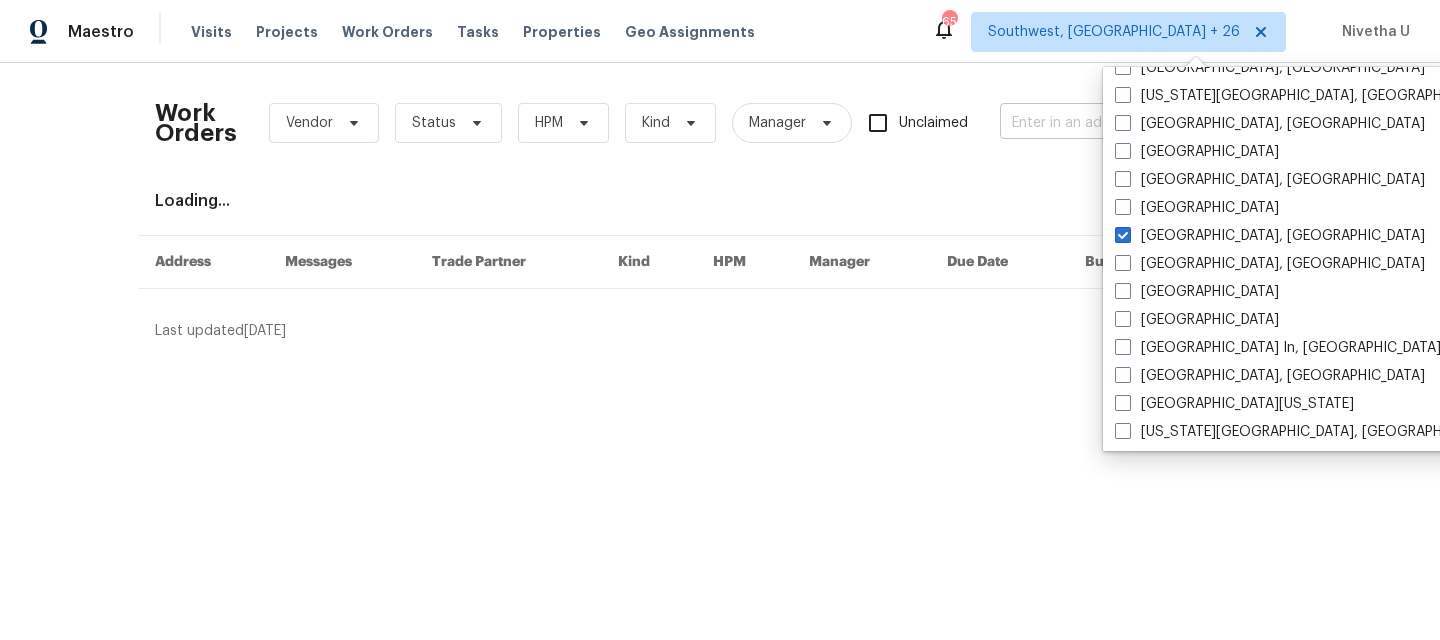 click at bounding box center (1100, 123) 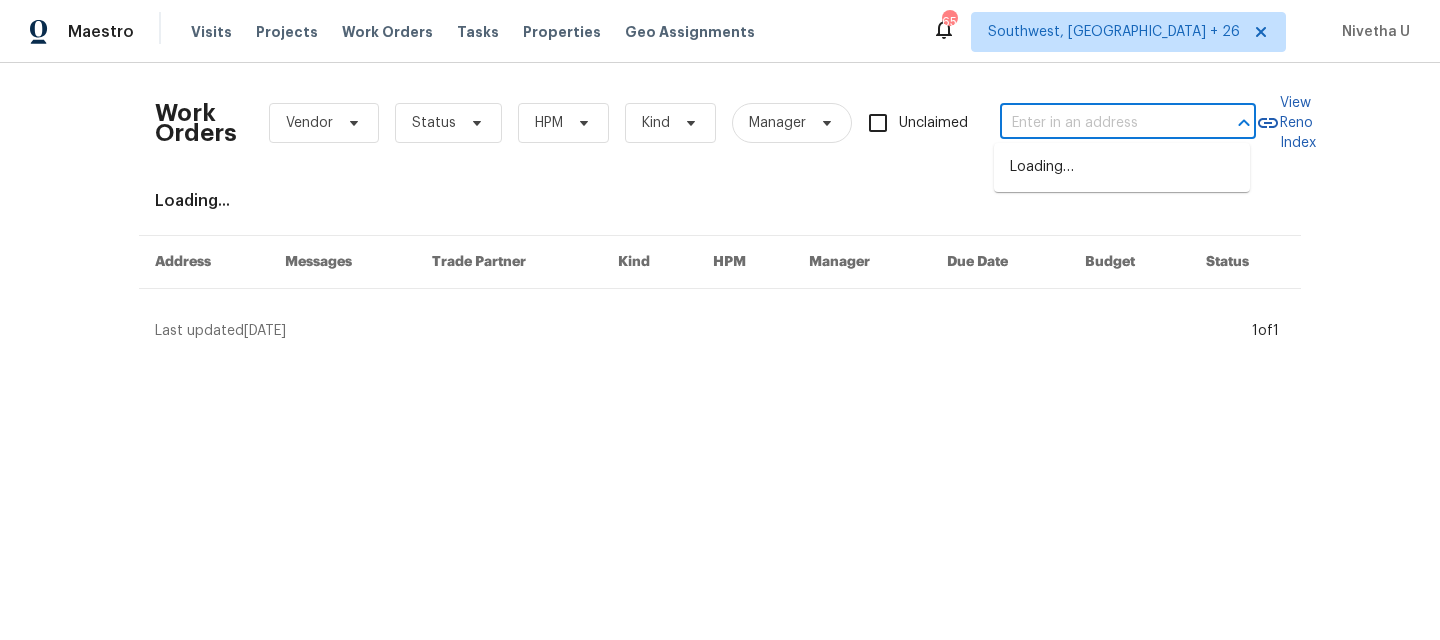 paste on "[STREET_ADDRESS]" 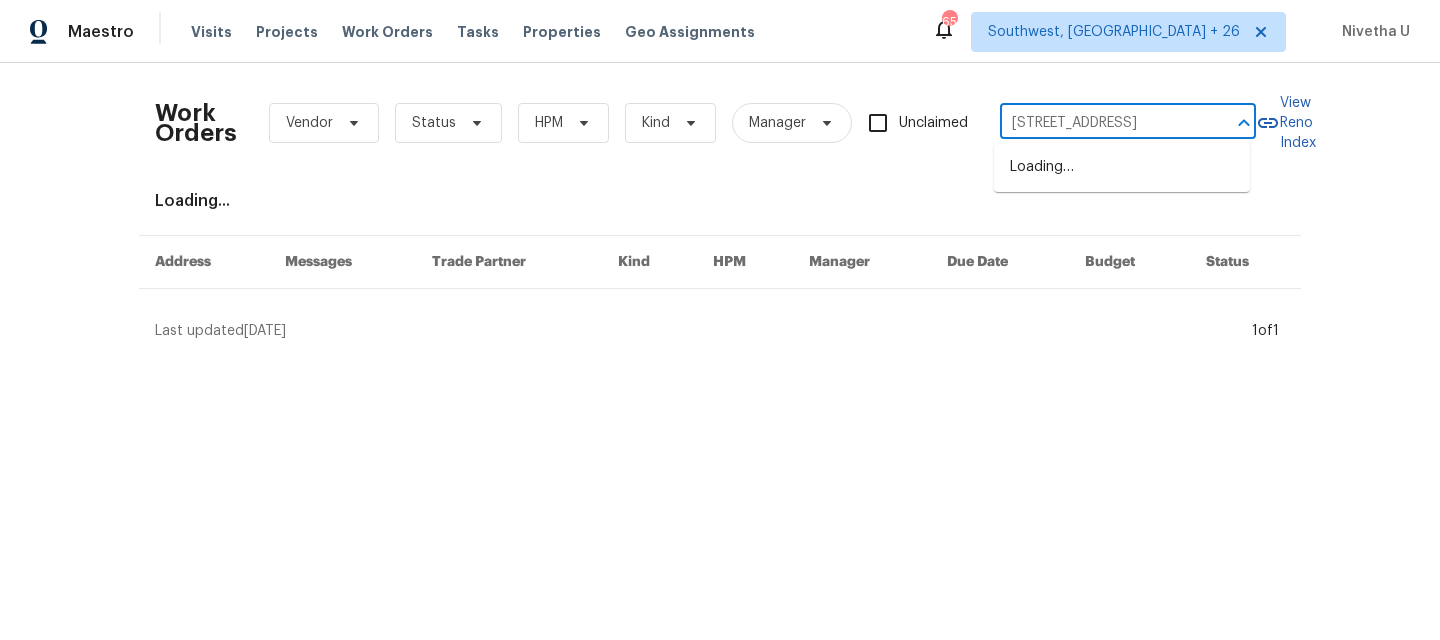 scroll, scrollTop: 0, scrollLeft: 105, axis: horizontal 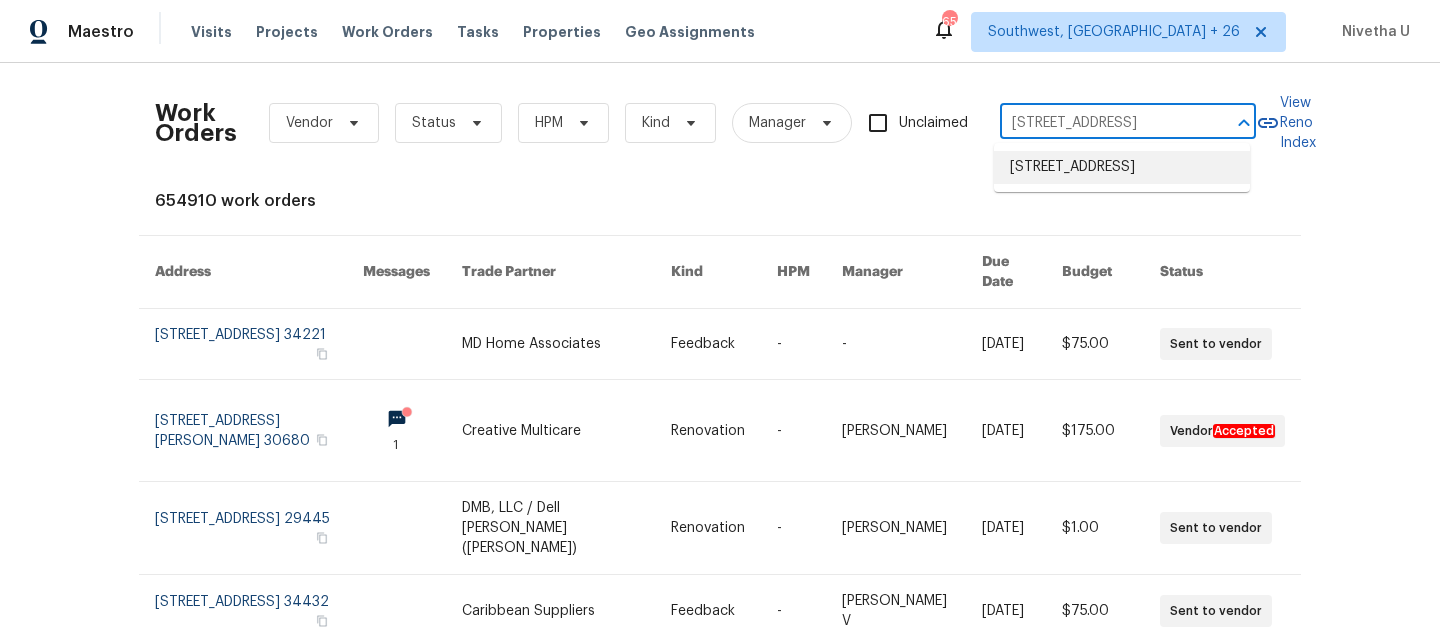 click on "[STREET_ADDRESS]" at bounding box center (1122, 167) 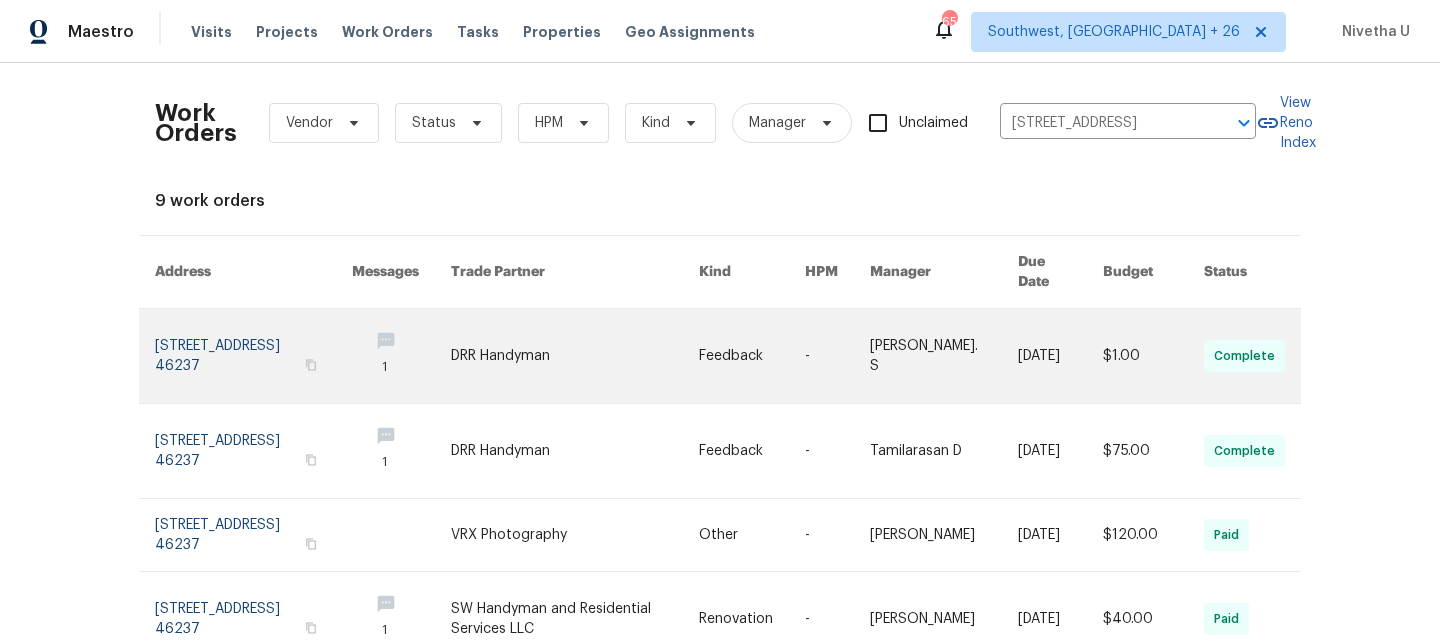 click at bounding box center [253, 356] 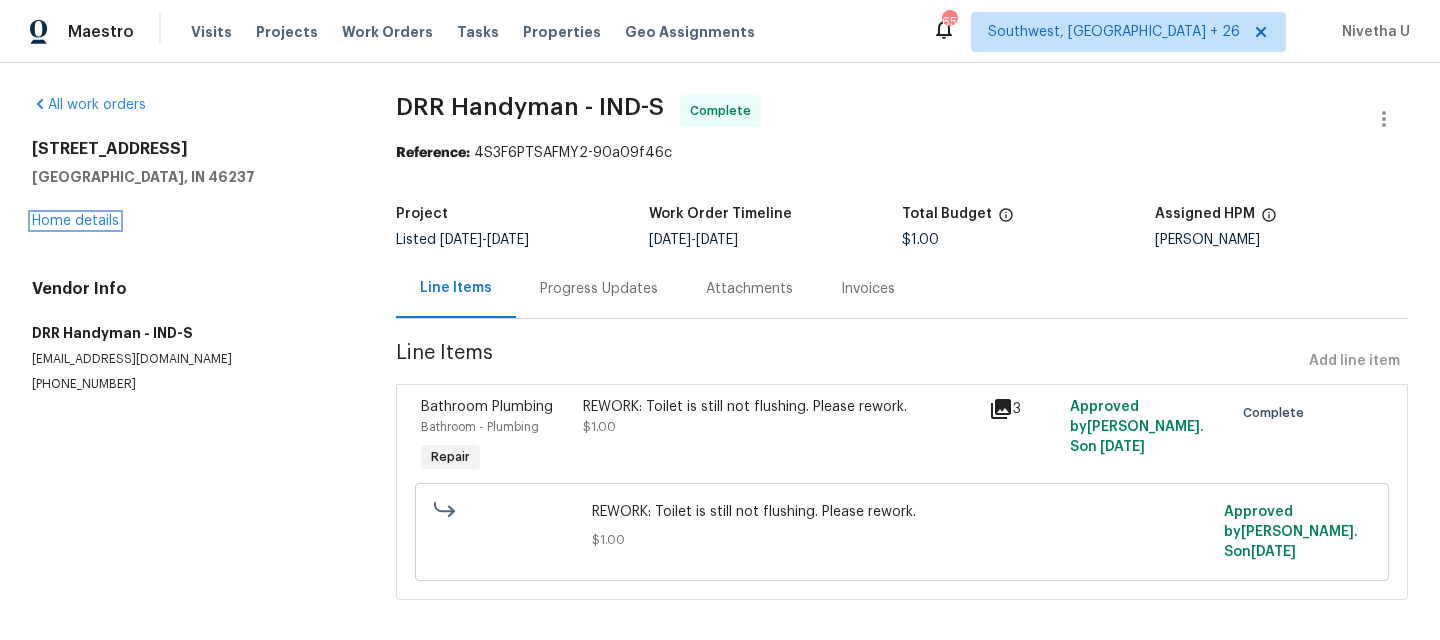 click on "Home details" at bounding box center (75, 221) 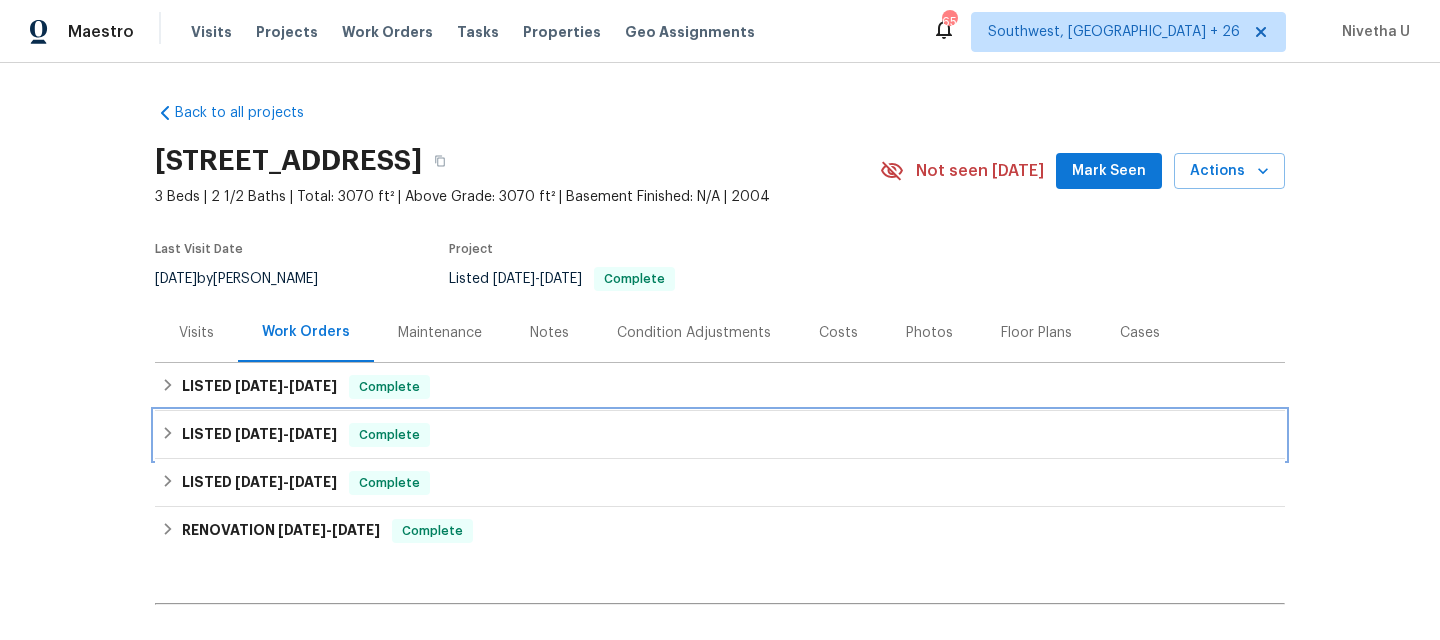 click on "LISTED   [DATE]  -  [DATE] Complete" at bounding box center (720, 435) 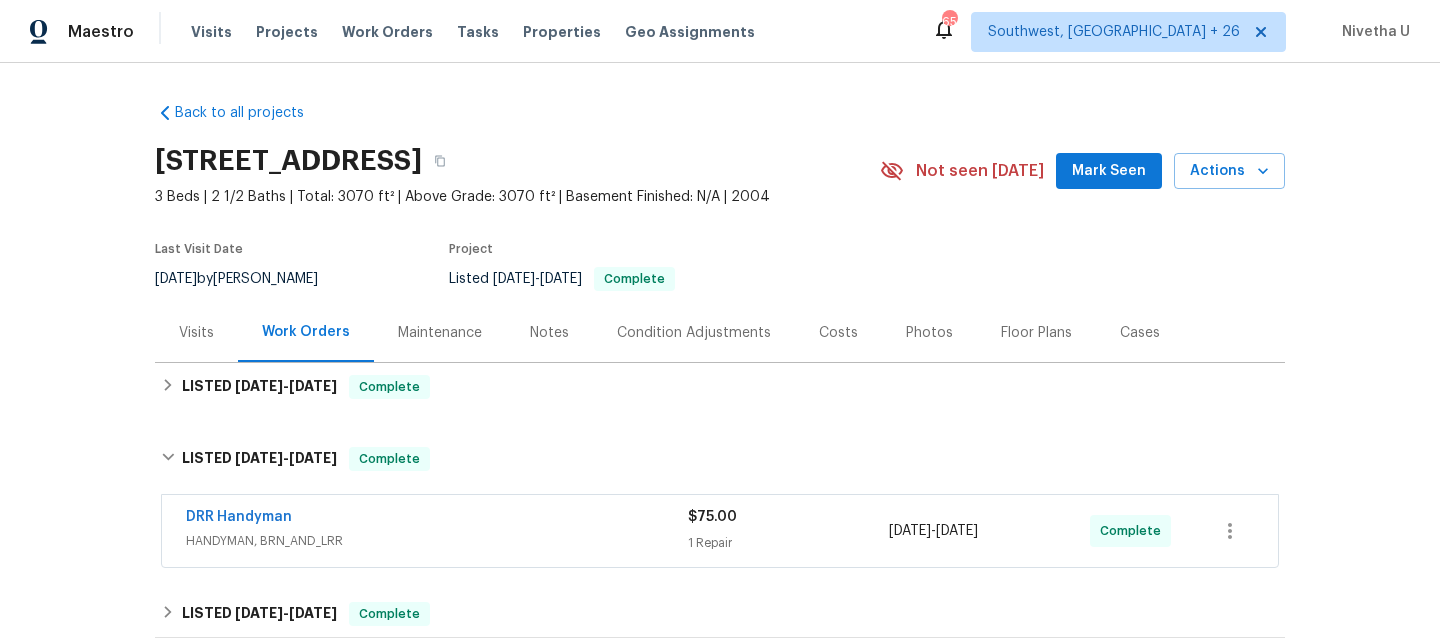 click on "Back to all projects [STREET_ADDRESS] 3 Beds | 2 1/2 Baths | Total: 3070 ft² | Above Grade: 3070 ft² | Basement Finished: N/A | 2004 Not seen [DATE] Mark Seen Actions Last Visit Date [DATE]  by  [PERSON_NAME]   Project Listed   [DATE]  -  [DATE] Complete Visits Work Orders Maintenance Notes Condition Adjustments Costs Photos Floor Plans Cases LISTED   [DATE]  -  [DATE] Complete DRR Handyman HANDYMAN, BRN_AND_LRR $1.00 1 Repair [DATE]  -  [DATE] Complete LISTED   [DATE]  -  [DATE] Complete DRR Handyman HANDYMAN, BRN_AND_LRR $75.00 1 Repair [DATE]  -  [DATE] Complete LISTED   [DATE]  -  [DATE] Complete VRX Photography PHOTOGRAPHY $120.00 1 Repair [DATE]  -  [DATE] Paid RENOVATION   [DATE]  -  [DATE] Complete SW Handyman and Residential Services LLC GENERAL_CONTRACTOR $40.00 1 Repair [DATE]  -  [DATE] Paid Centralized Purchasing PAINTING, APPLIANCE, CABINETS, OD_SELECT $356.82 1 Repair [DATE]  -  [DATE] Complete GENERAL_CONTRACTOR $6,976.58" at bounding box center [720, 479] 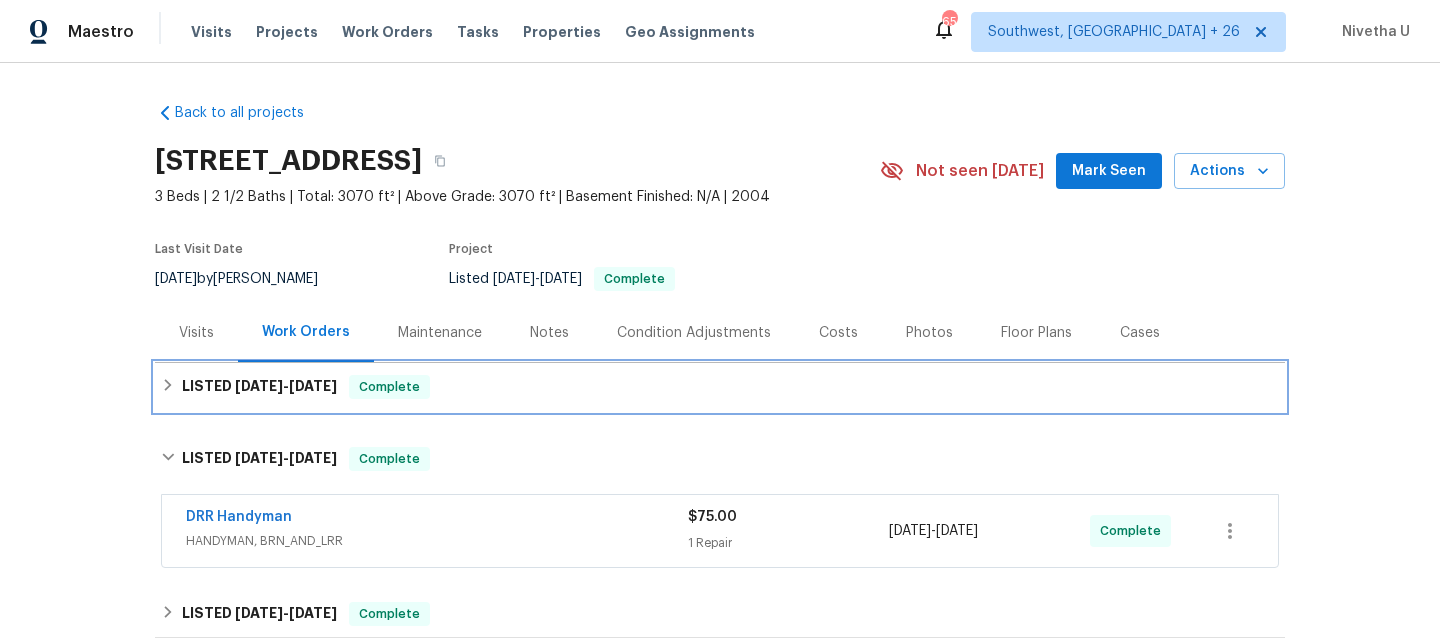 click on "LISTED   [DATE]  -  [DATE] Complete" at bounding box center (720, 387) 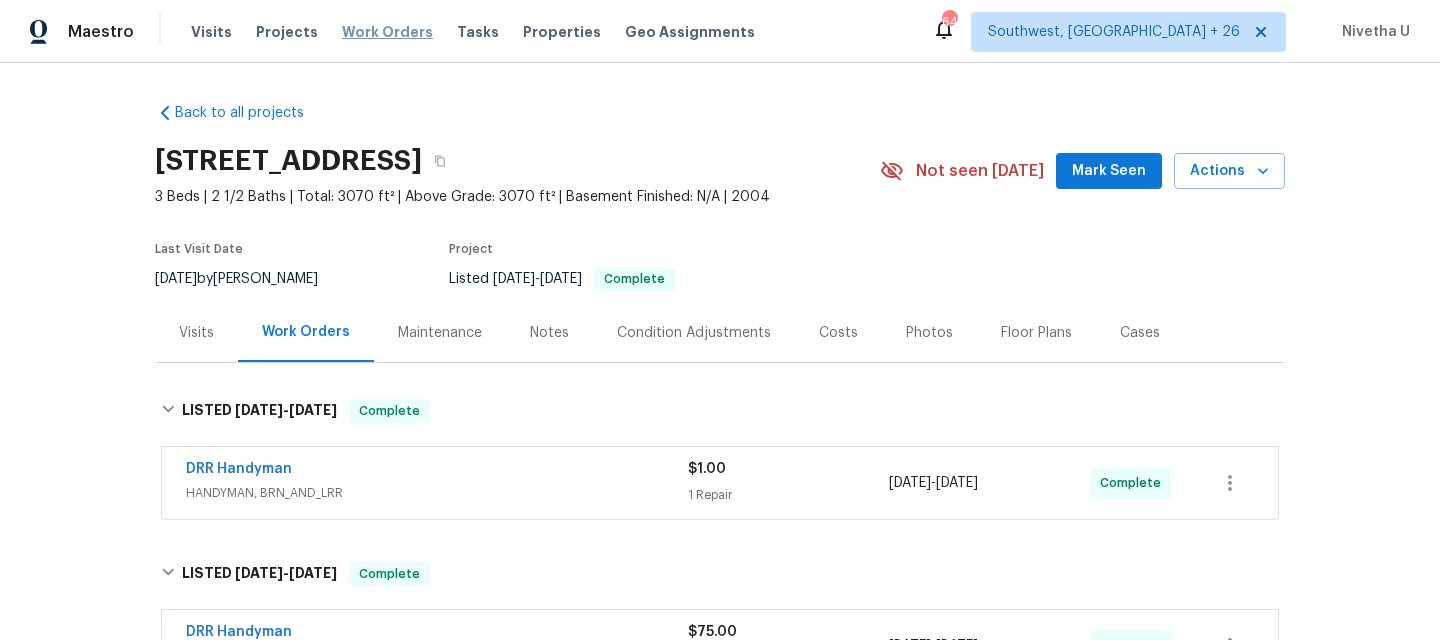 click on "Work Orders" at bounding box center [387, 32] 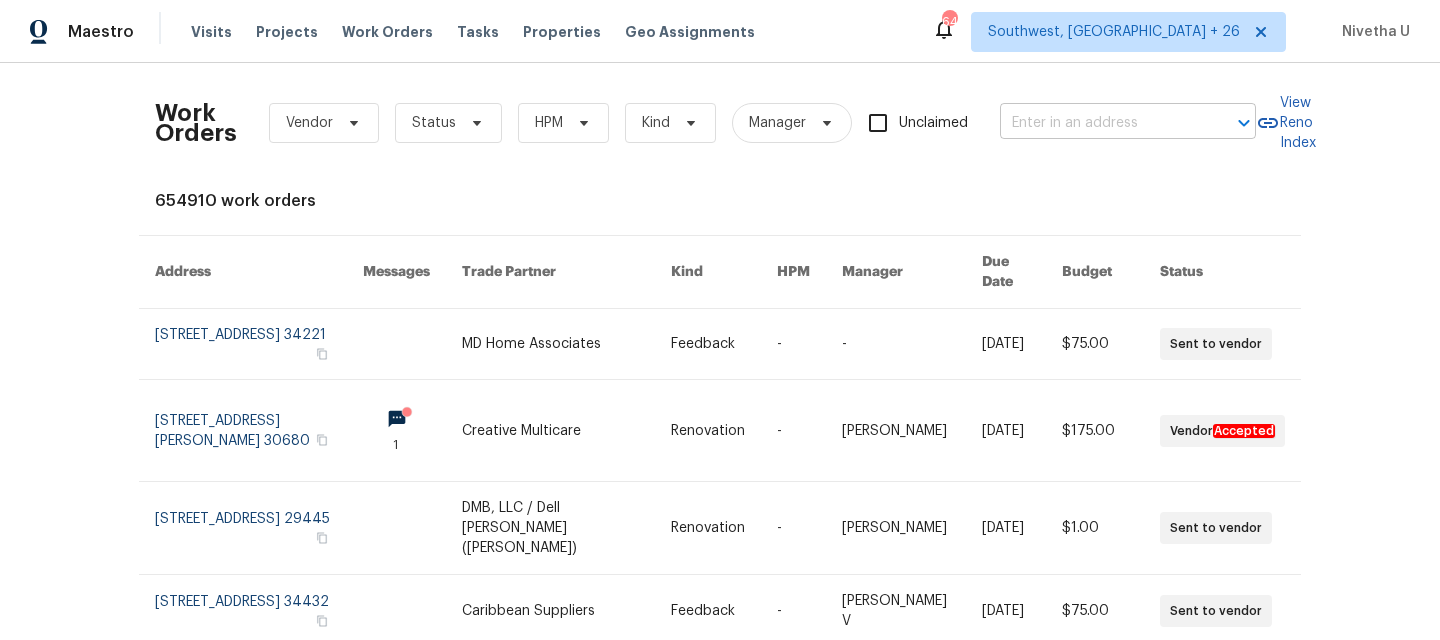 click at bounding box center (1100, 123) 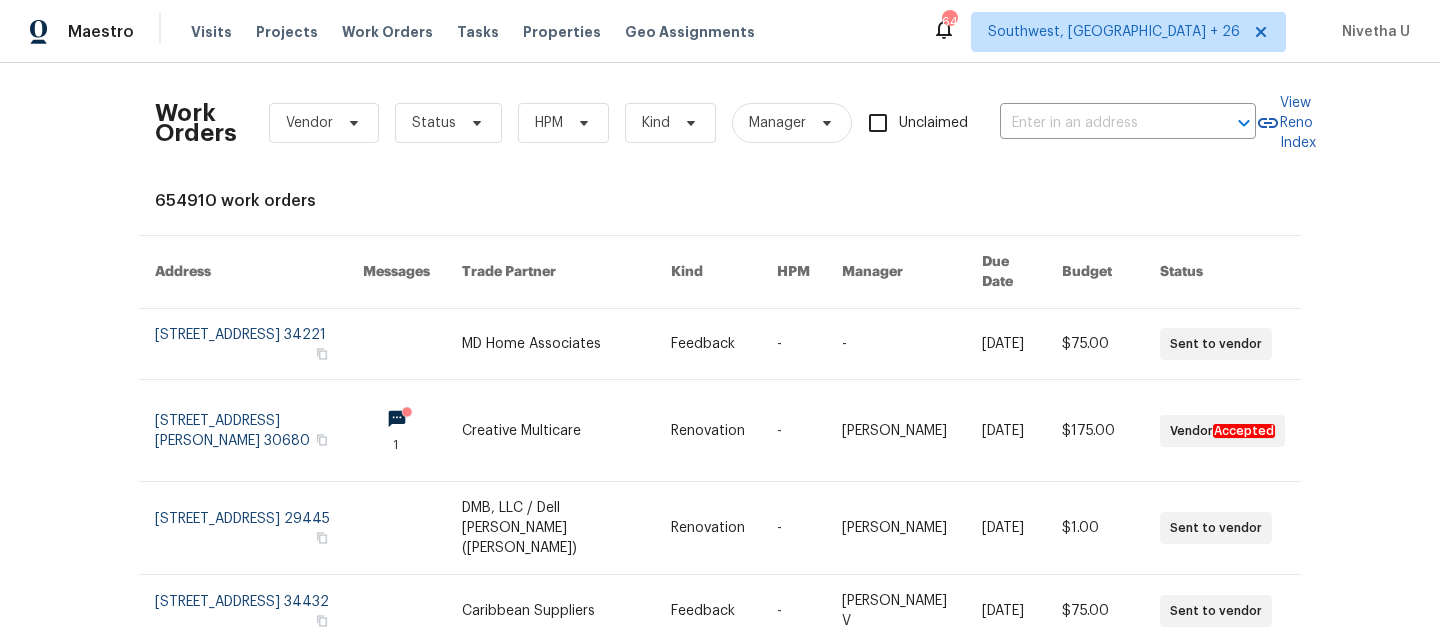 click on "Maestro Visits Projects Work Orders Tasks Properties Geo Assignments [STREET_ADDRESS] + 26 Nivetha U" at bounding box center (720, 31) 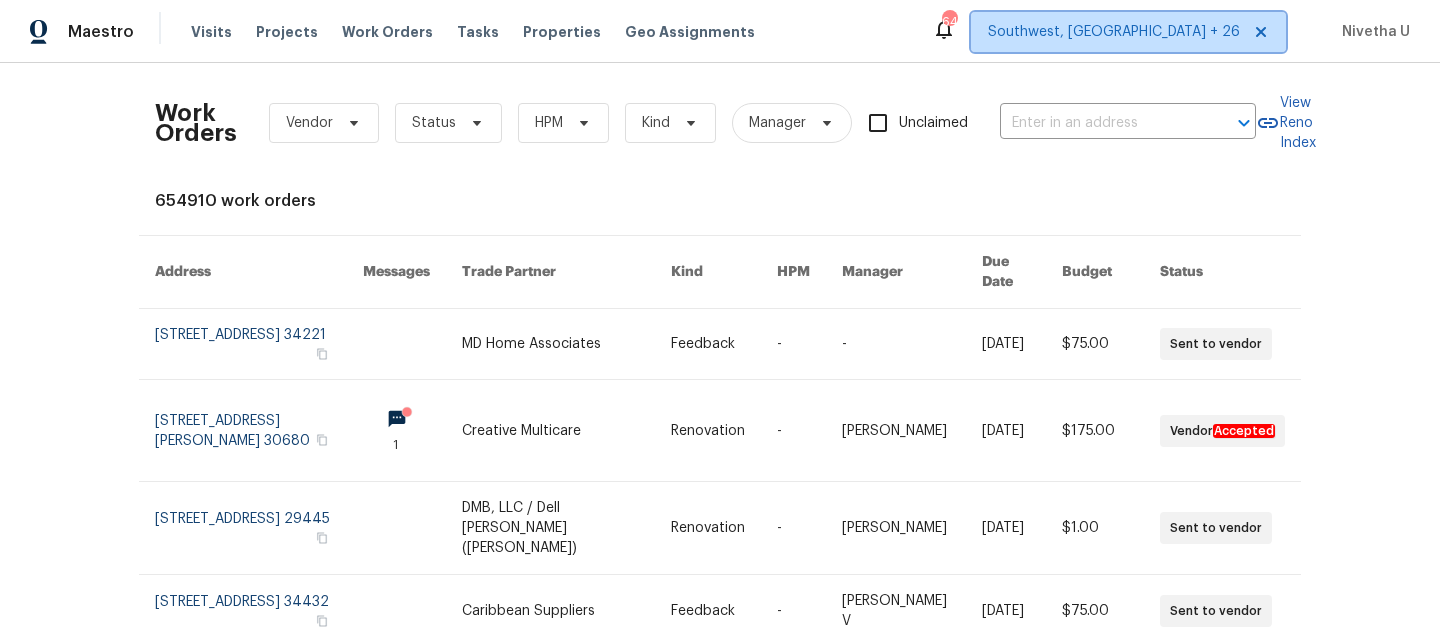 click on "Southwest, [GEOGRAPHIC_DATA] + 26" at bounding box center (1114, 32) 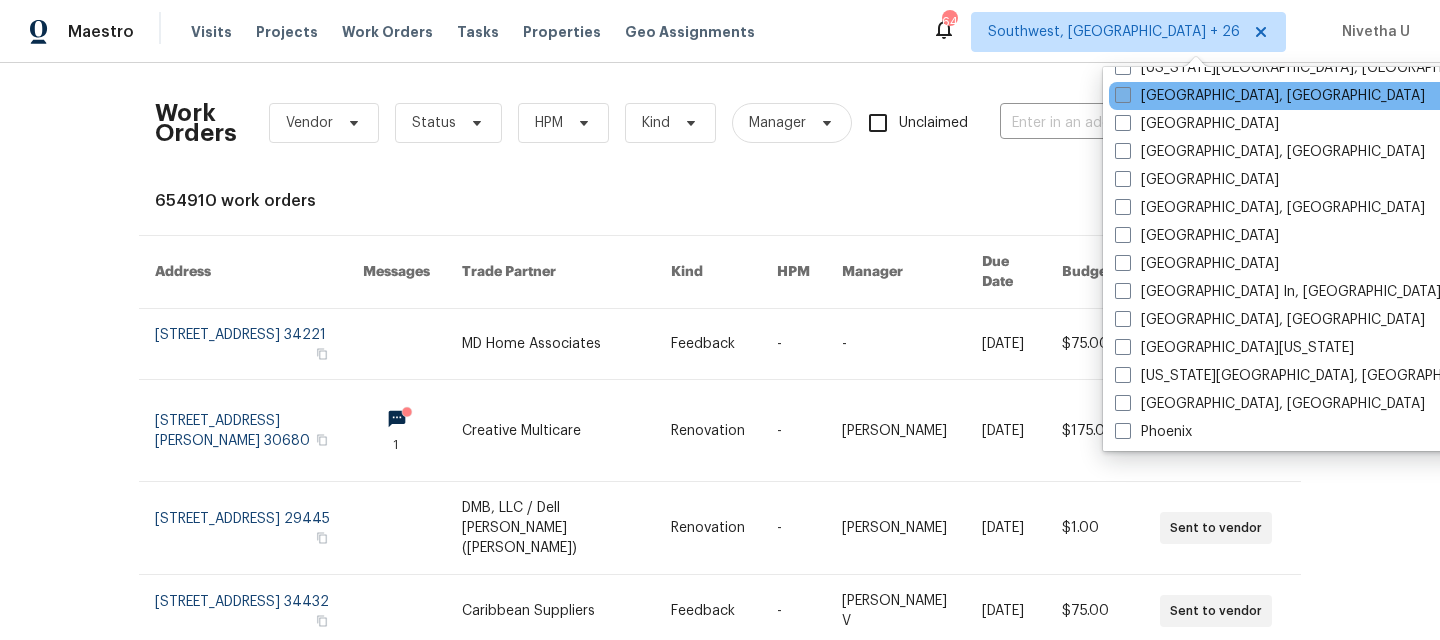 scroll, scrollTop: 695, scrollLeft: 0, axis: vertical 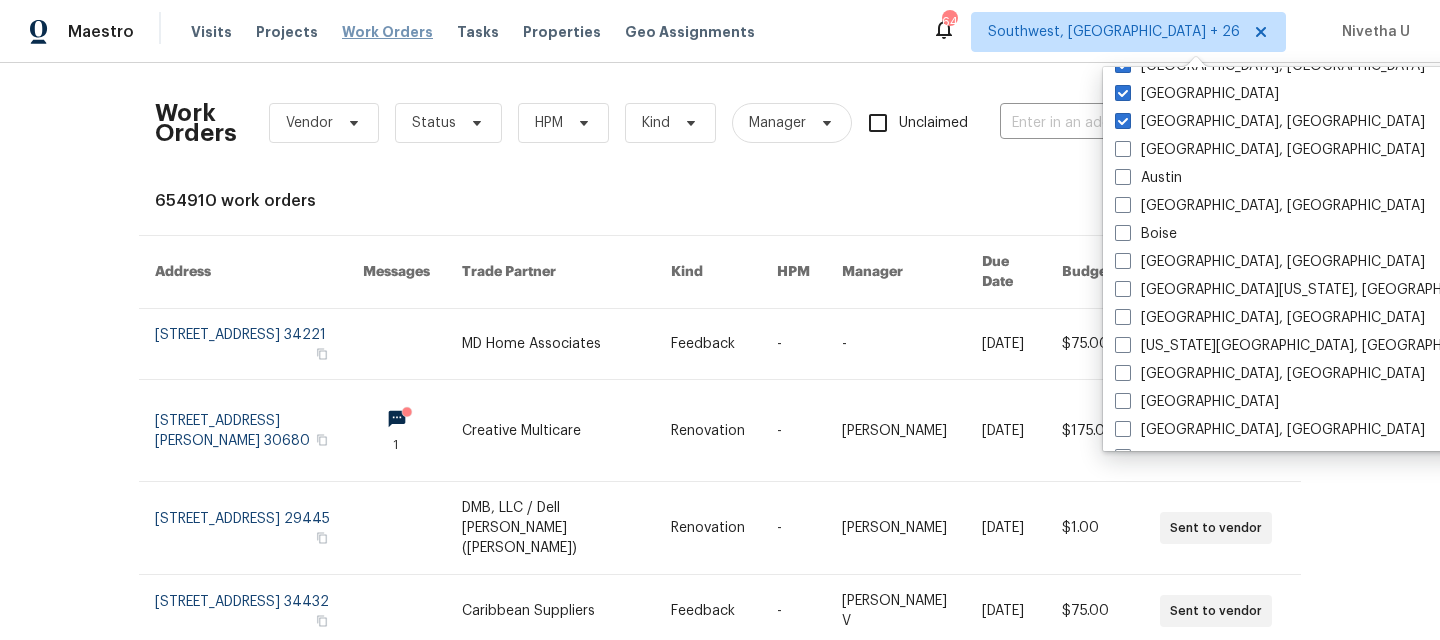 click on "Work Orders" at bounding box center (387, 32) 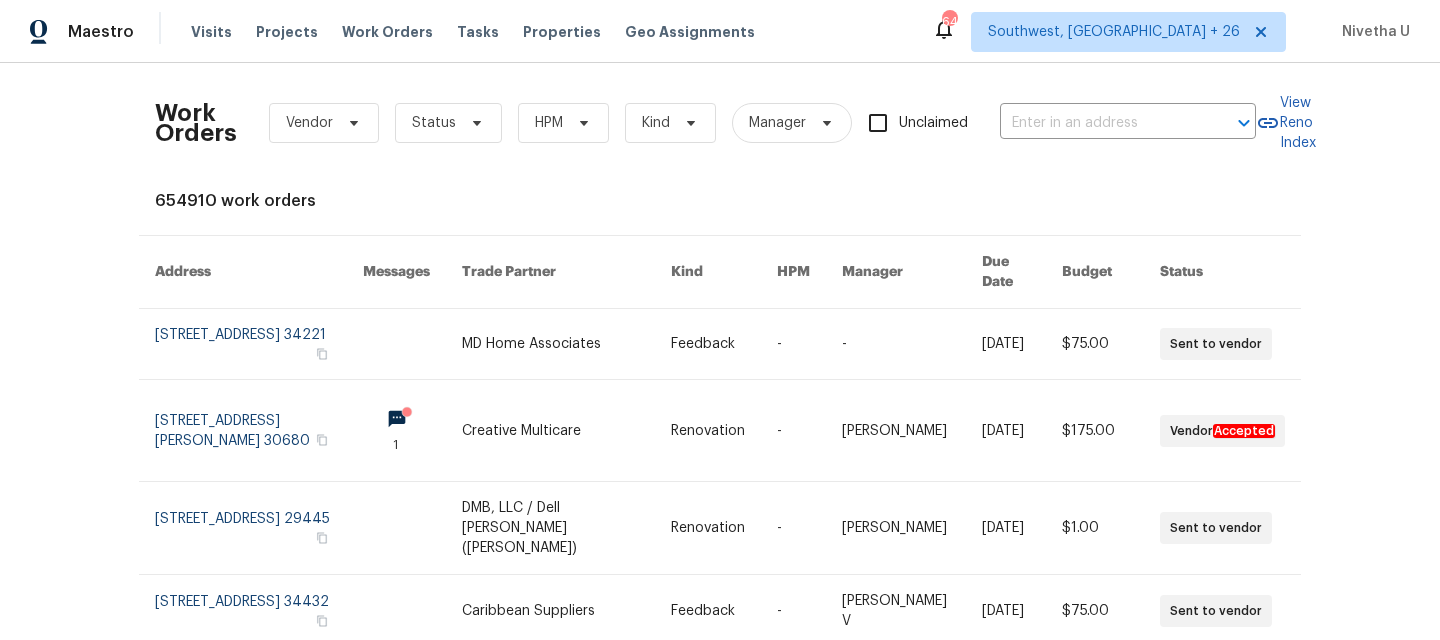 click on "Work Orders Vendor Status HPM Kind Manager Unclaimed ​" at bounding box center [705, 123] 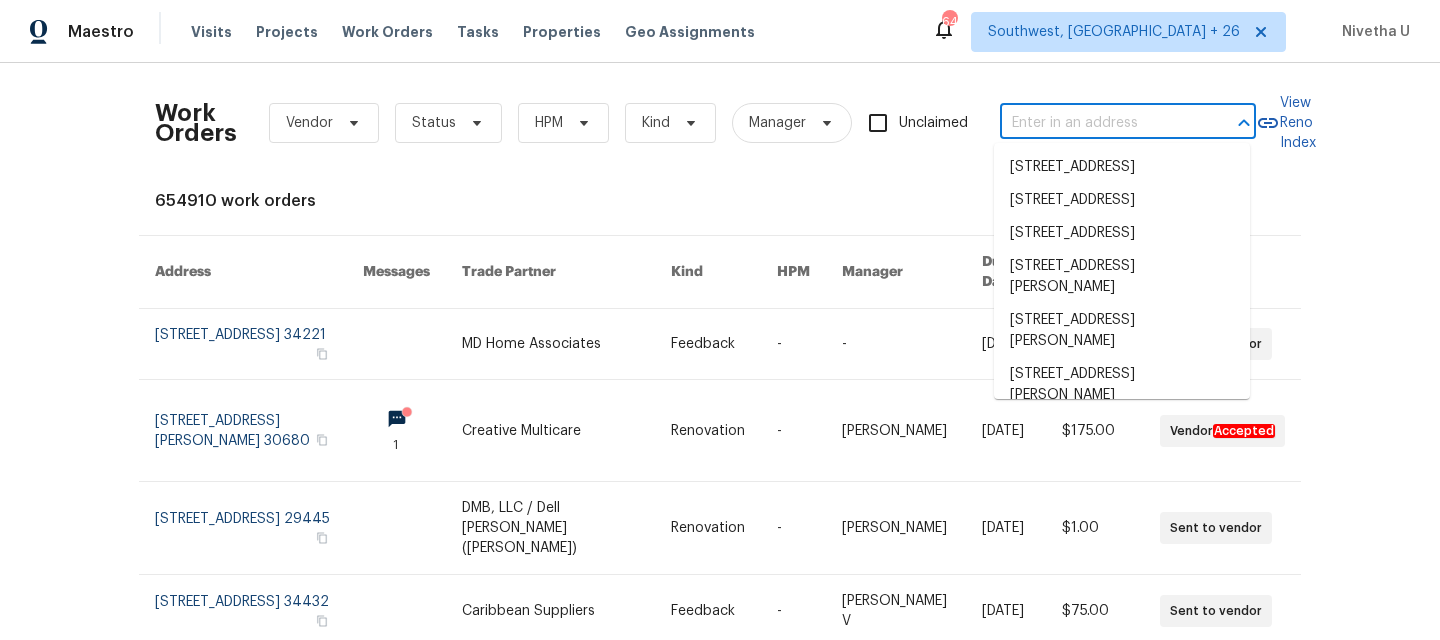 click at bounding box center (1100, 123) 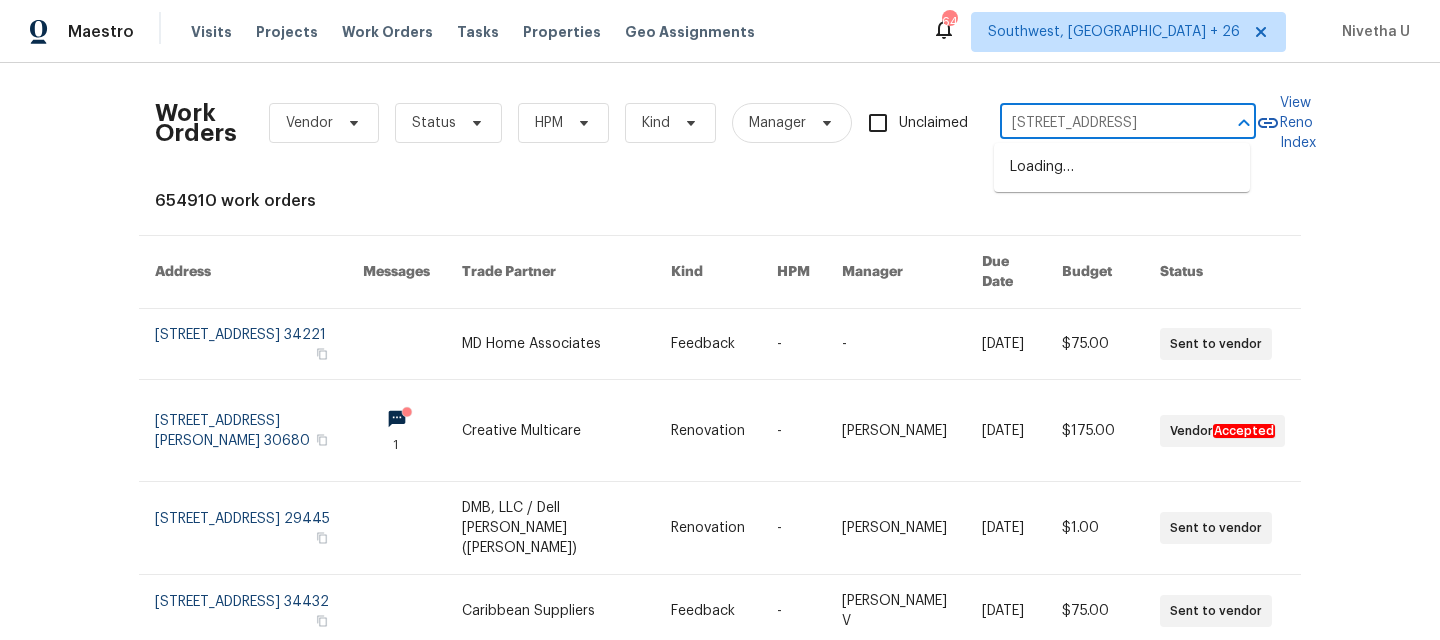 scroll, scrollTop: 0, scrollLeft: 128, axis: horizontal 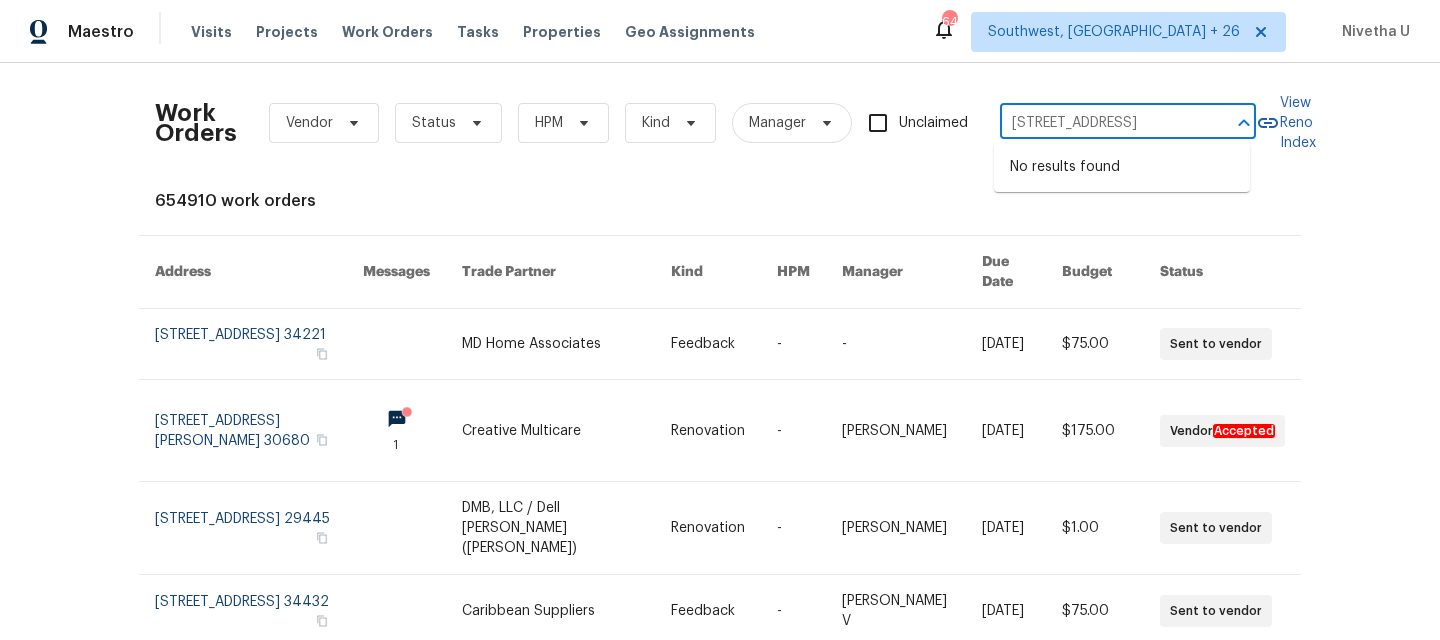 drag, startPoint x: 1050, startPoint y: 125, endPoint x: 1200, endPoint y: 125, distance: 150 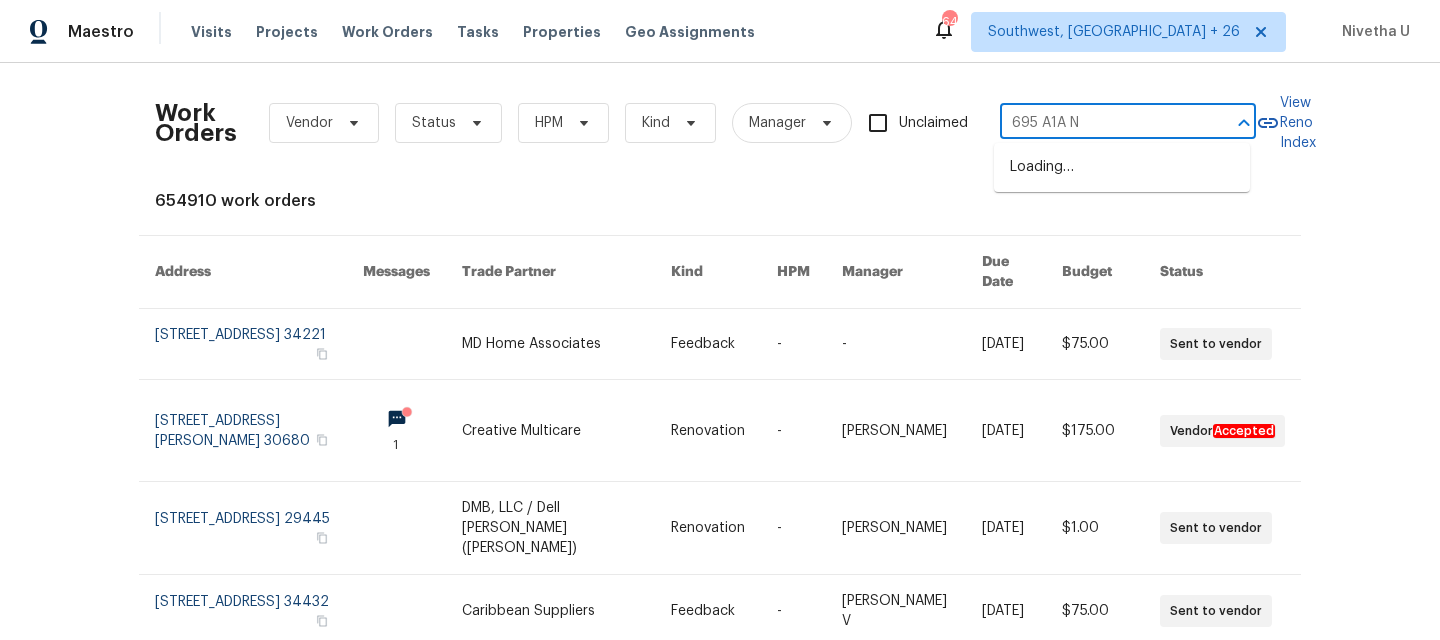 type on "695 A1A N" 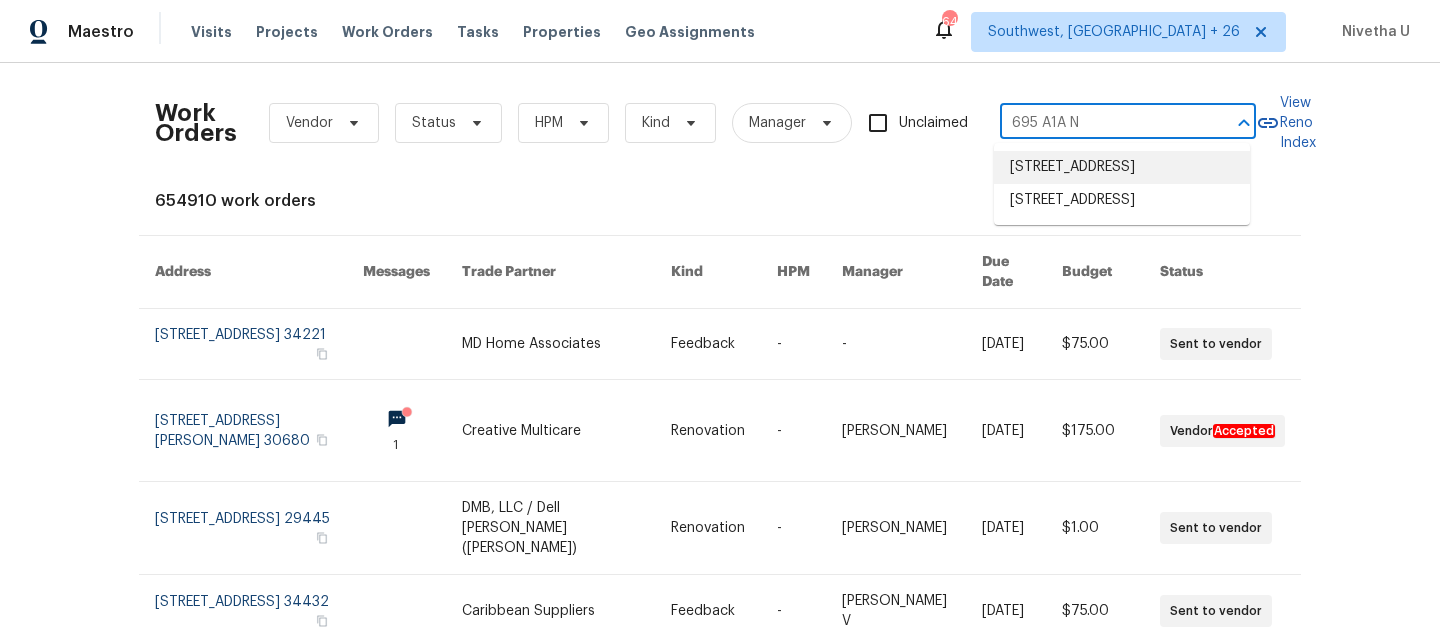 click on "[STREET_ADDRESS]" at bounding box center (1122, 167) 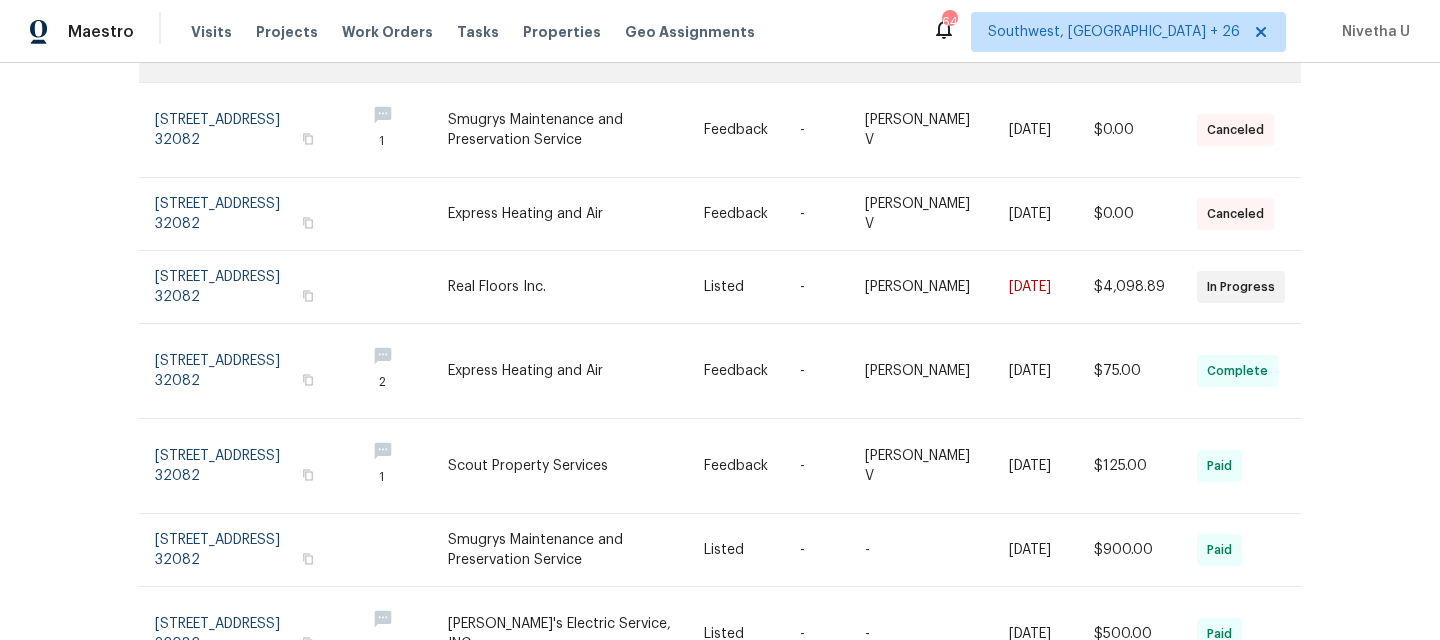 scroll, scrollTop: 0, scrollLeft: 0, axis: both 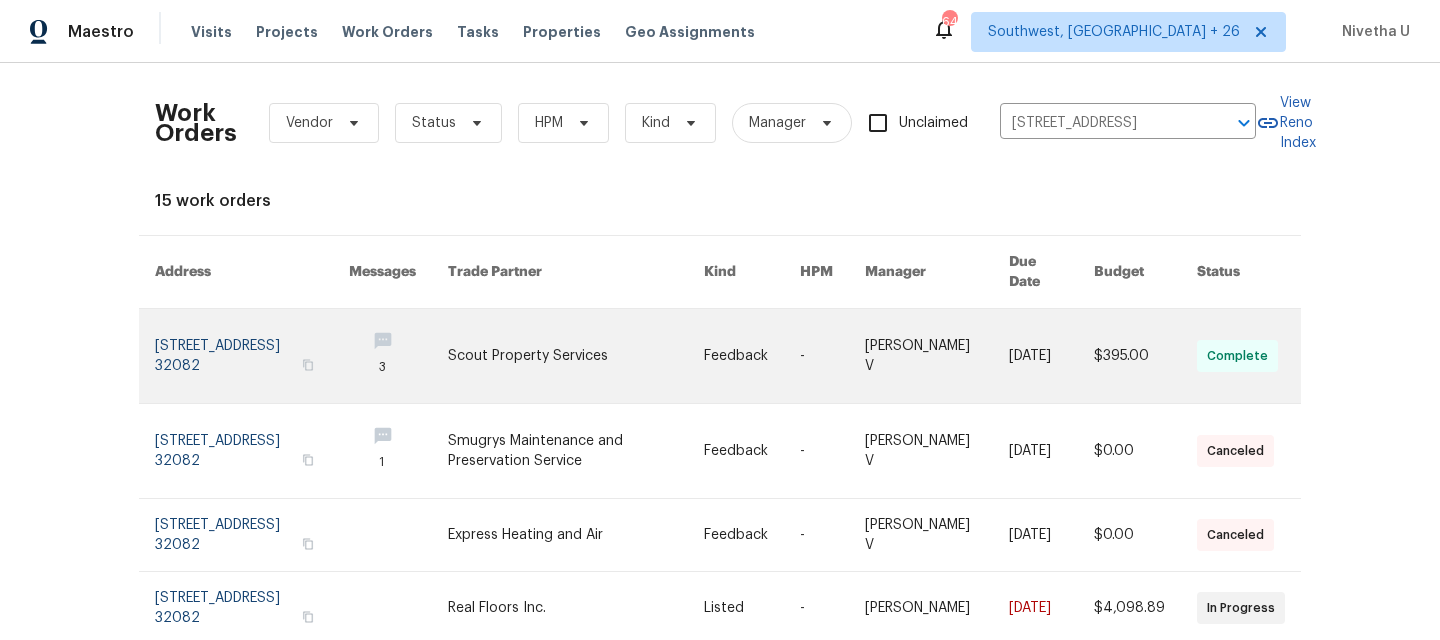 click at bounding box center [252, 356] 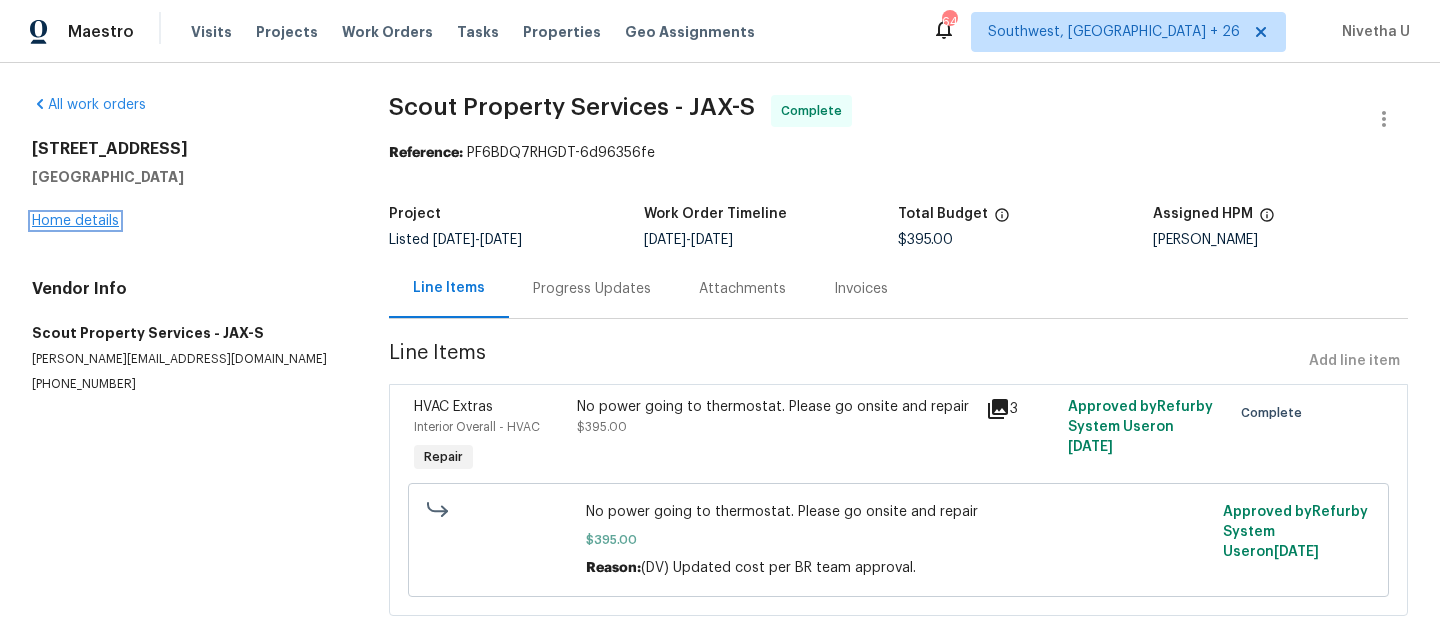 click on "Home details" at bounding box center [75, 221] 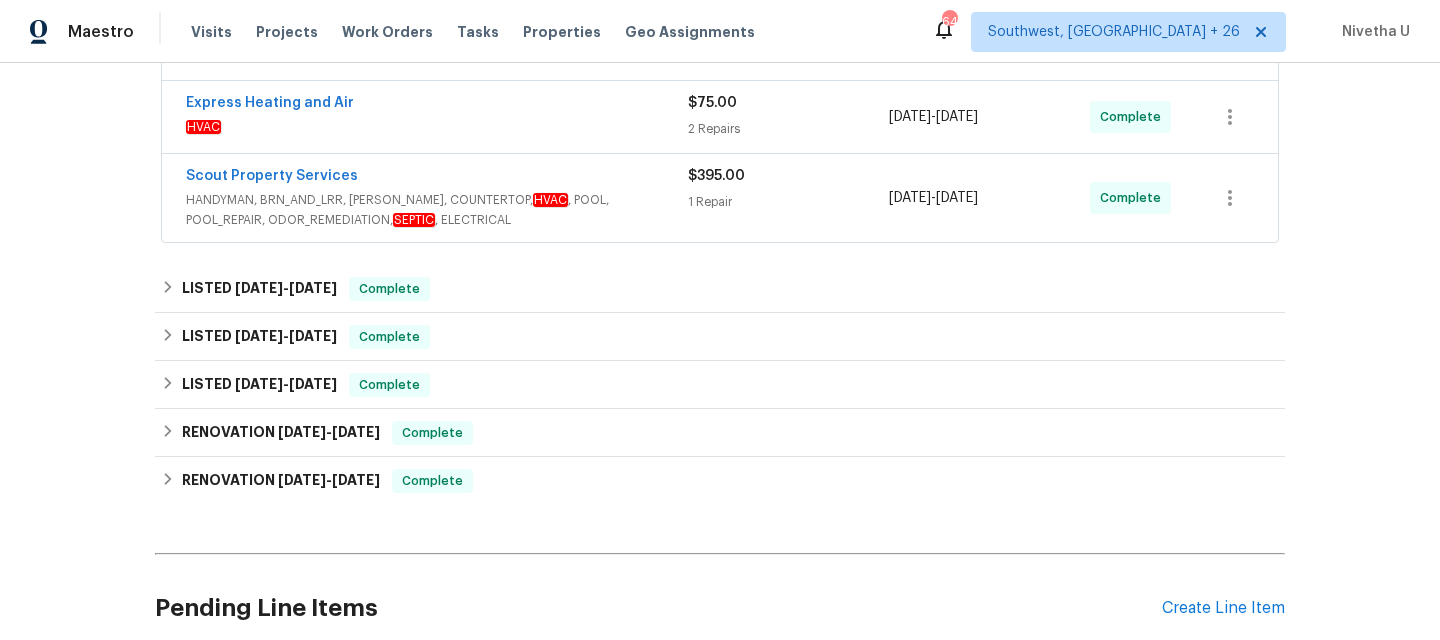 scroll, scrollTop: 440, scrollLeft: 0, axis: vertical 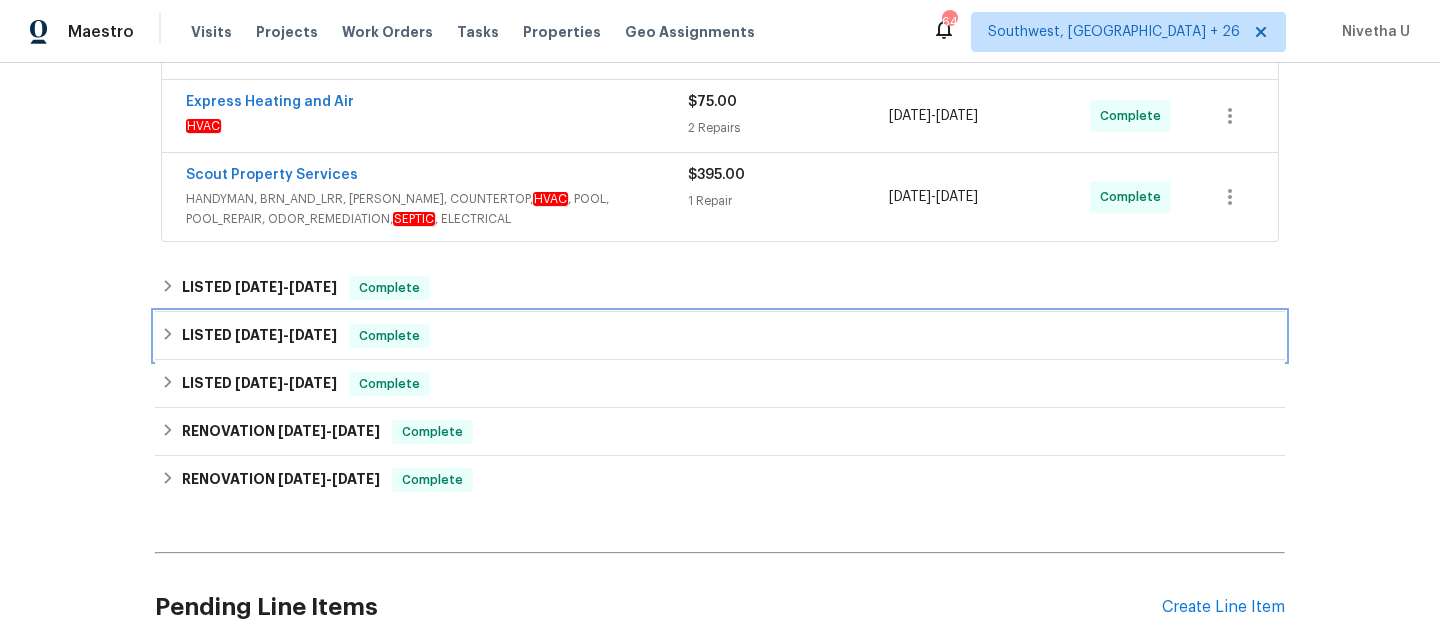 click on "Complete" at bounding box center (389, 336) 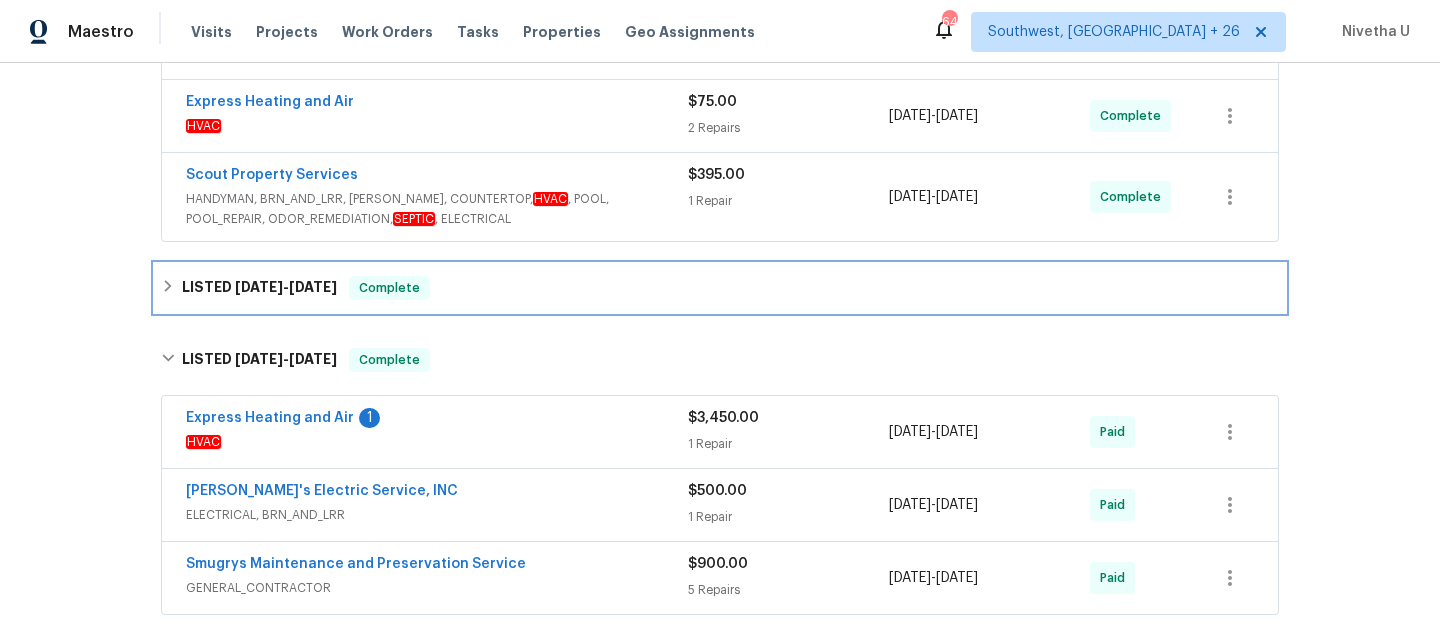 click on "LISTED   [DATE]  -  [DATE] Complete" at bounding box center [720, 288] 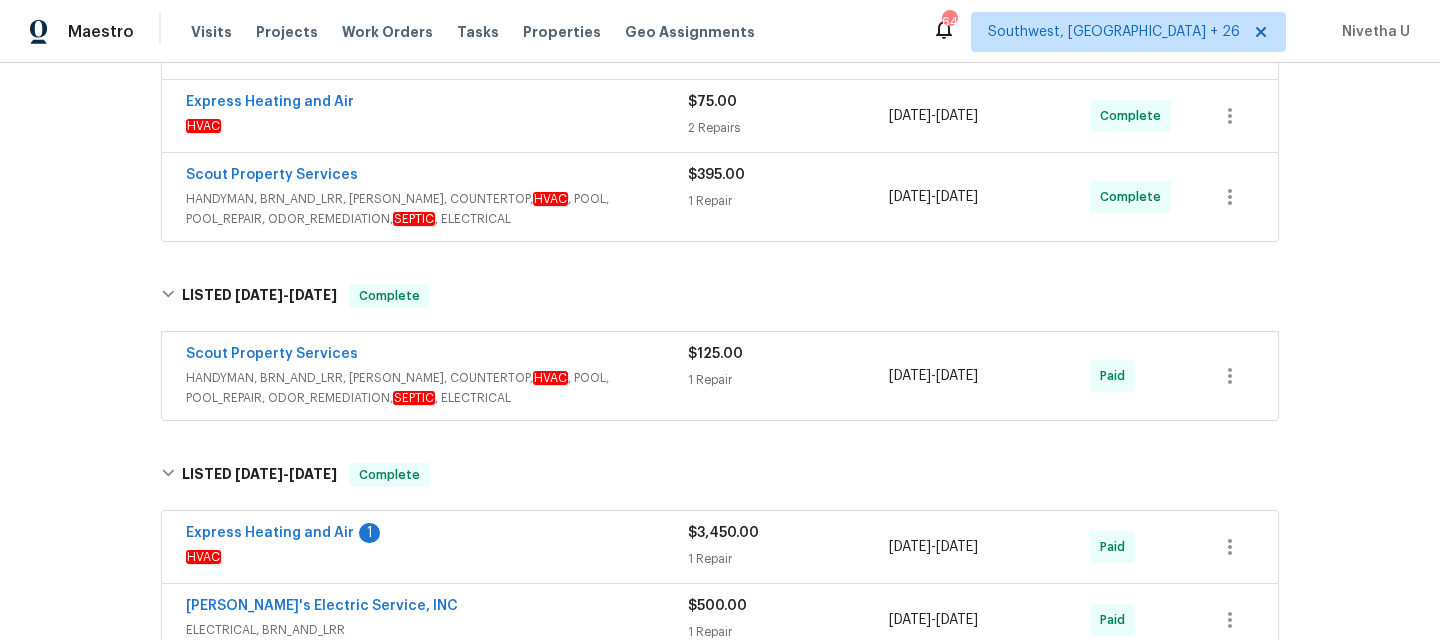click on "HANDYMAN, BRN_AND_LRR, [PERSON_NAME], COUNTERTOP,  HVAC , POOL, POOL_REPAIR, ODOR_REMEDIATION,  SEPTIC , ELECTRICAL" at bounding box center (437, 209) 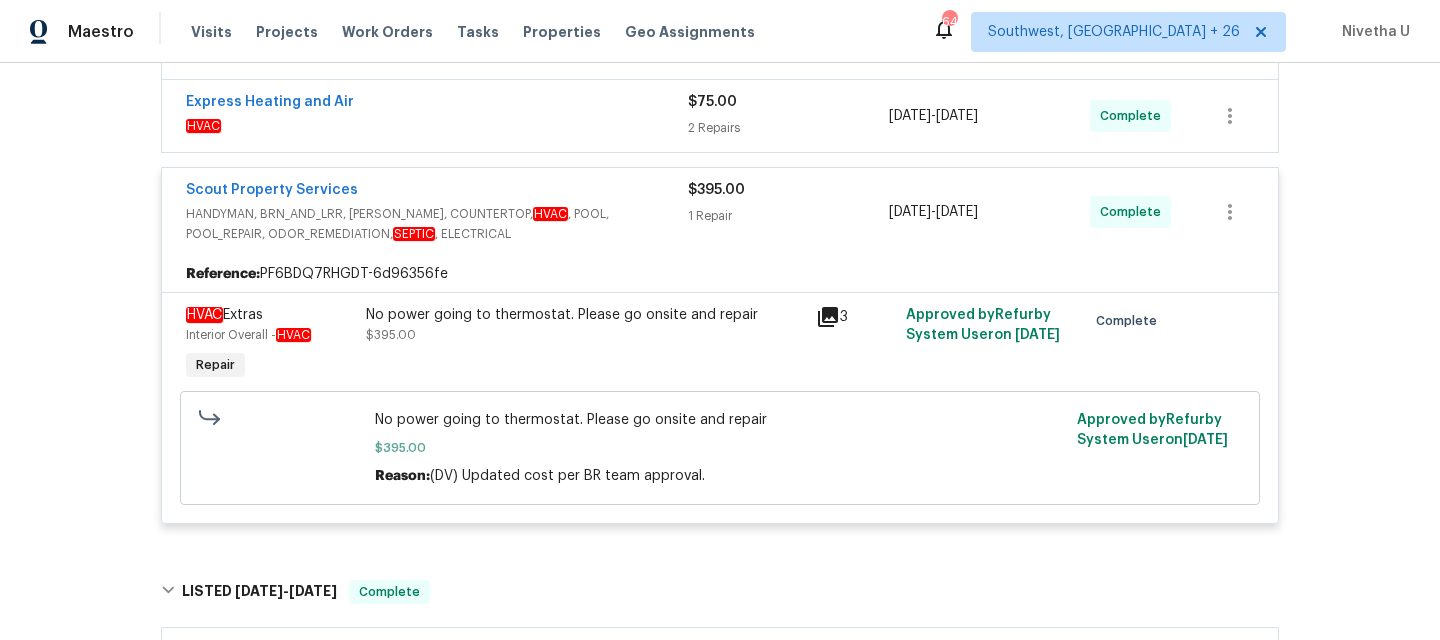 scroll, scrollTop: 287, scrollLeft: 0, axis: vertical 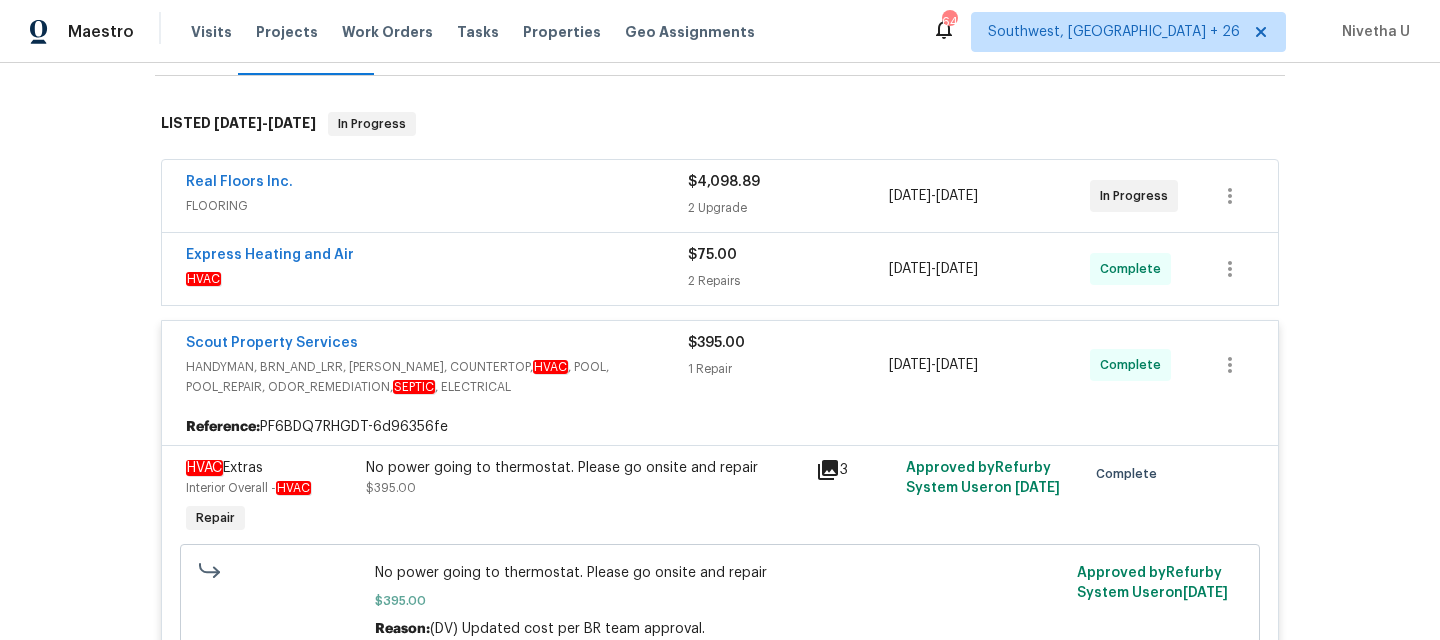 click on "Express Heating and Air" at bounding box center (437, 257) 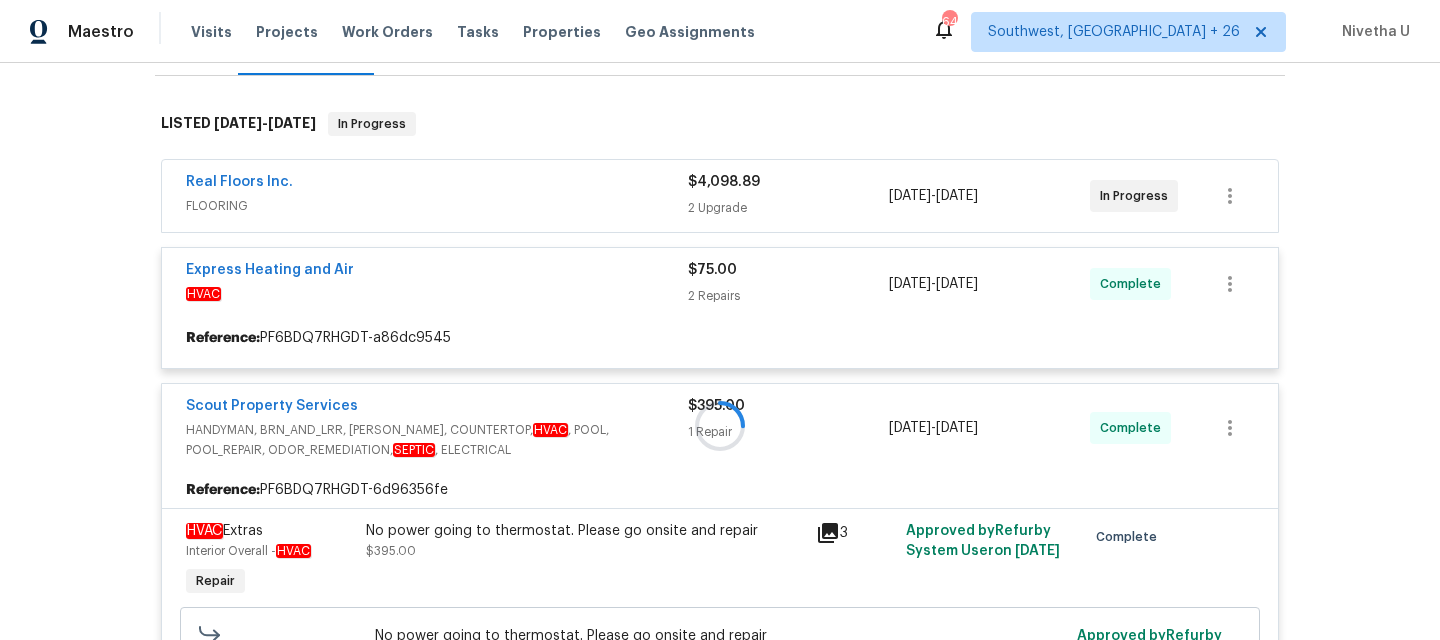 click at bounding box center (720, 426) 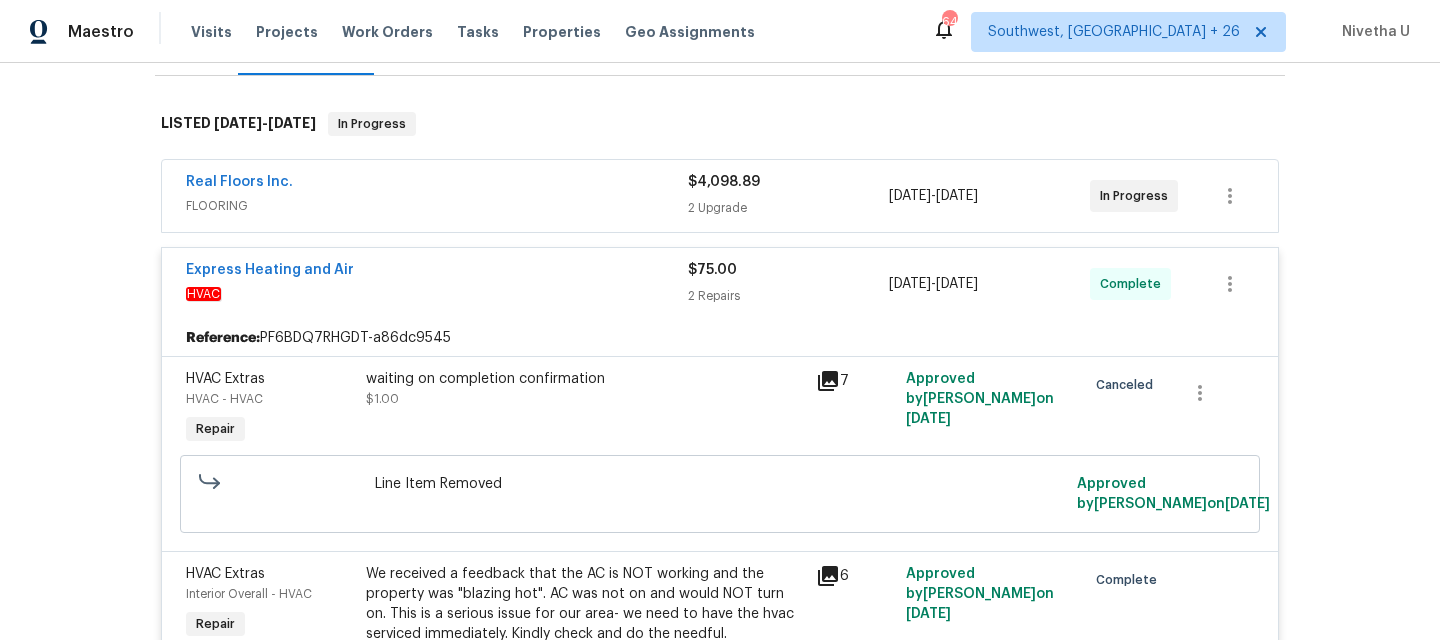 click on "Real Floors Inc." at bounding box center (437, 184) 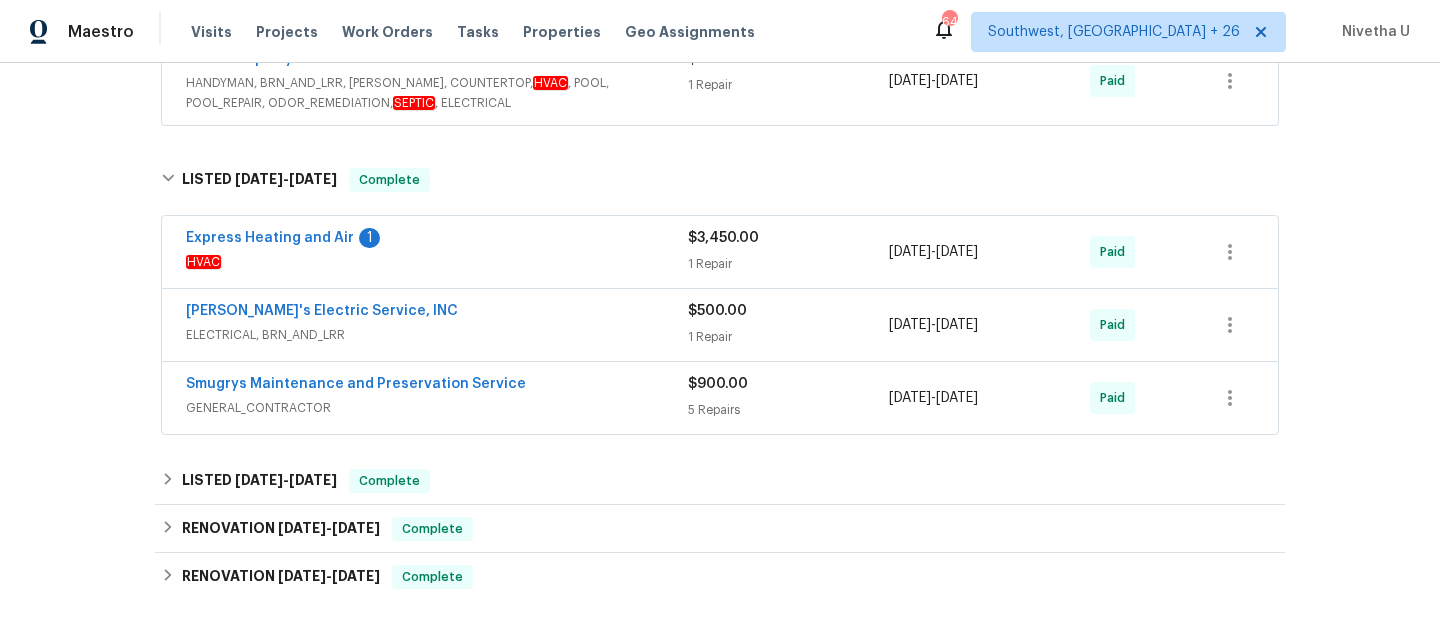 scroll, scrollTop: 2255, scrollLeft: 0, axis: vertical 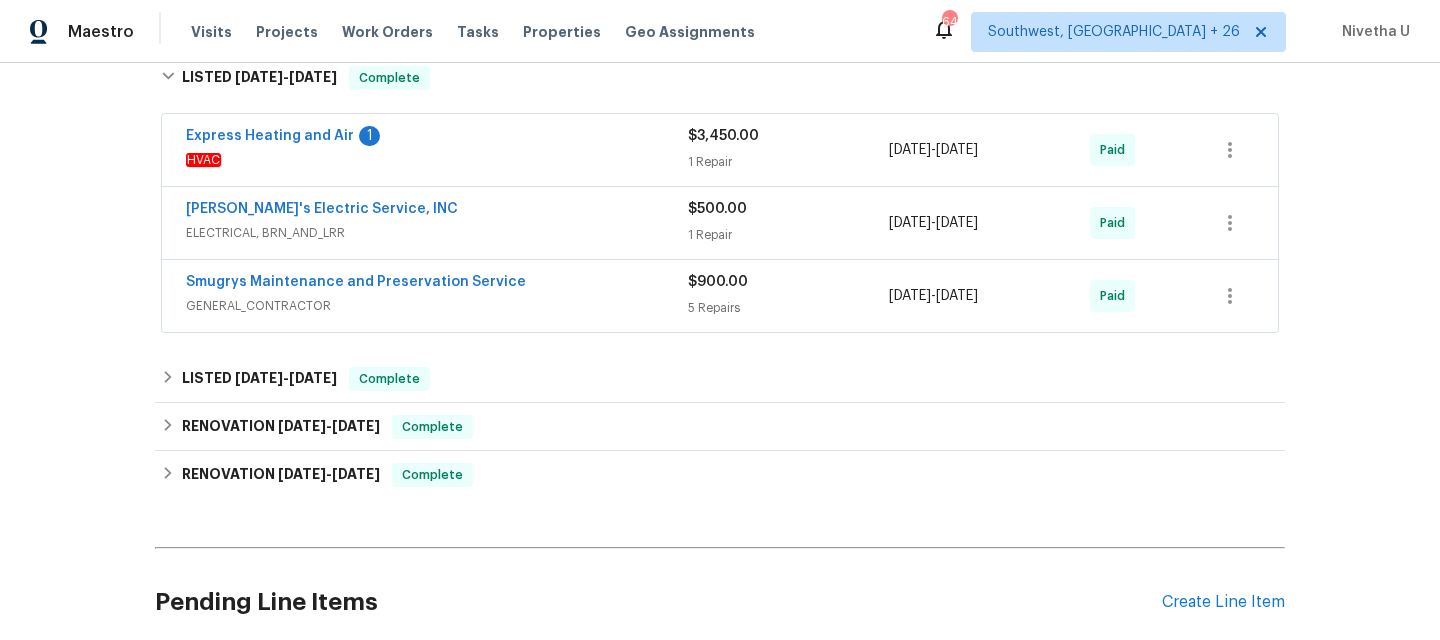 click on "GENERAL_CONTRACTOR" at bounding box center [437, 306] 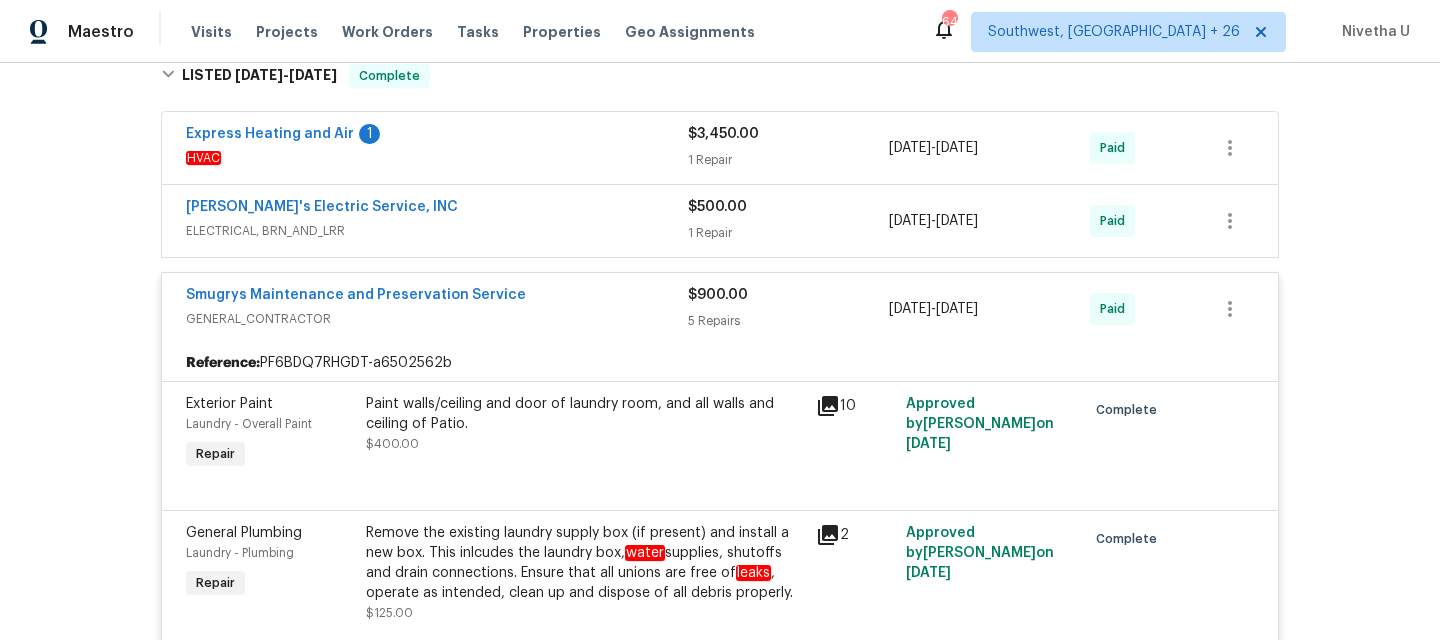 scroll, scrollTop: 2260, scrollLeft: 0, axis: vertical 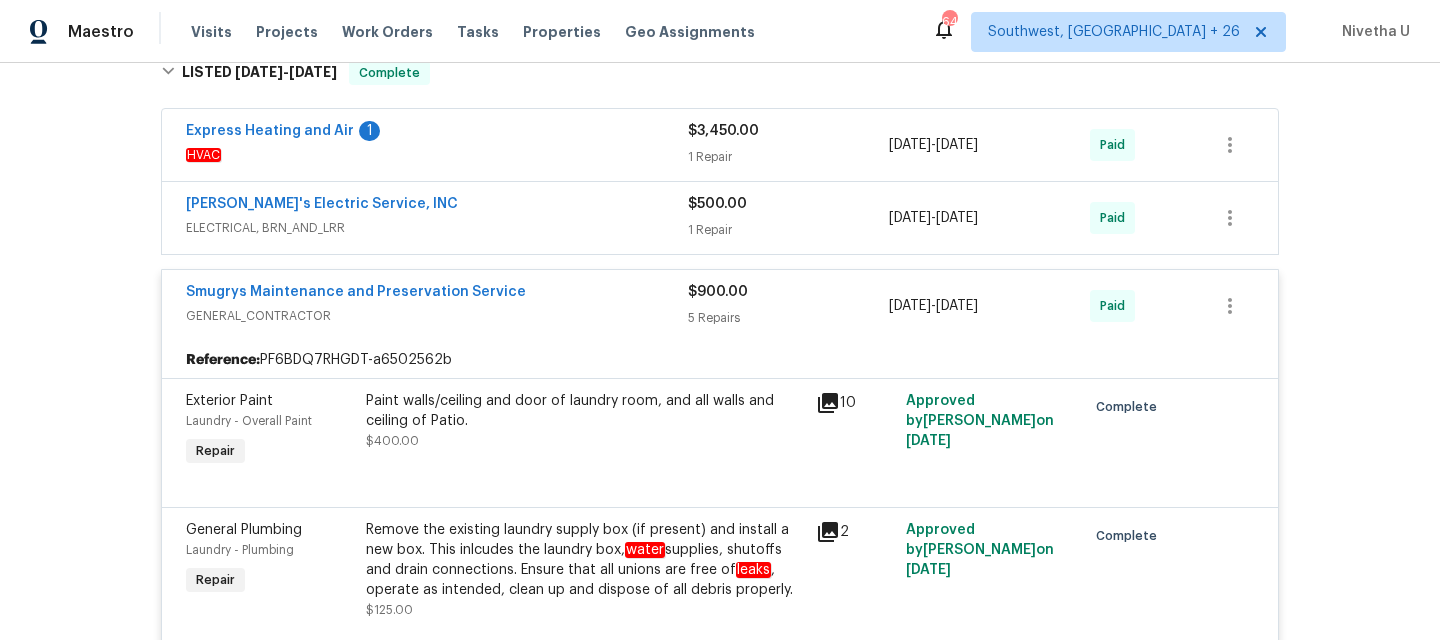 click on "GENERAL_CONTRACTOR" at bounding box center [437, 316] 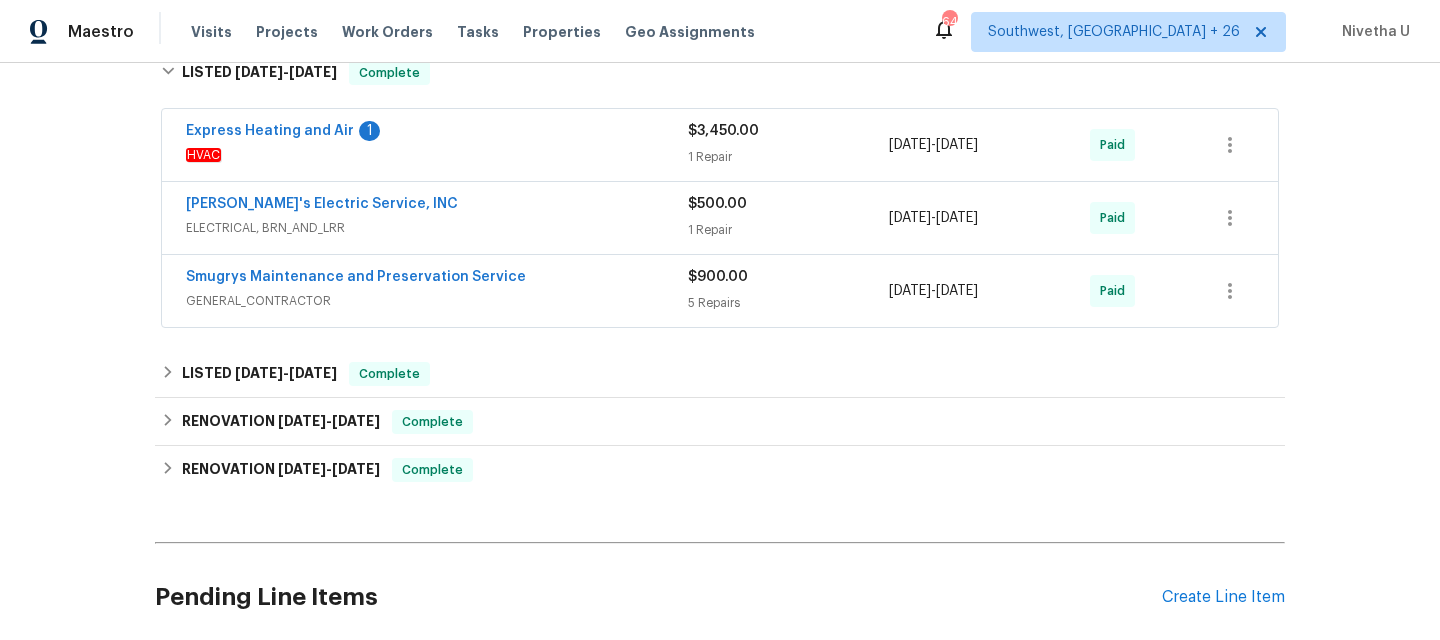 click on "ELECTRICAL, BRN_AND_LRR" at bounding box center (437, 228) 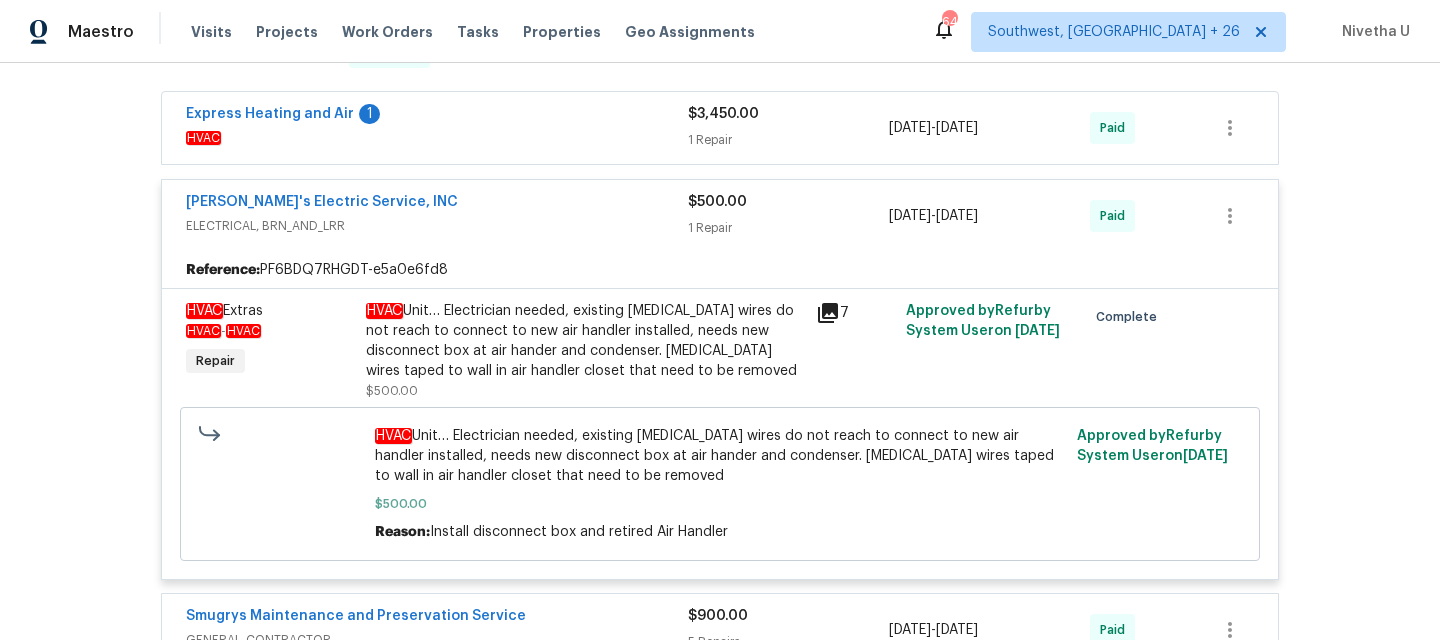 scroll, scrollTop: 2255, scrollLeft: 0, axis: vertical 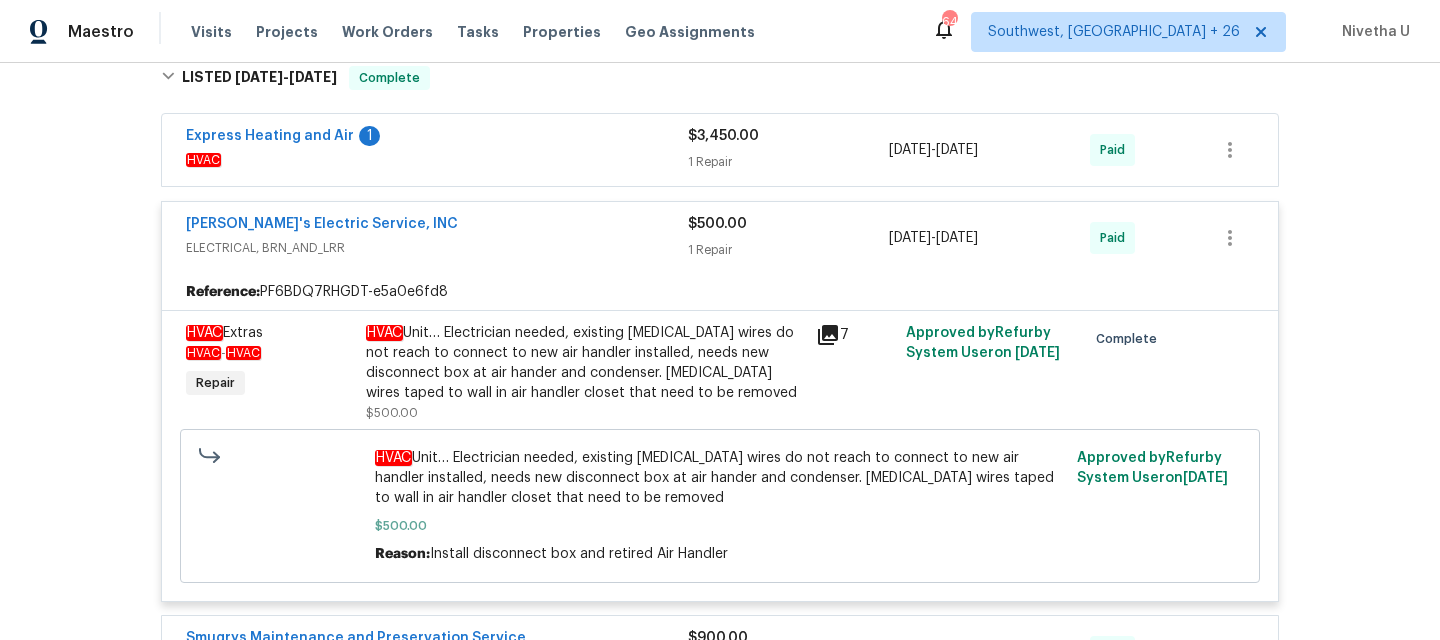 click on "ELECTRICAL, BRN_AND_LRR" at bounding box center (437, 248) 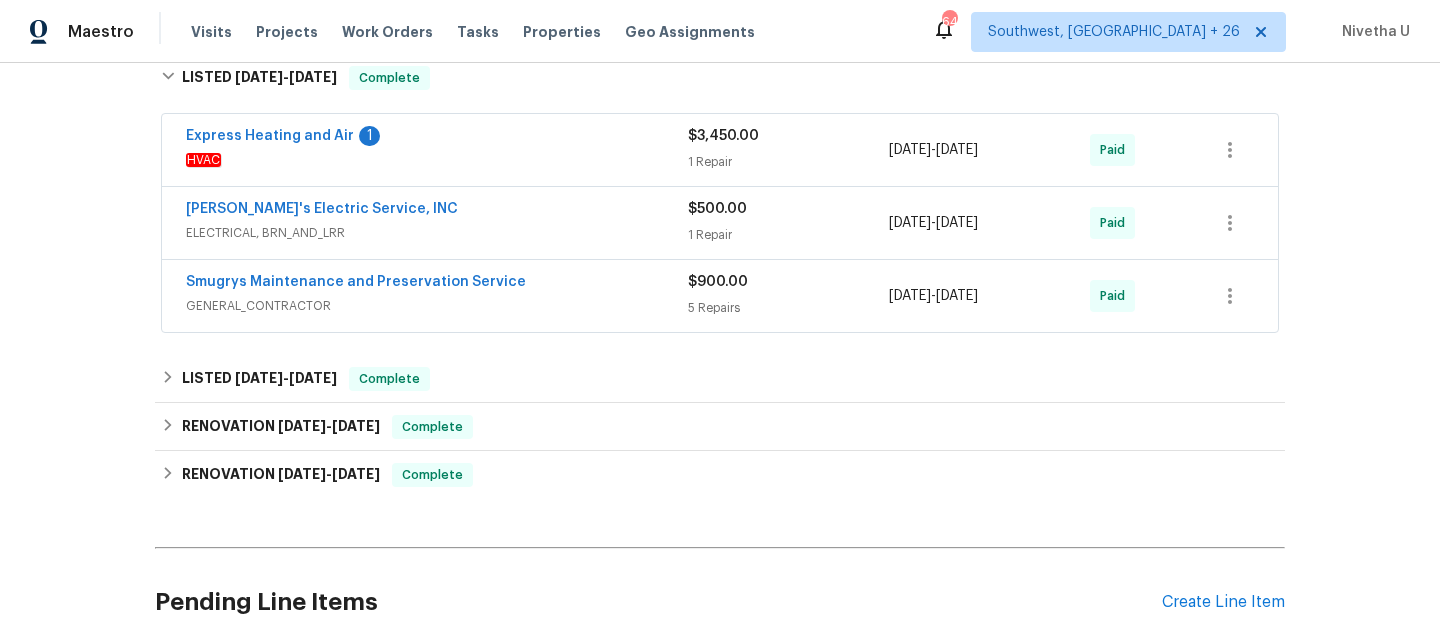 click on "HVAC" at bounding box center [437, 160] 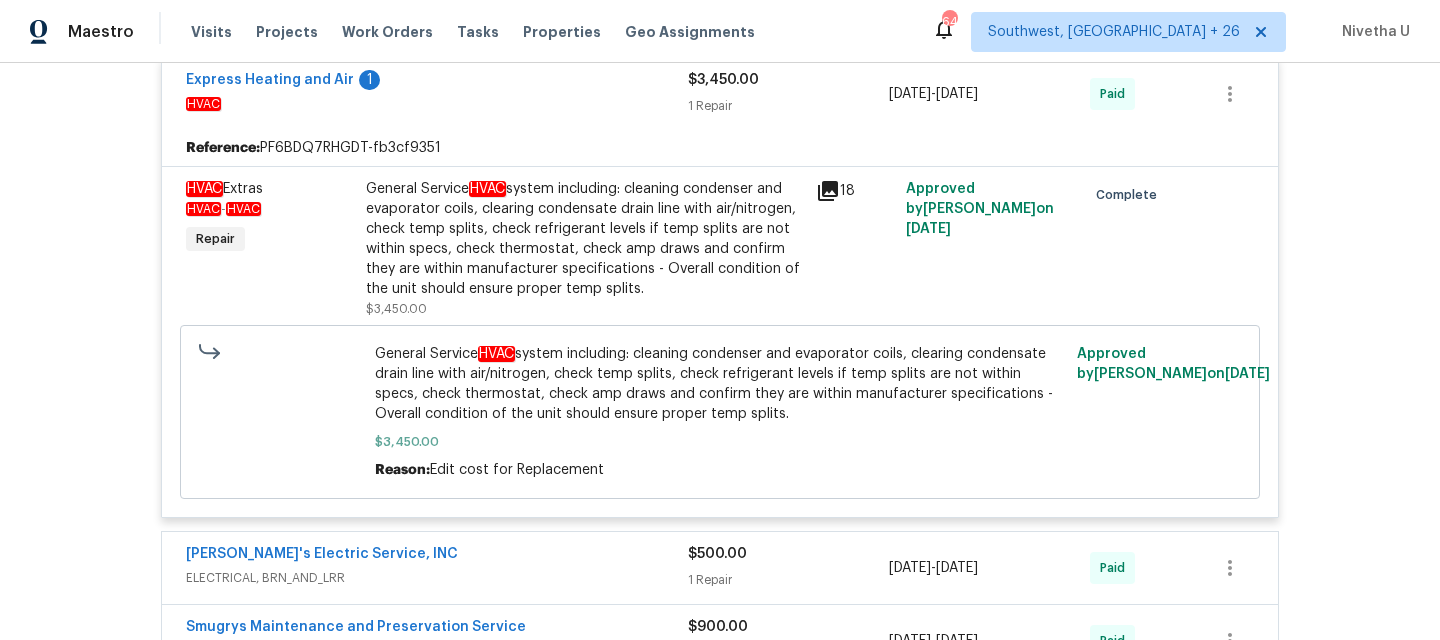 scroll, scrollTop: 2274, scrollLeft: 0, axis: vertical 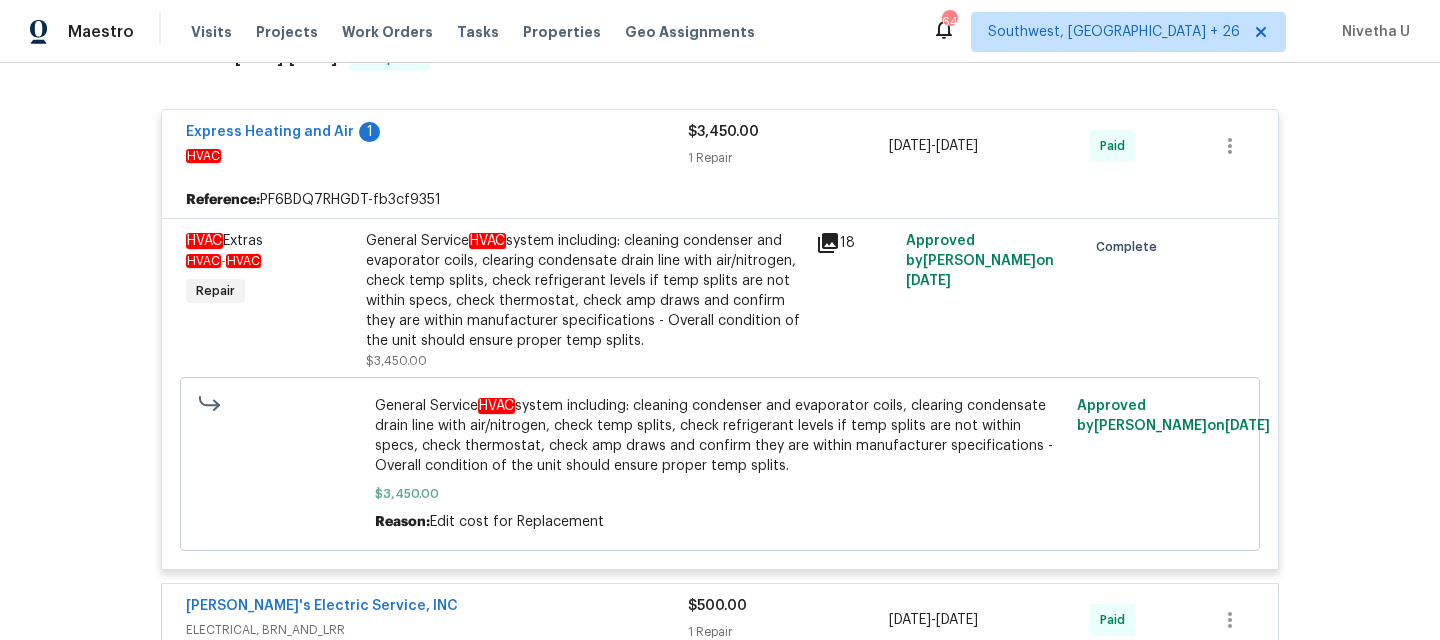 click on "HVAC" at bounding box center [437, 156] 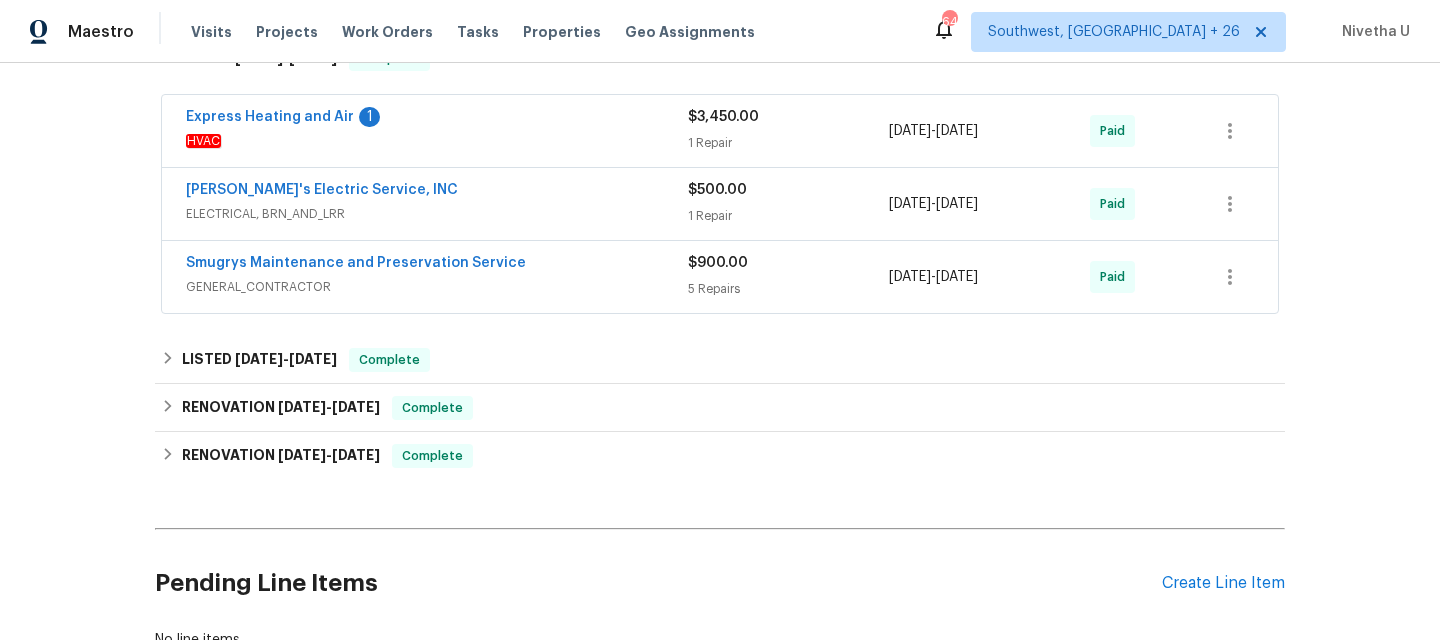 click on "HVAC" at bounding box center [437, 141] 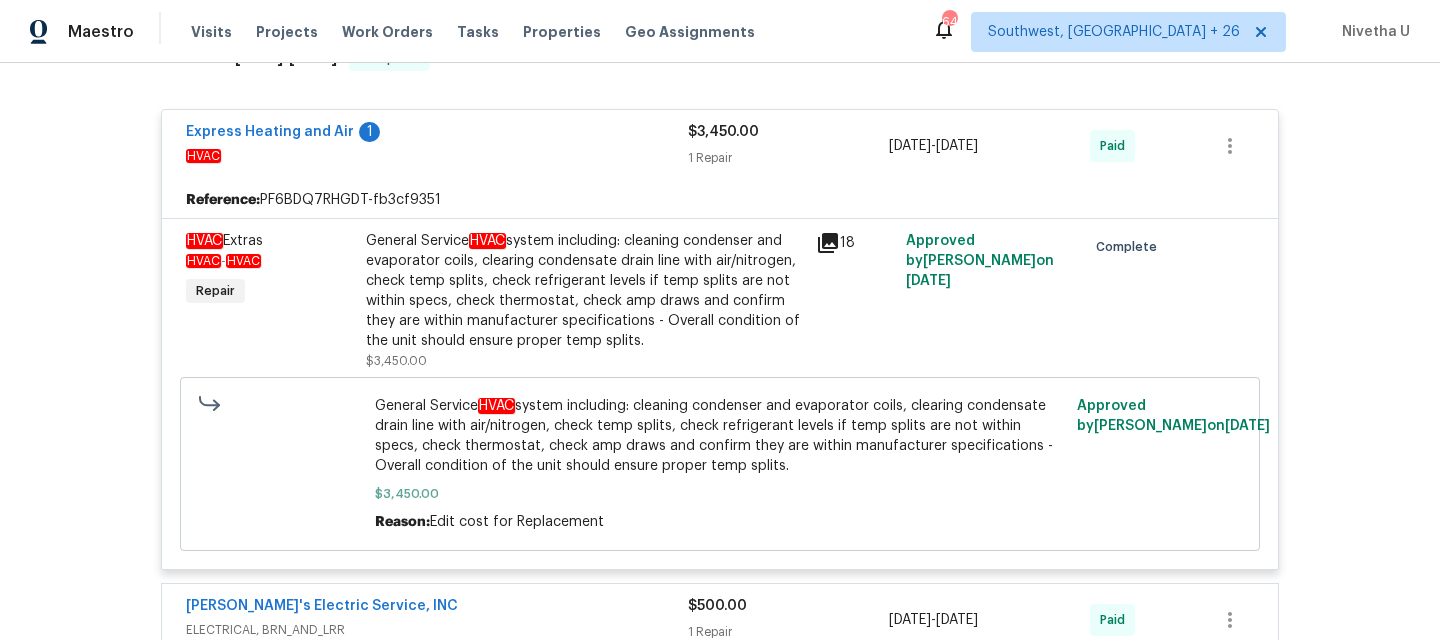 click on "Express Heating and Air 1" at bounding box center [437, 134] 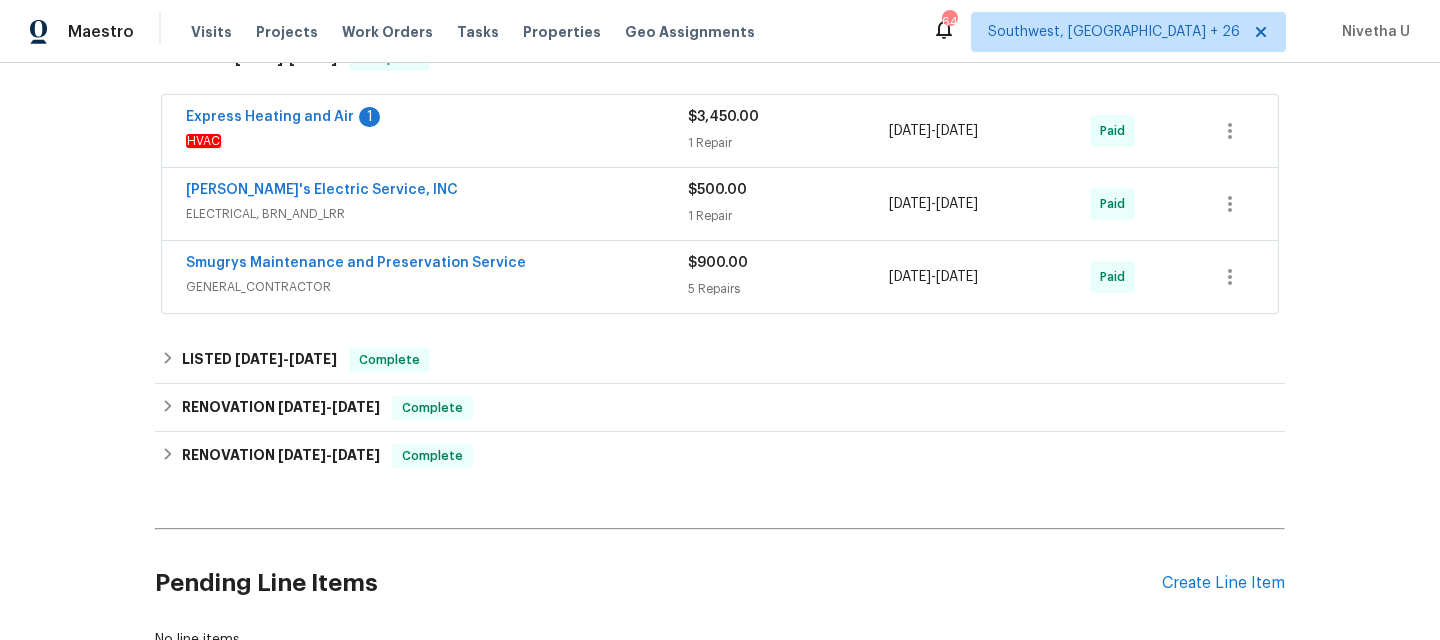 scroll, scrollTop: 2069, scrollLeft: 0, axis: vertical 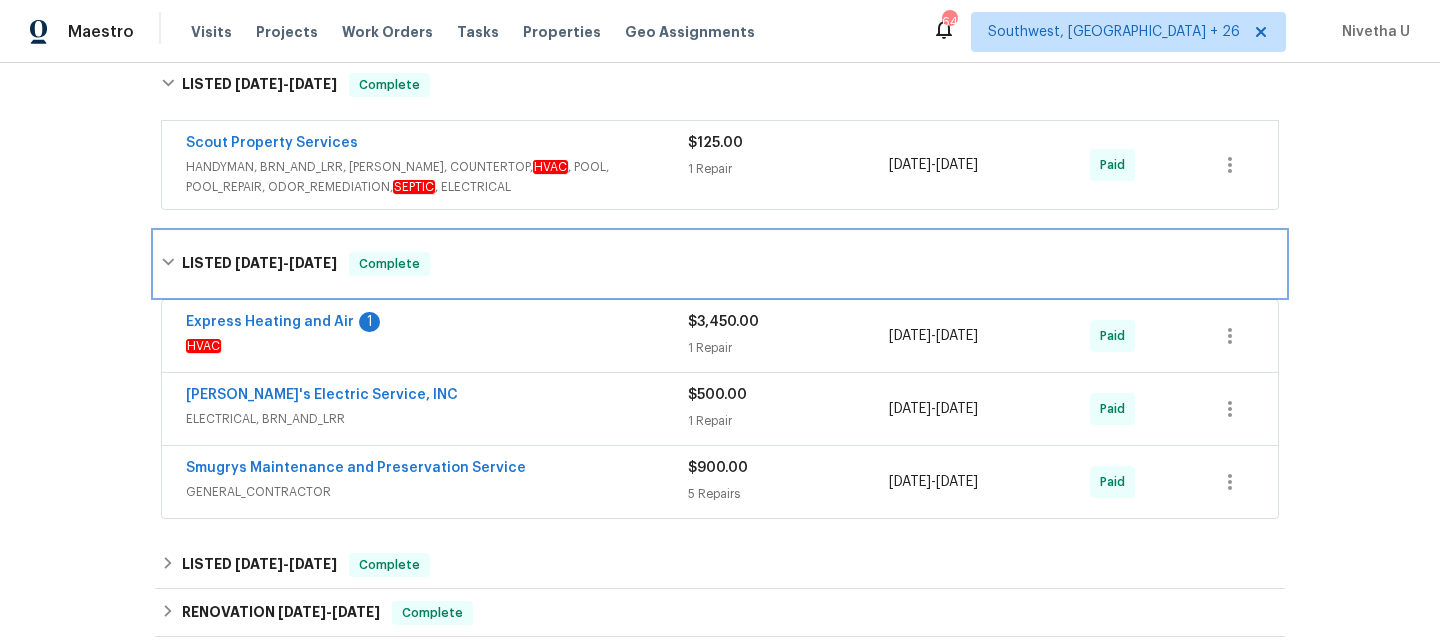 click on "LISTED   [DATE]  -  [DATE] Complete" at bounding box center (720, 264) 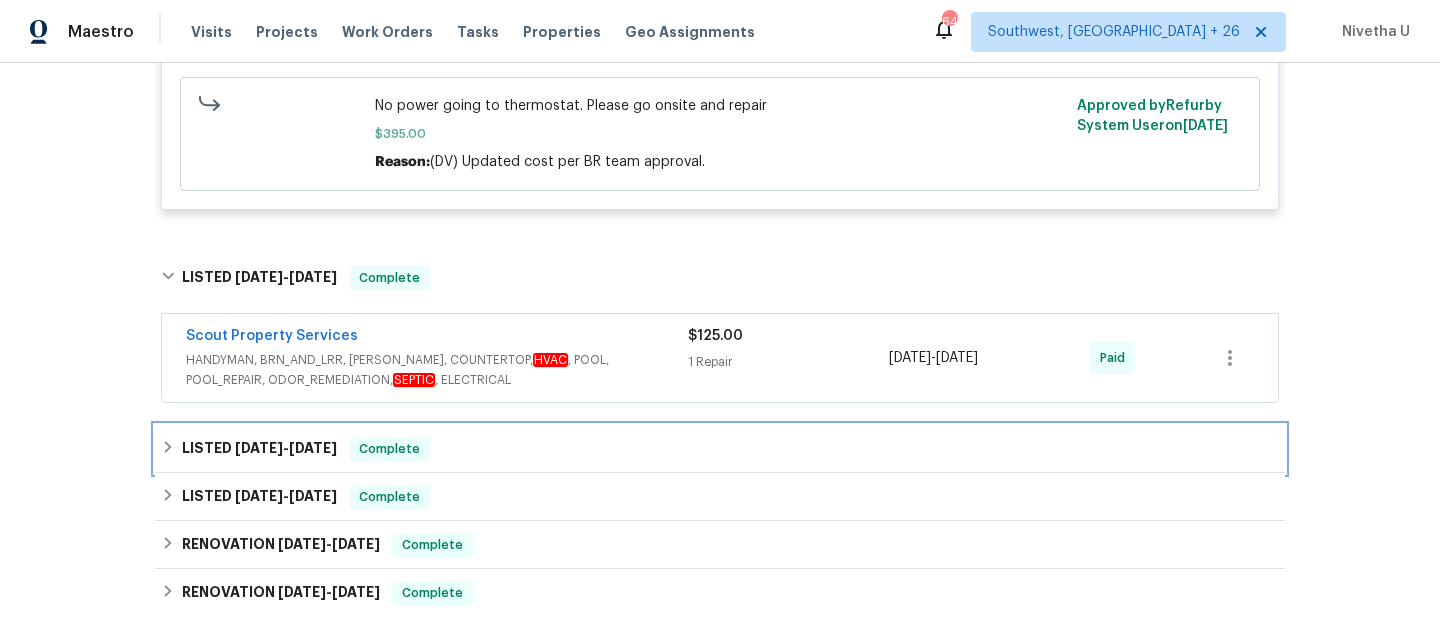 scroll, scrollTop: 1874, scrollLeft: 0, axis: vertical 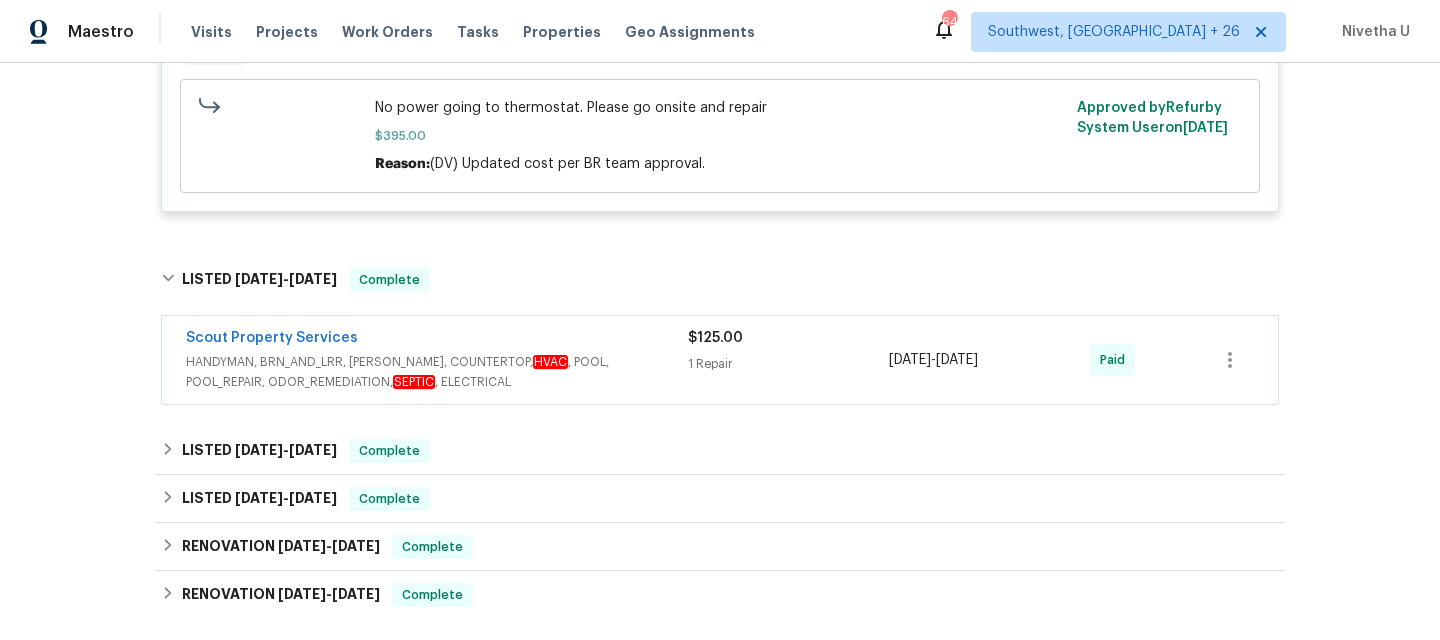 click on "HANDYMAN, BRN_AND_LRR, [PERSON_NAME], COUNTERTOP,  HVAC , POOL, POOL_REPAIR, ODOR_REMEDIATION,  SEPTIC , ELECTRICAL" at bounding box center [437, 372] 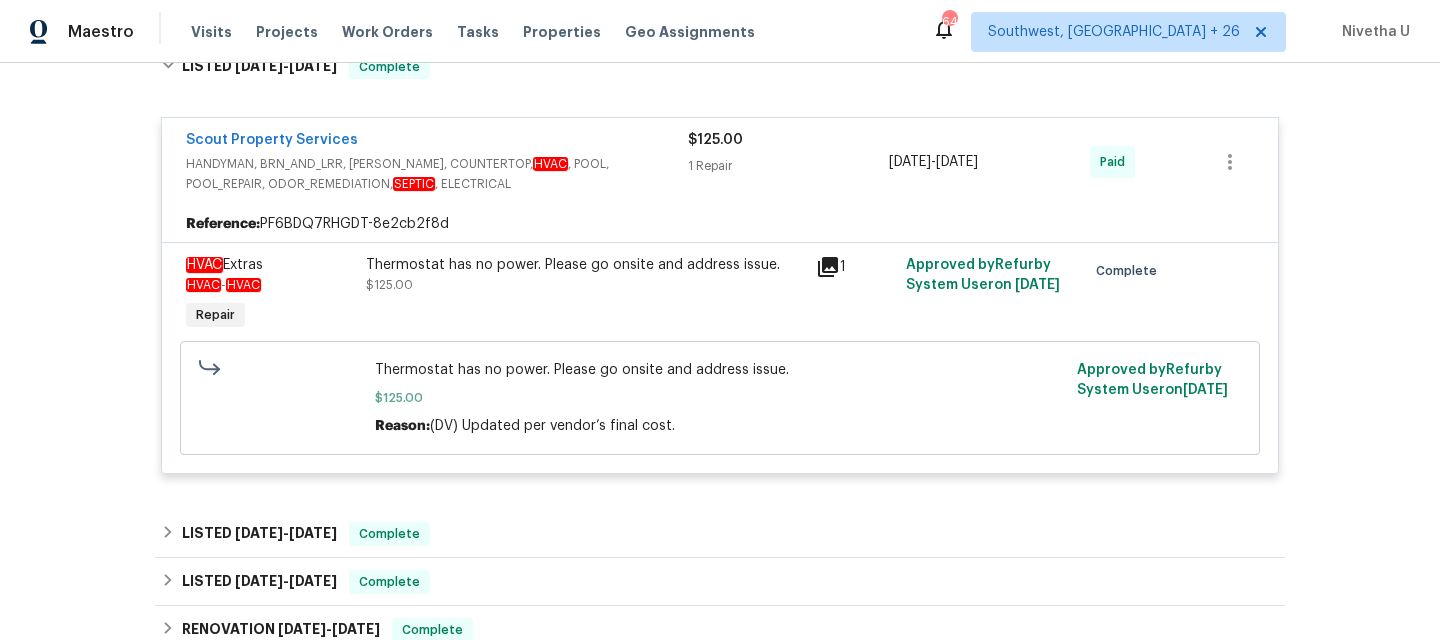 scroll, scrollTop: 2033, scrollLeft: 0, axis: vertical 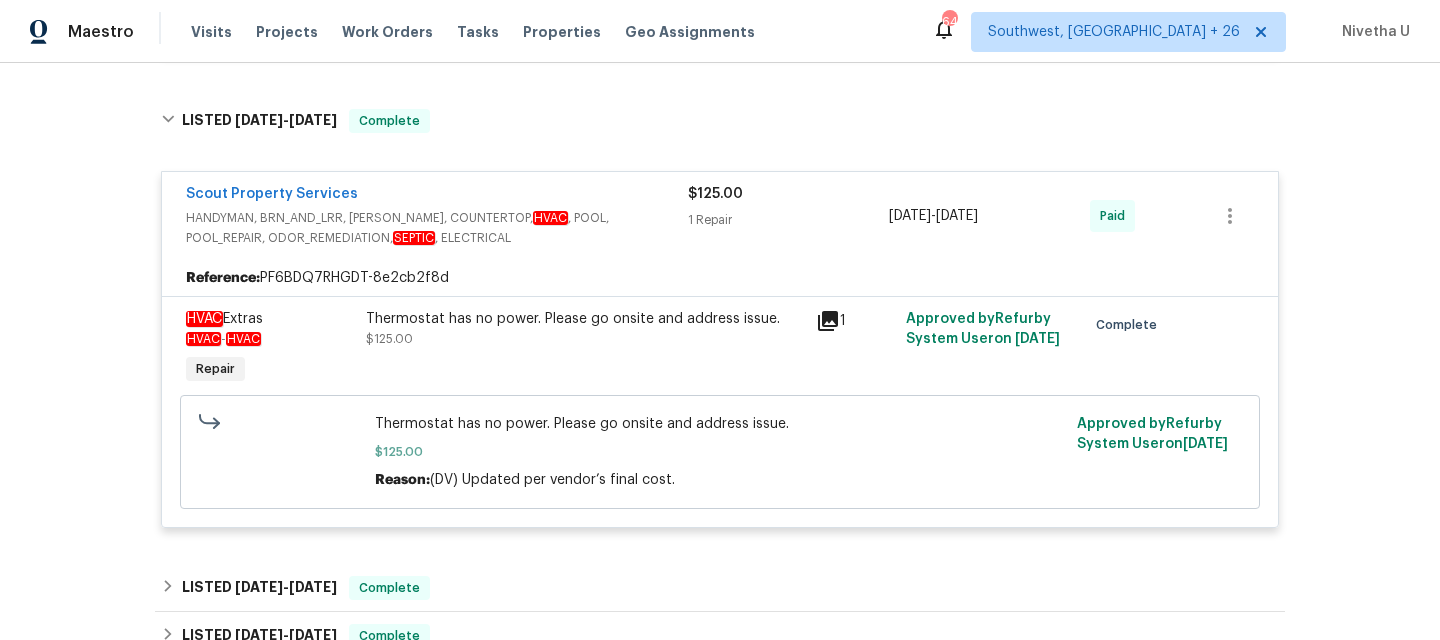 click on "Scout Property Services" at bounding box center (437, 196) 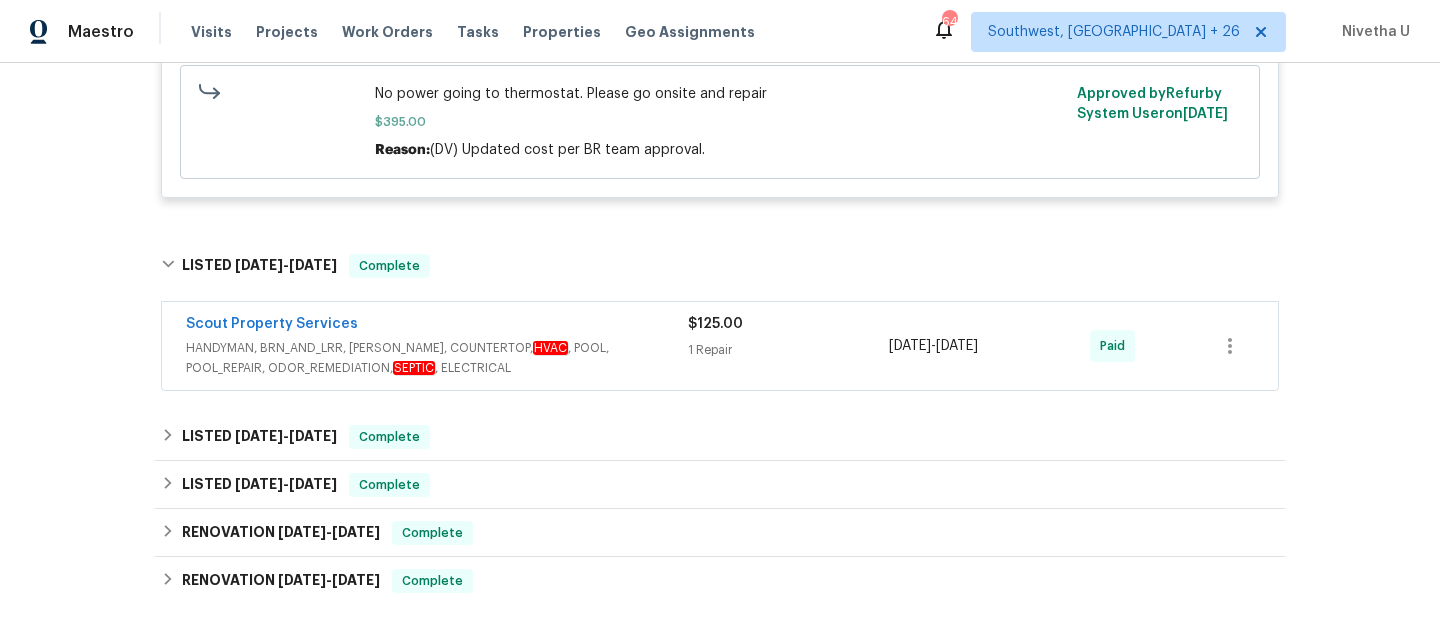 scroll, scrollTop: 1887, scrollLeft: 0, axis: vertical 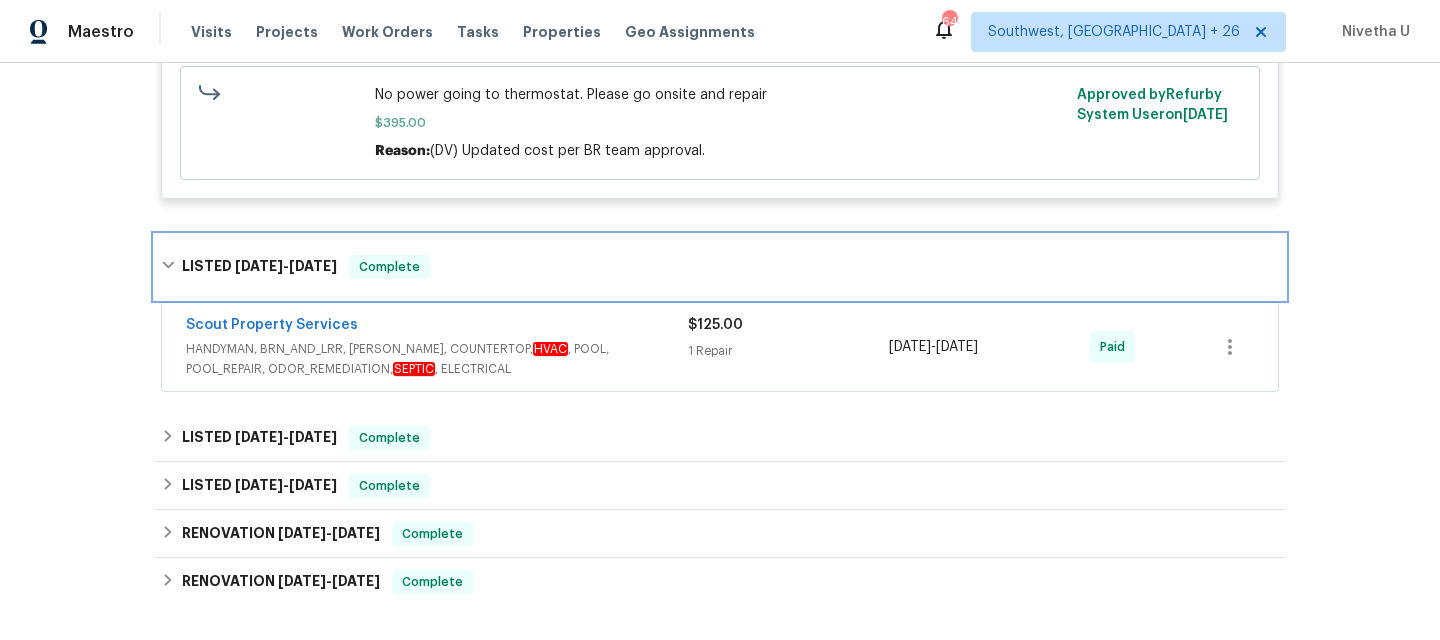 click on "LISTED   [DATE]  -  [DATE] Complete" at bounding box center (720, 267) 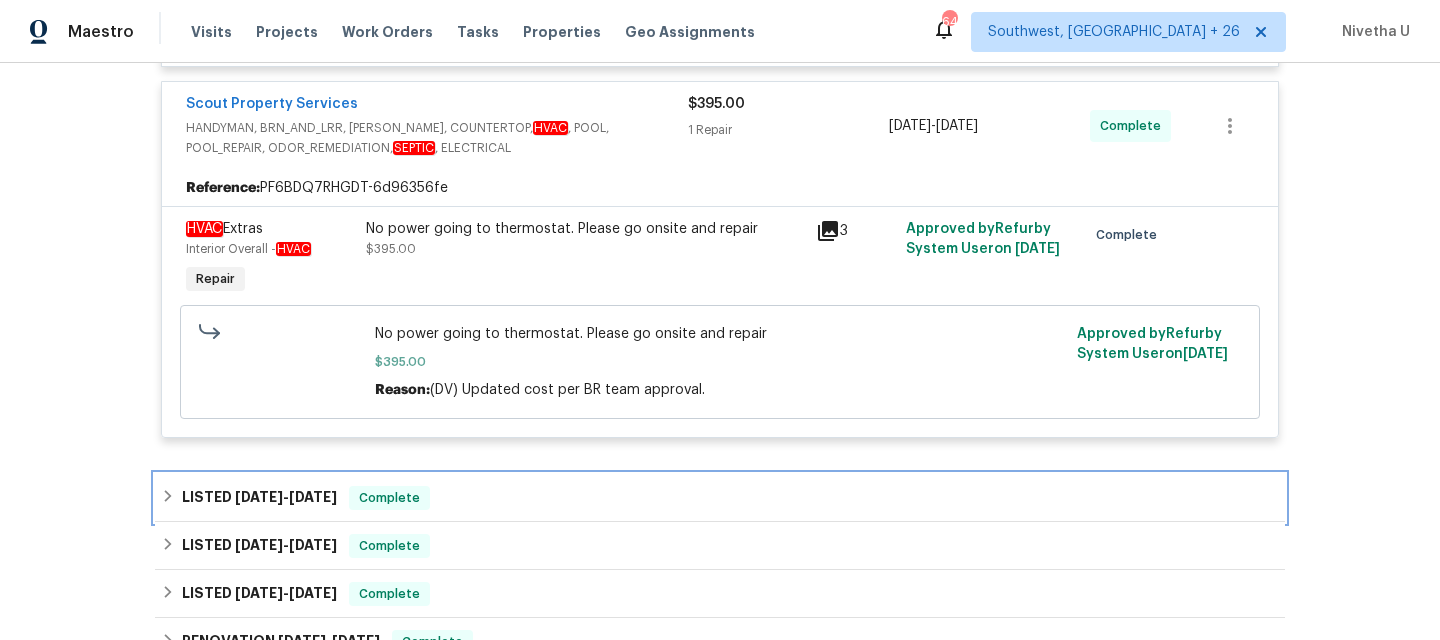 scroll, scrollTop: 1482, scrollLeft: 0, axis: vertical 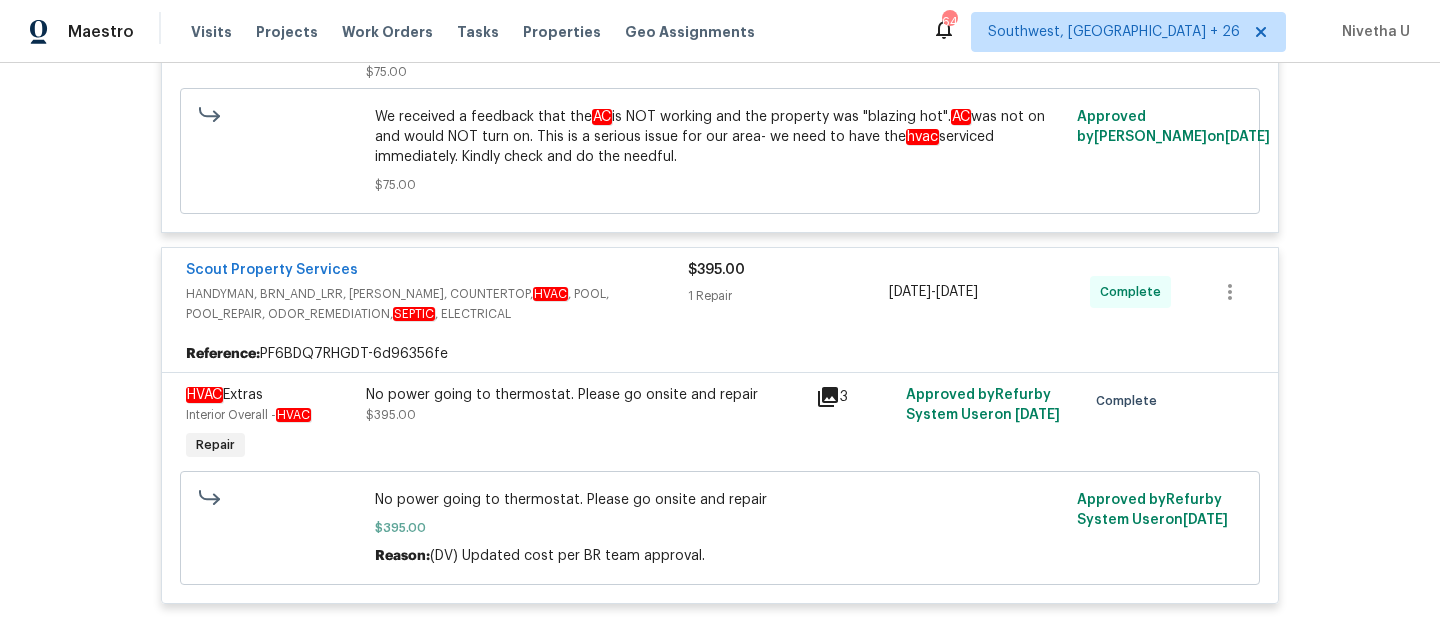 click on "HANDYMAN, BRN_AND_LRR, [PERSON_NAME], COUNTERTOP,  HVAC , POOL, POOL_REPAIR, ODOR_REMEDIATION,  SEPTIC , ELECTRICAL" at bounding box center [437, 304] 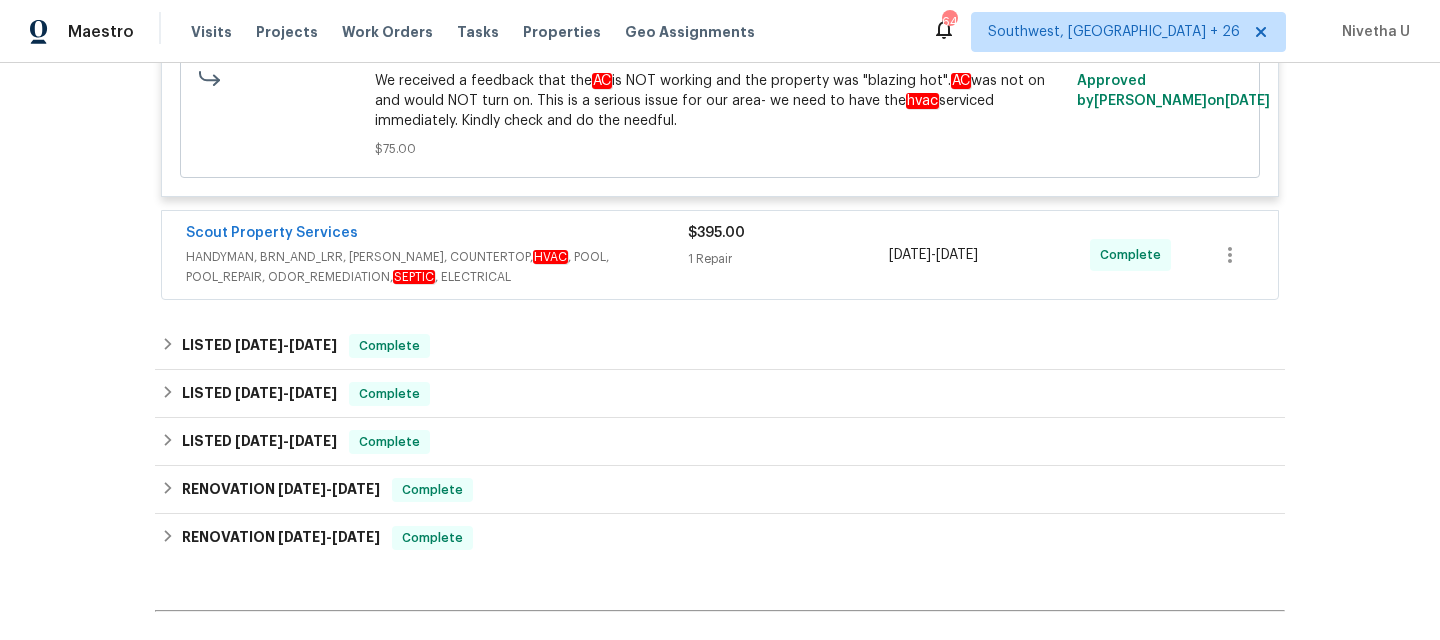 scroll, scrollTop: 1534, scrollLeft: 0, axis: vertical 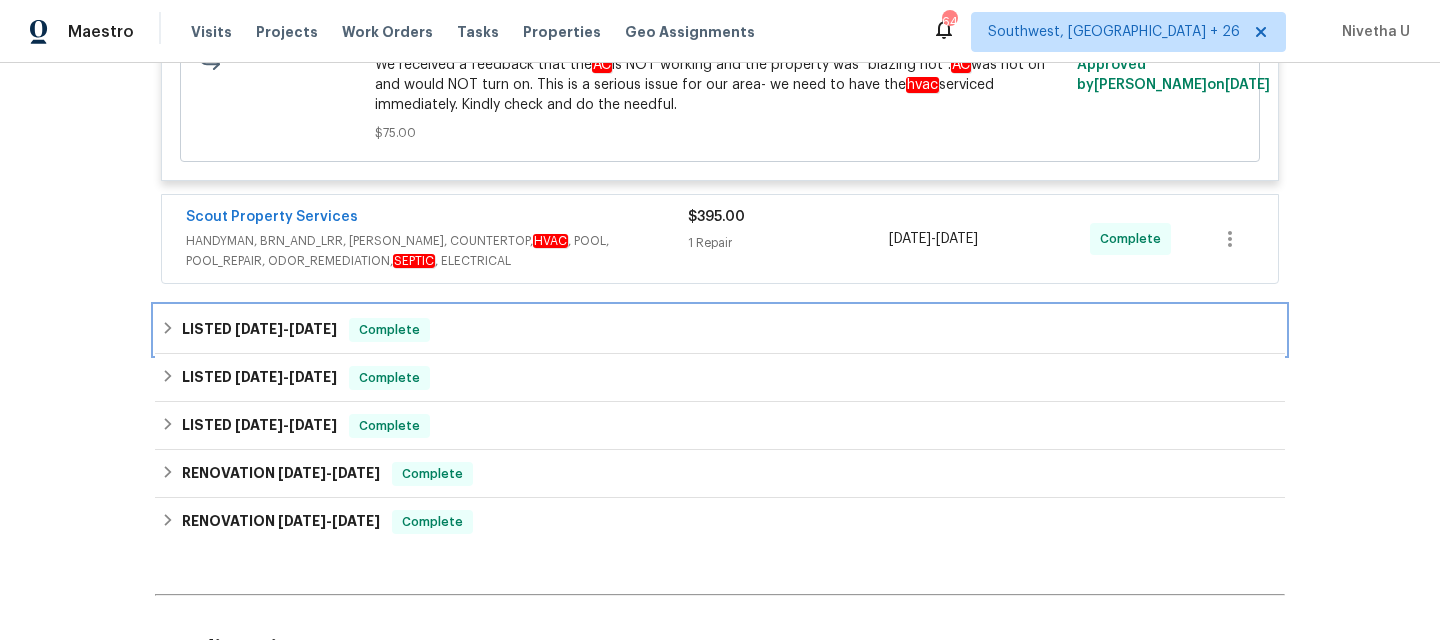 click on "LISTED   [DATE]  -  [DATE] Complete" at bounding box center (720, 330) 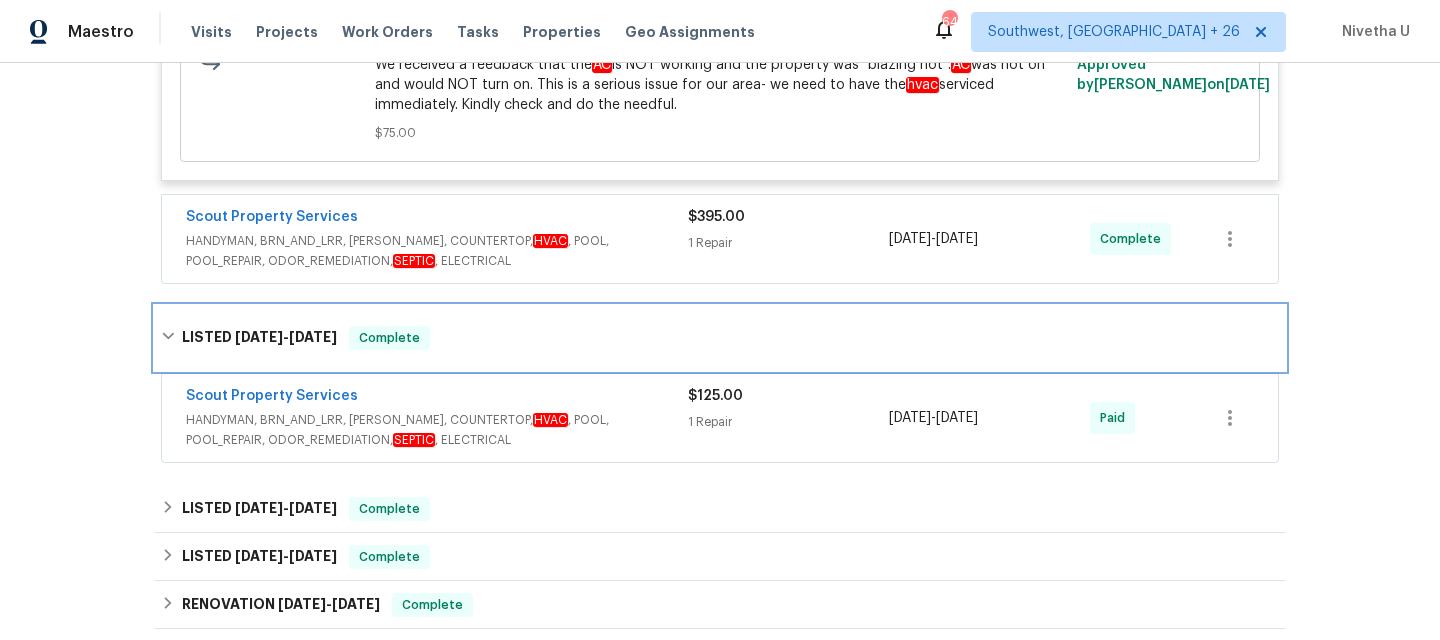 click on "LISTED   [DATE]  -  [DATE] Complete" at bounding box center [720, 338] 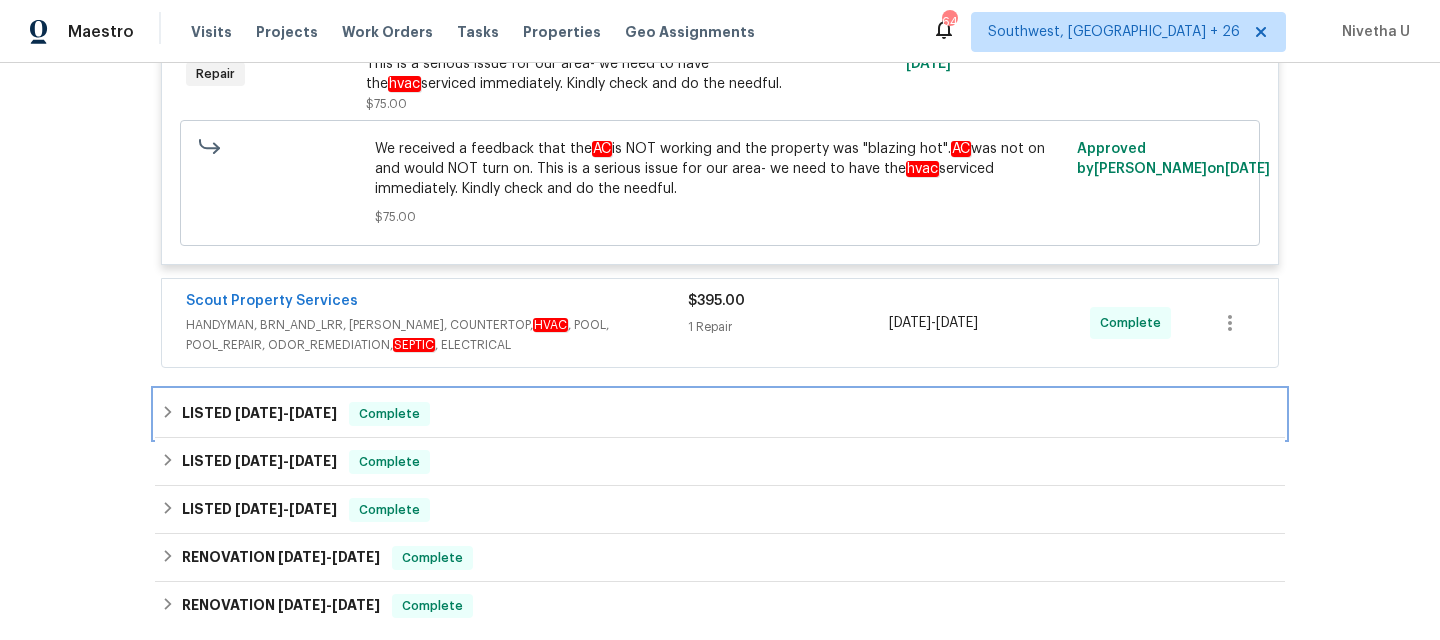scroll, scrollTop: 1453, scrollLeft: 0, axis: vertical 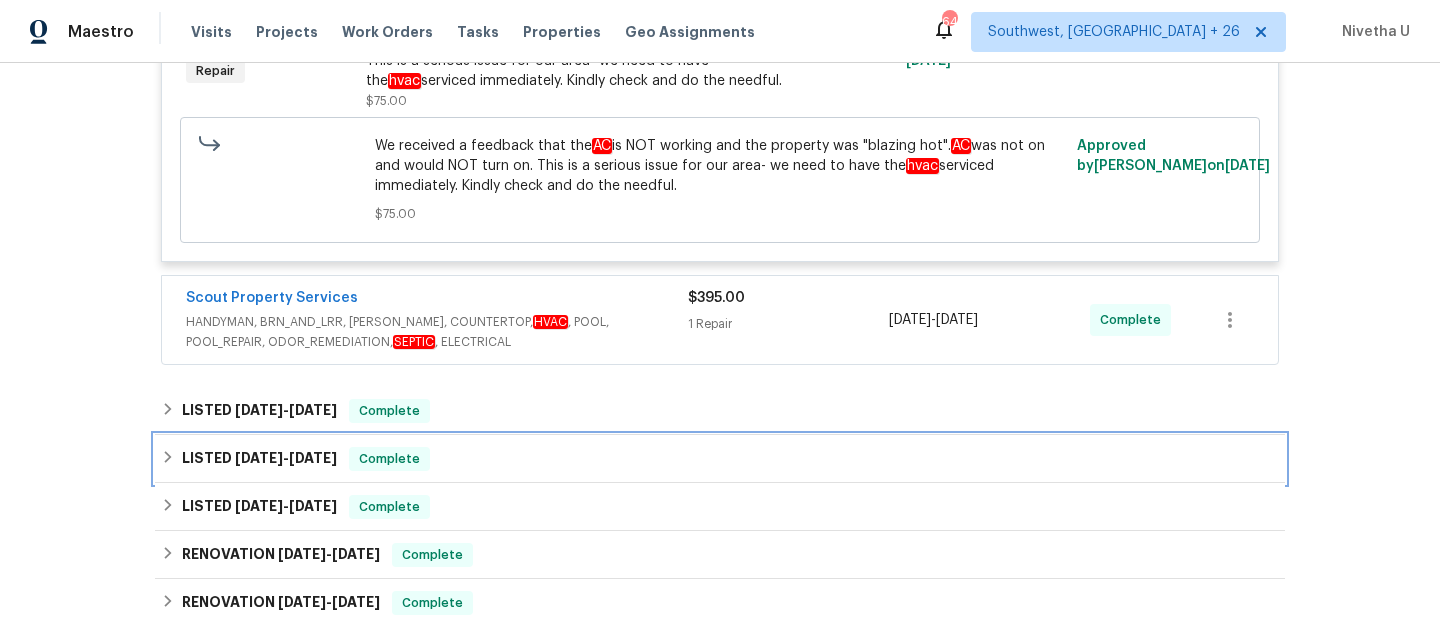 click on "LISTED   [DATE]  -  [DATE] Complete" at bounding box center (720, 459) 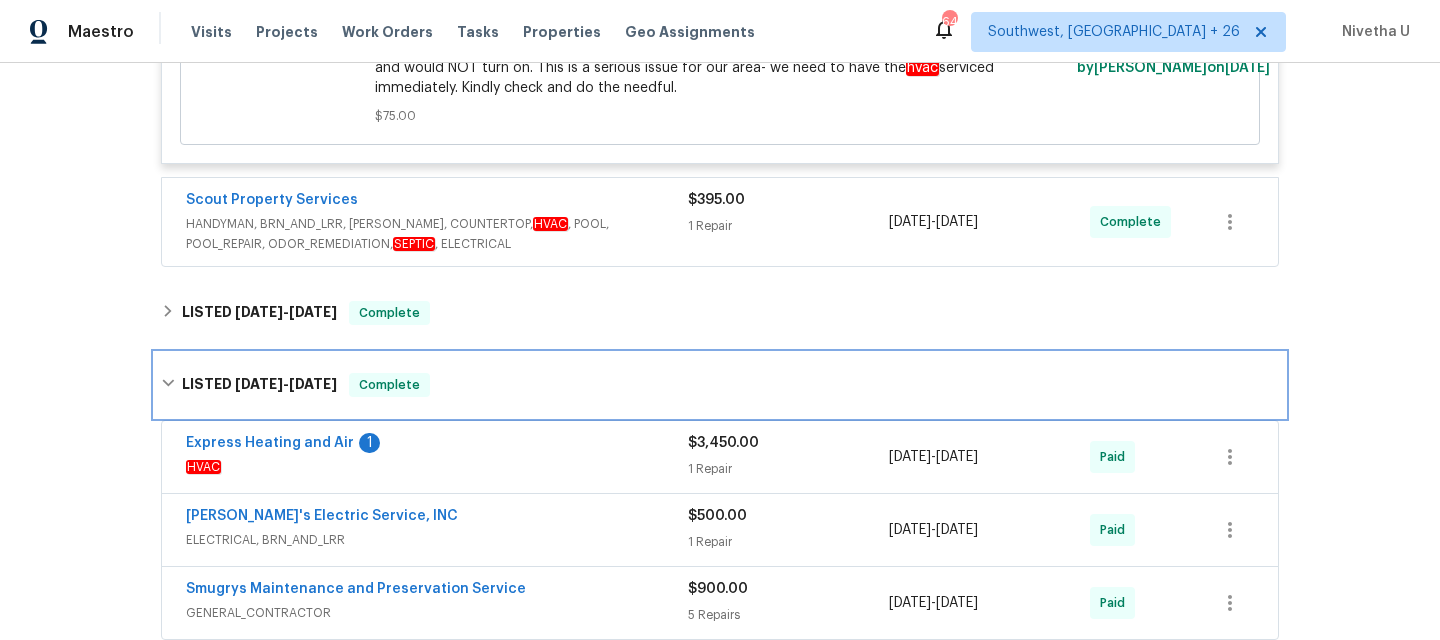 scroll, scrollTop: 1554, scrollLeft: 0, axis: vertical 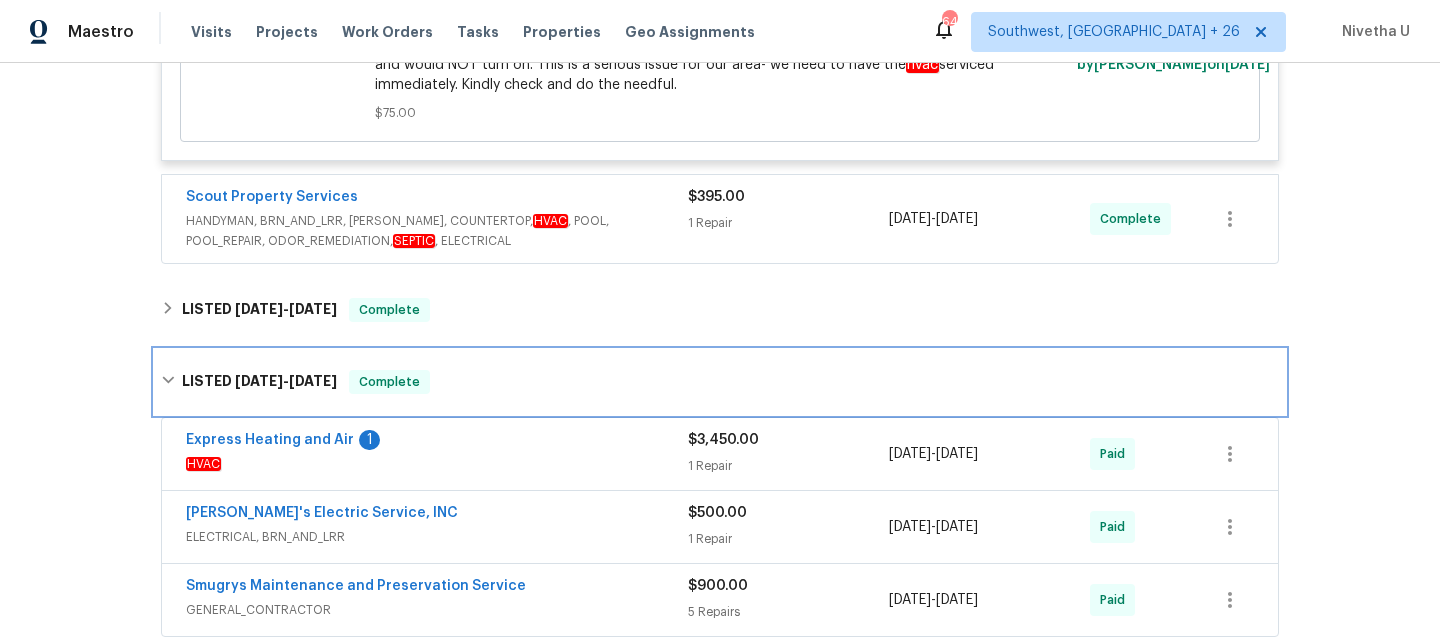 click on "LISTED   [DATE]  -  [DATE] Complete" at bounding box center [720, 382] 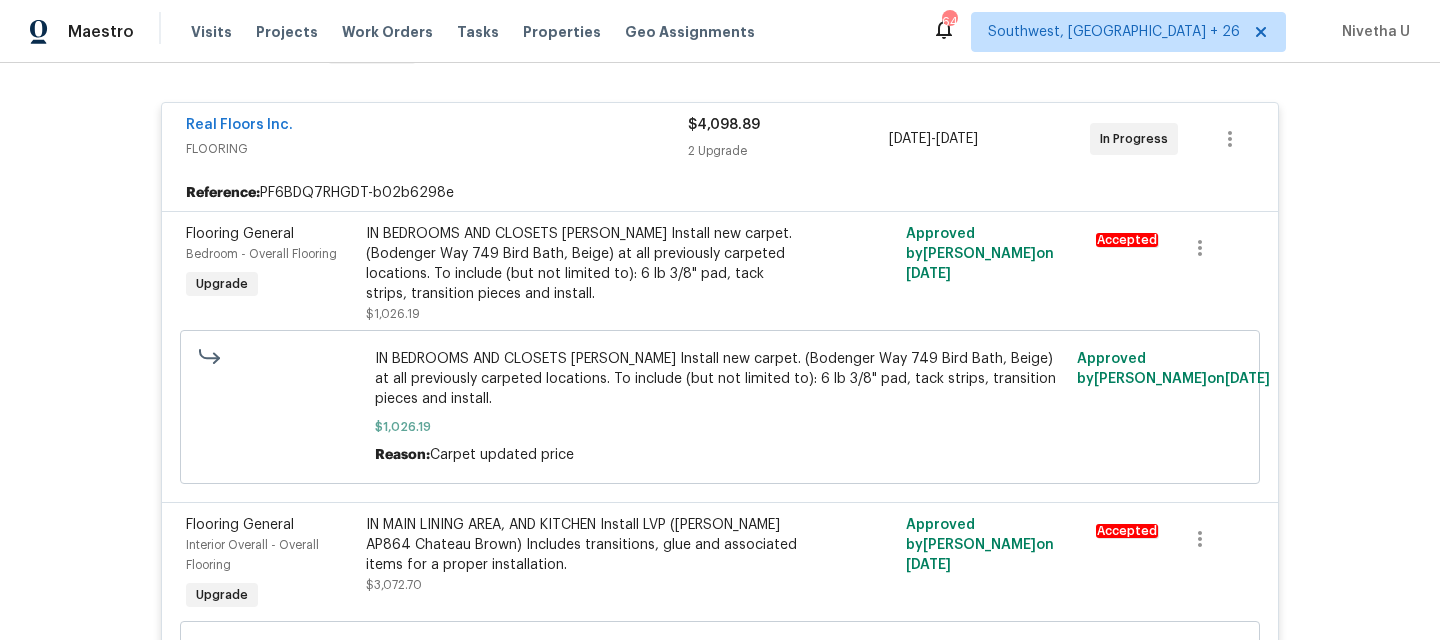 scroll, scrollTop: 179, scrollLeft: 0, axis: vertical 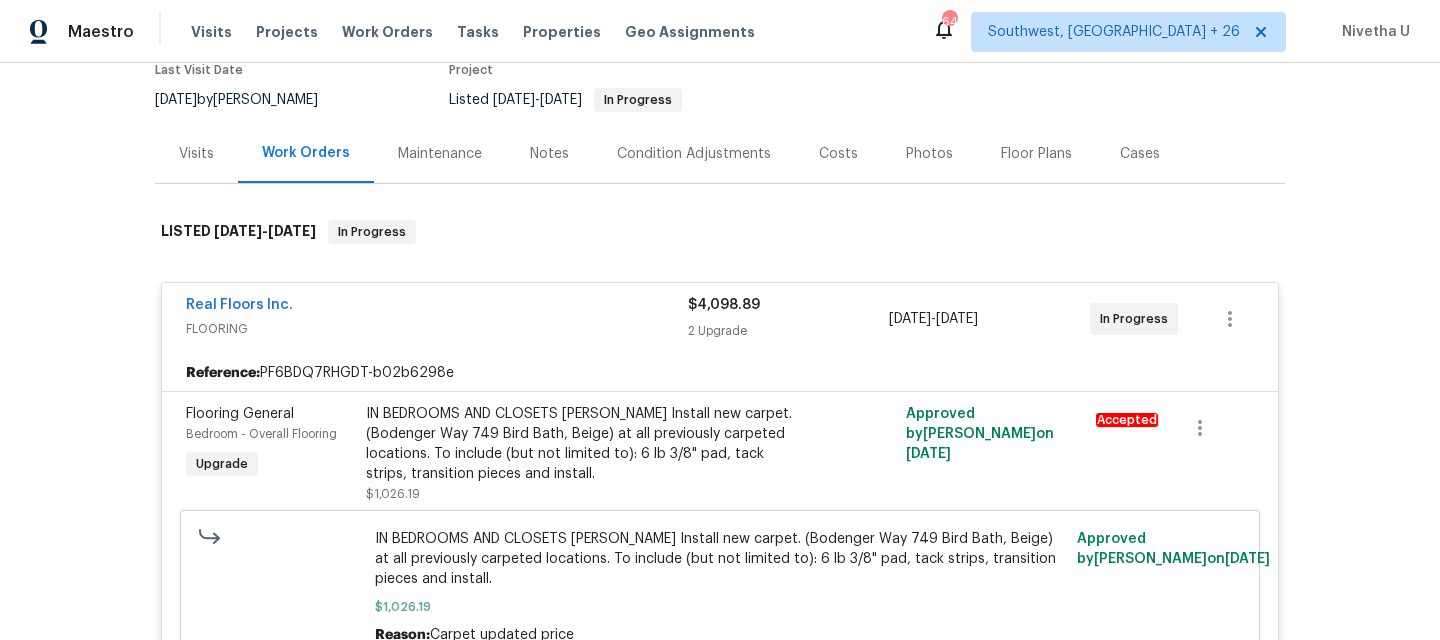 click on "FLOORING" at bounding box center [437, 329] 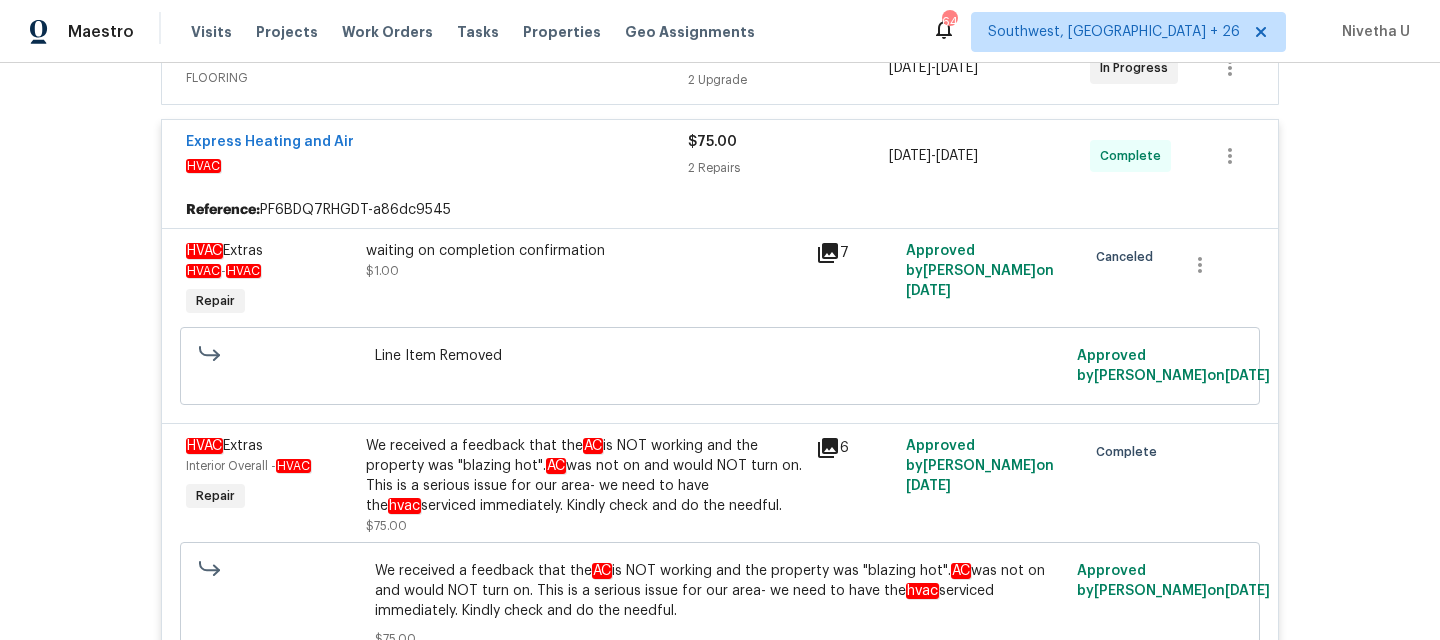 scroll, scrollTop: 420, scrollLeft: 0, axis: vertical 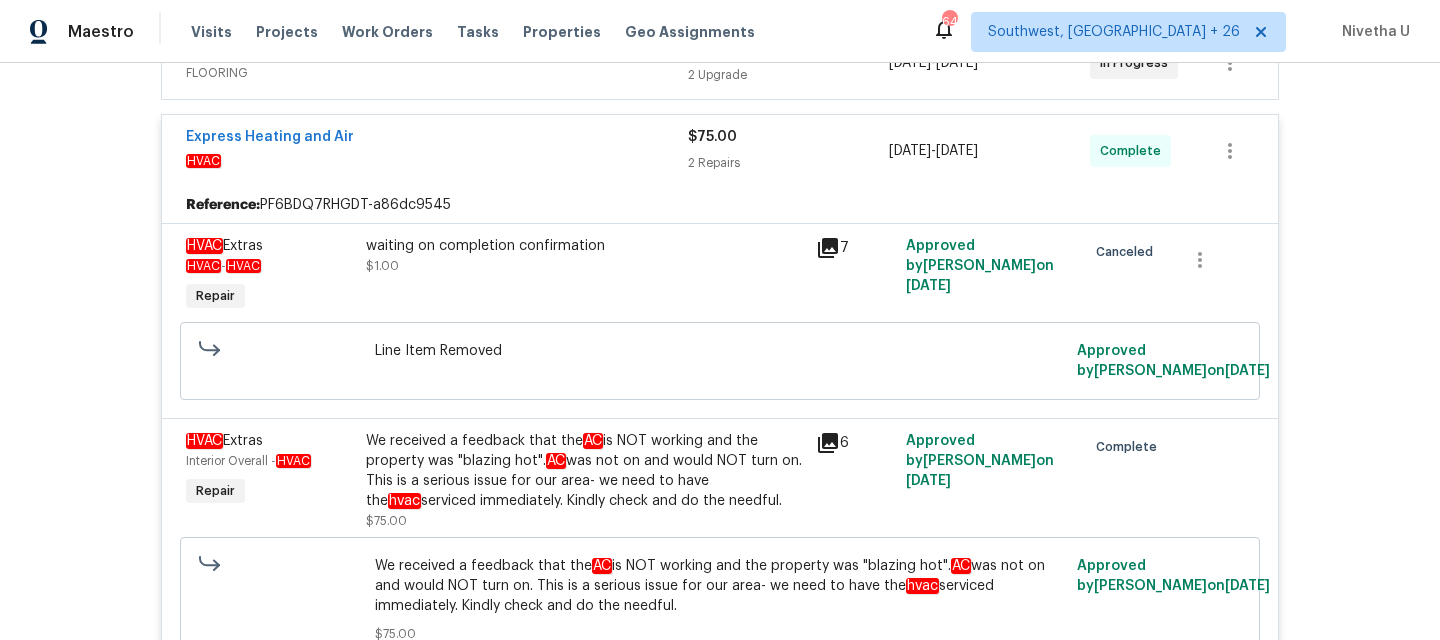 click on "Express Heating and Air" at bounding box center [437, 139] 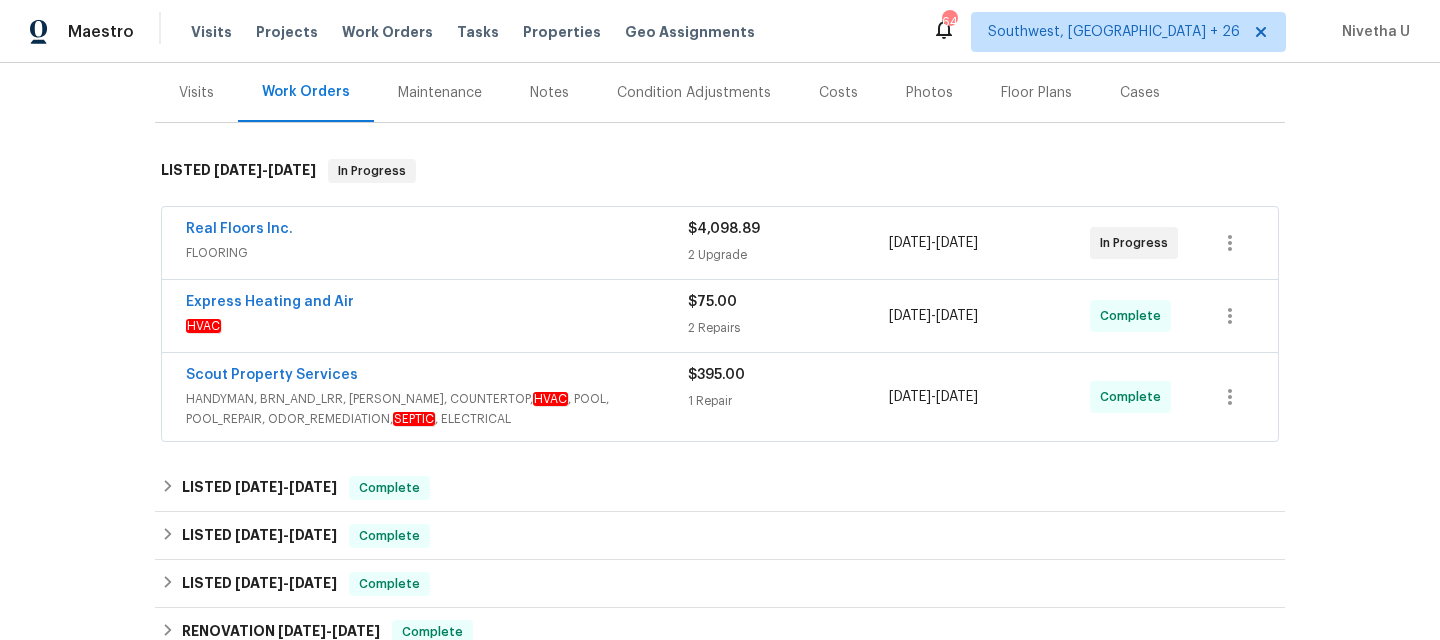 scroll, scrollTop: 241, scrollLeft: 0, axis: vertical 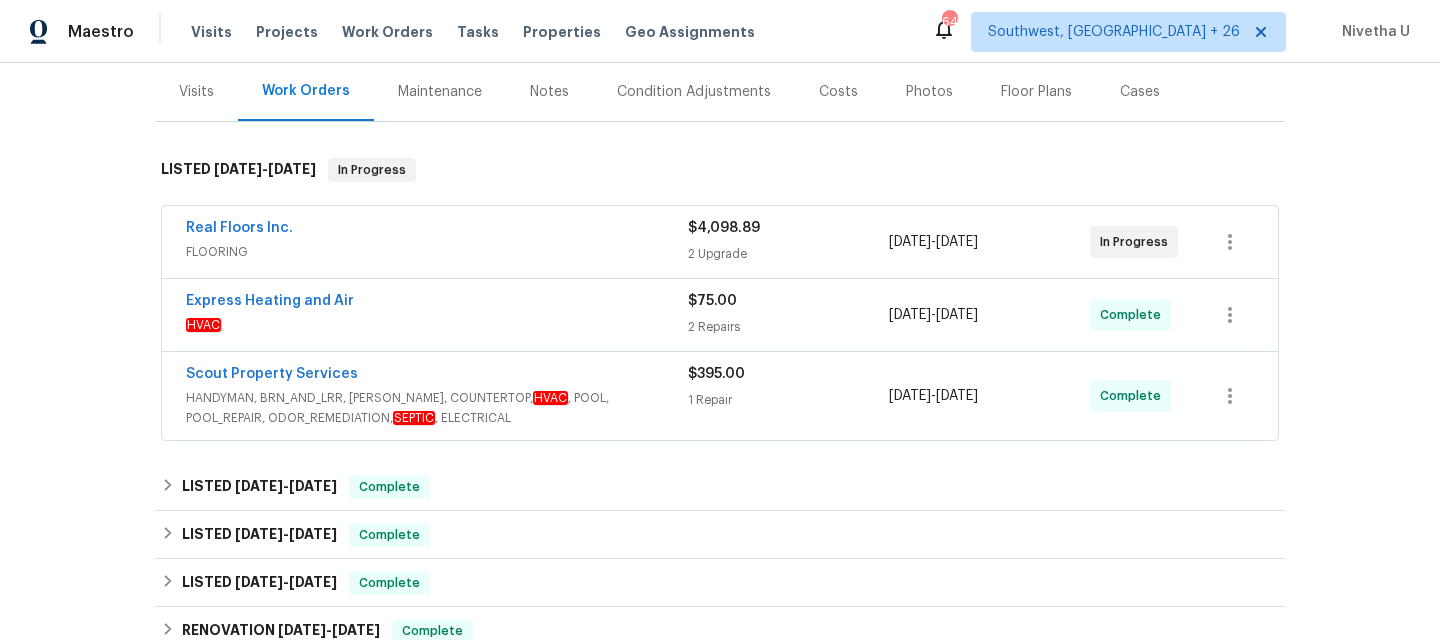 click on "Real Floors Inc." at bounding box center (437, 230) 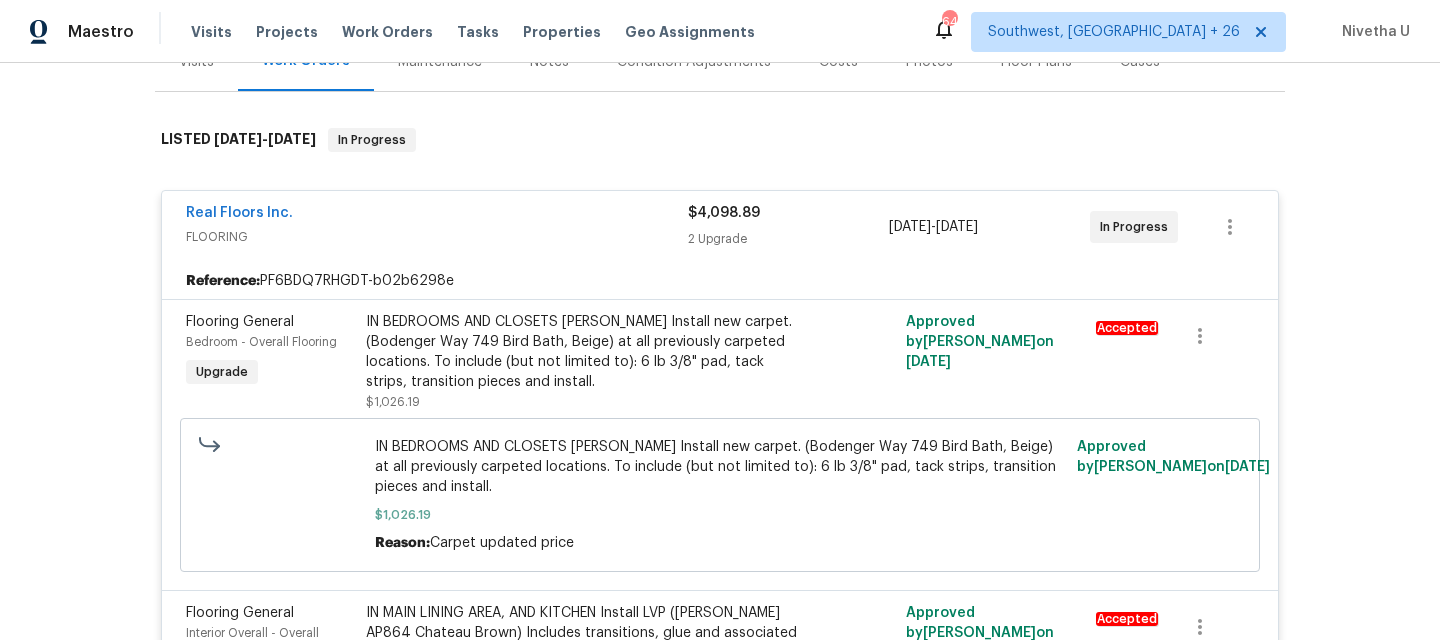 scroll, scrollTop: 269, scrollLeft: 0, axis: vertical 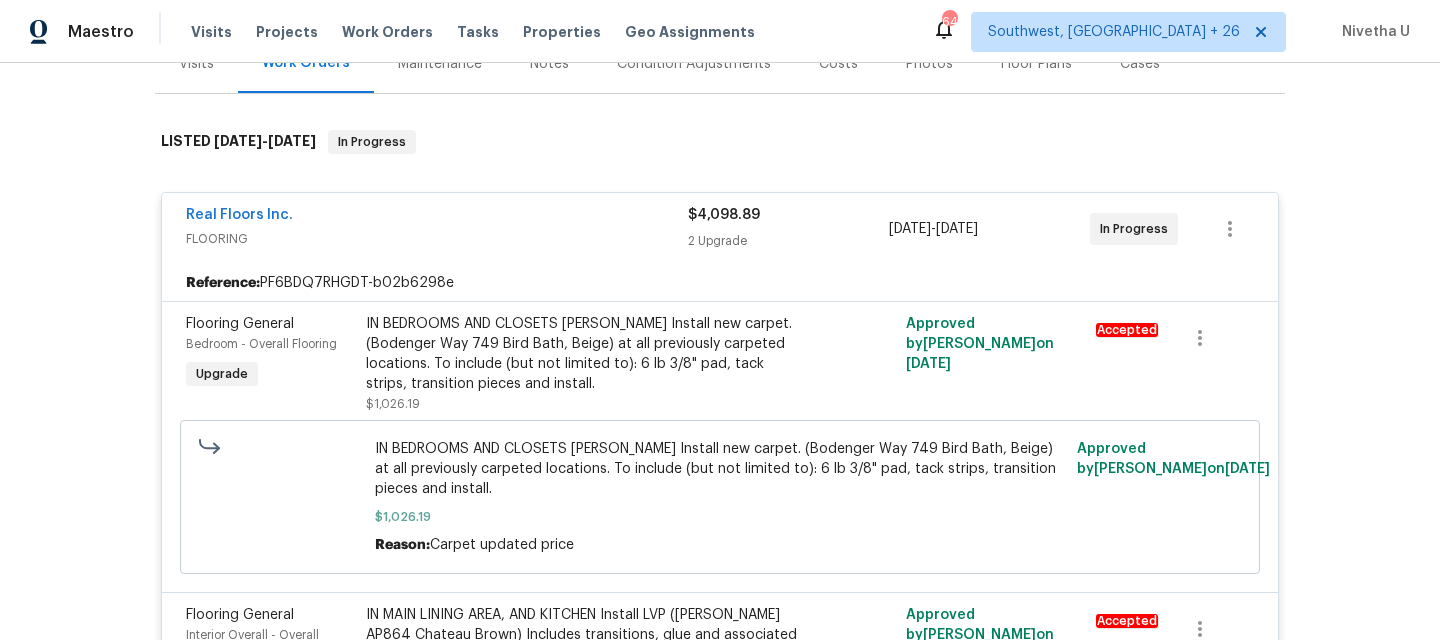 click on "Real Floors Inc. FLOORING" at bounding box center (437, 229) 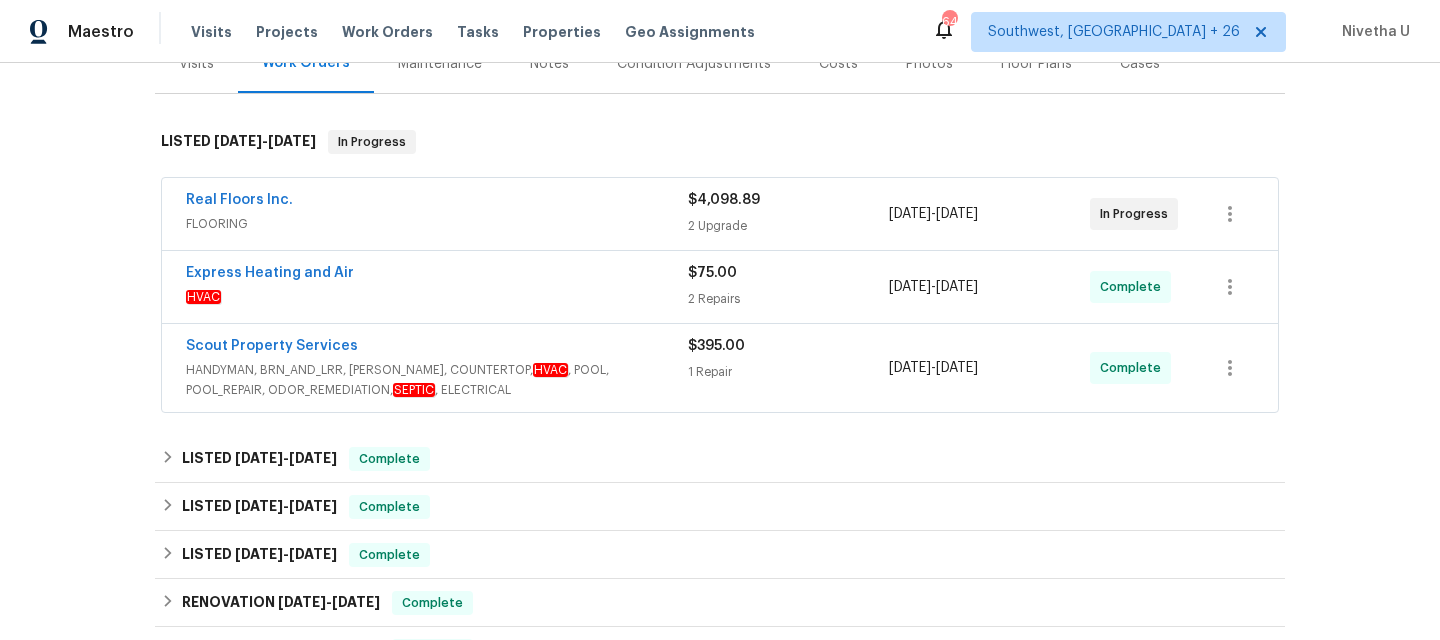 click on "HVAC" at bounding box center (437, 297) 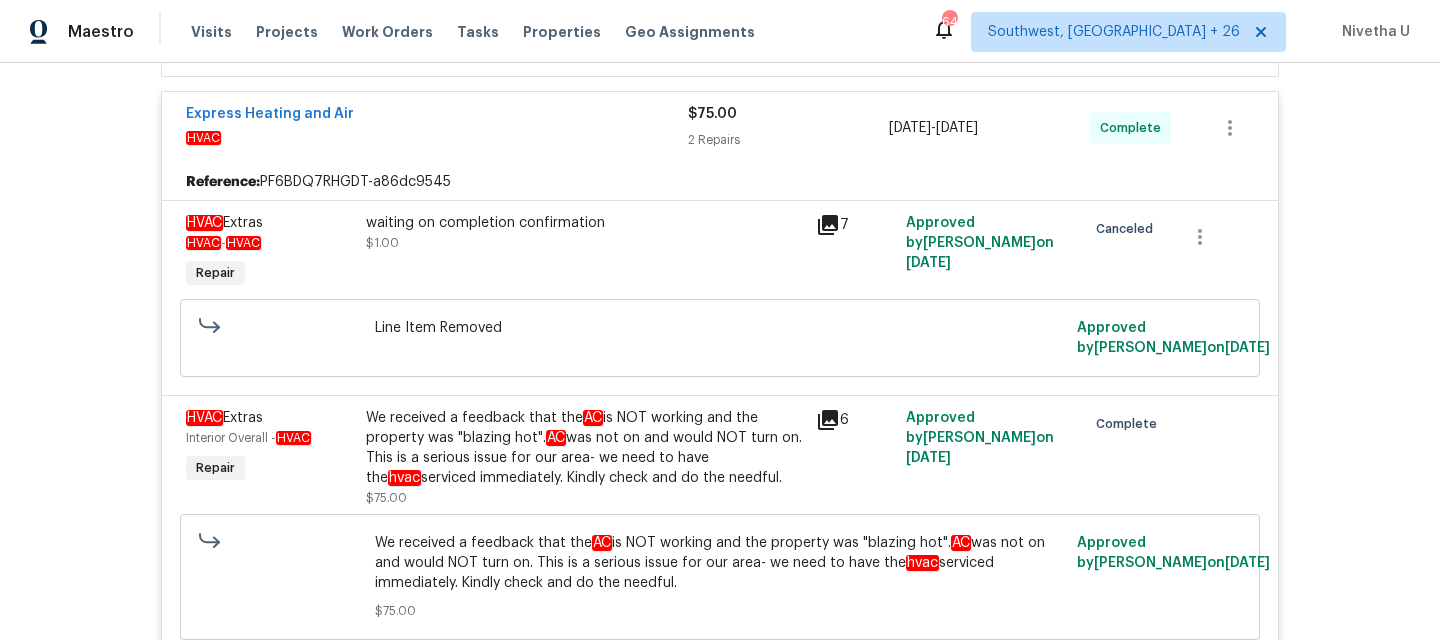 scroll, scrollTop: 441, scrollLeft: 0, axis: vertical 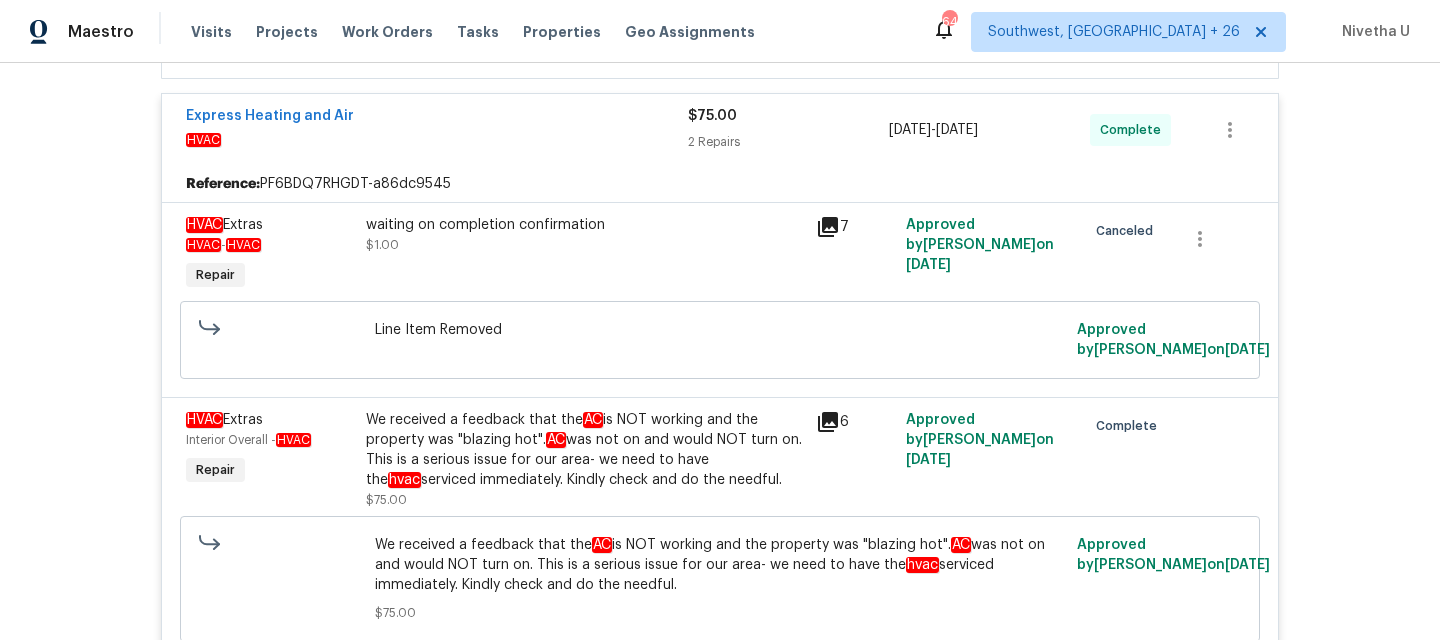 click on "HVAC" at bounding box center [437, 140] 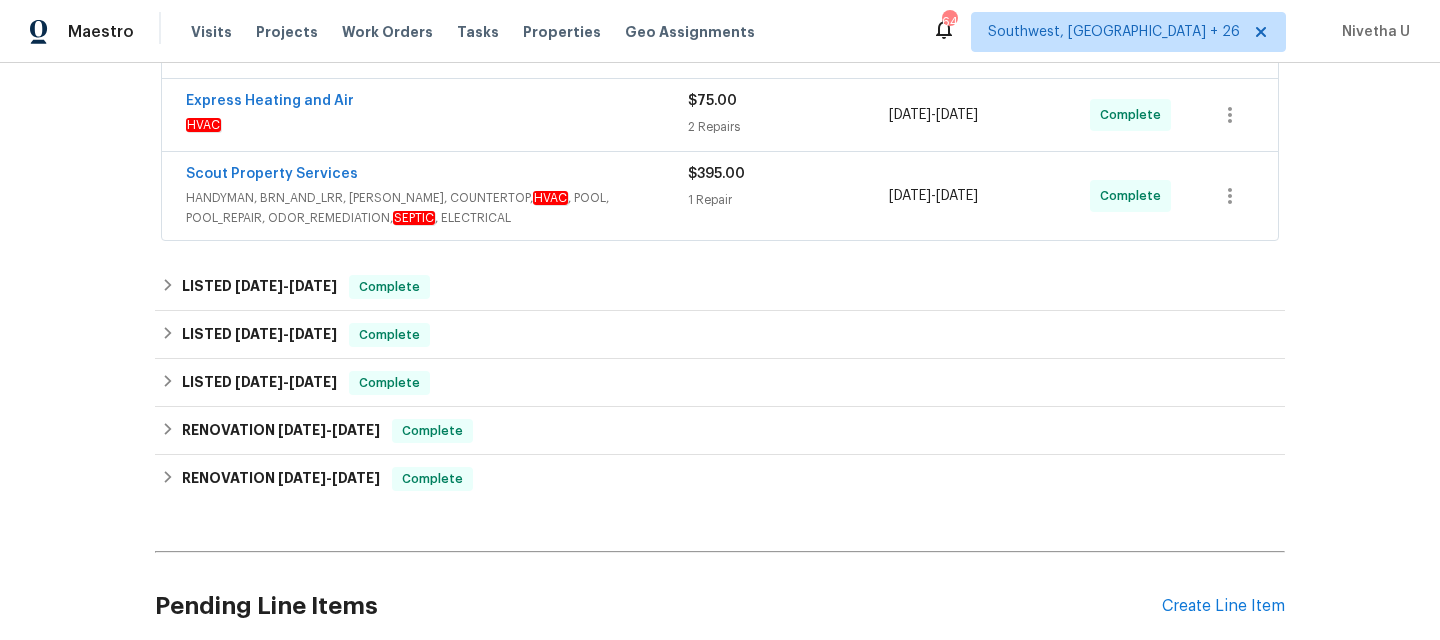 click on "HANDYMAN, BRN_AND_LRR, [PERSON_NAME], COUNTERTOP,  HVAC , POOL, POOL_REPAIR, ODOR_REMEDIATION,  SEPTIC , ELECTRICAL" at bounding box center [437, 208] 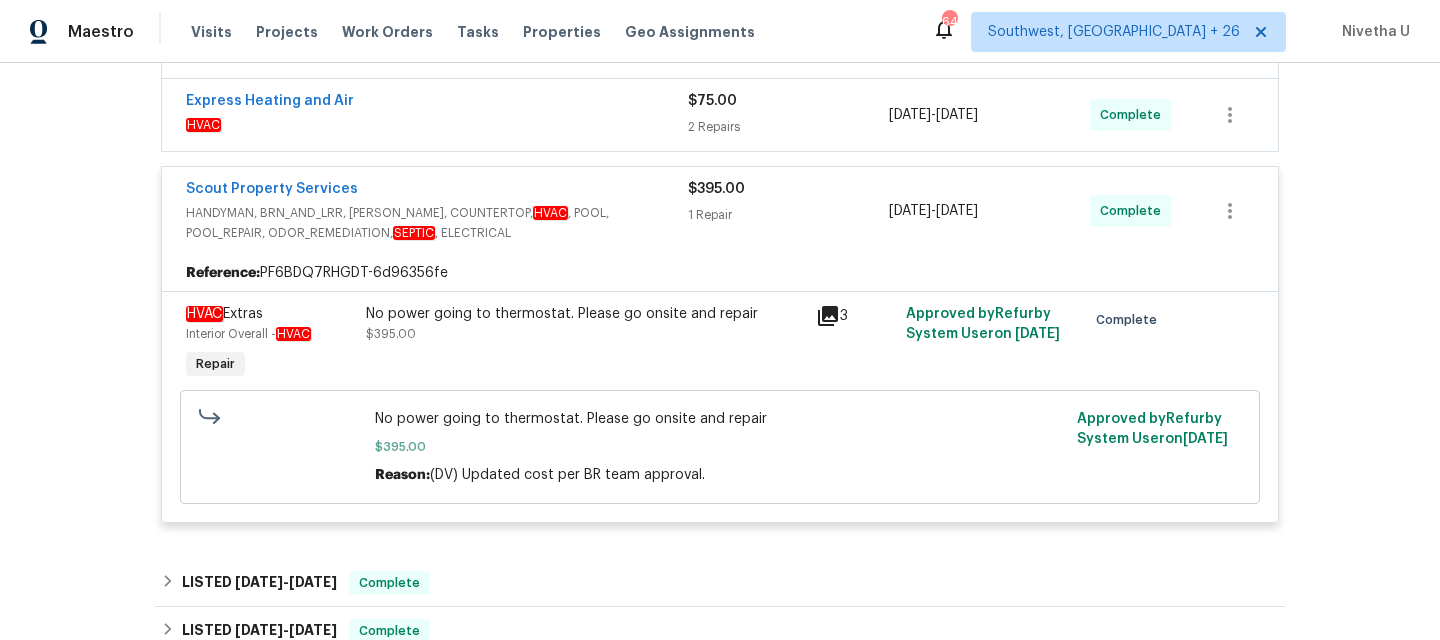 click on "Scout Property Services" at bounding box center (437, 191) 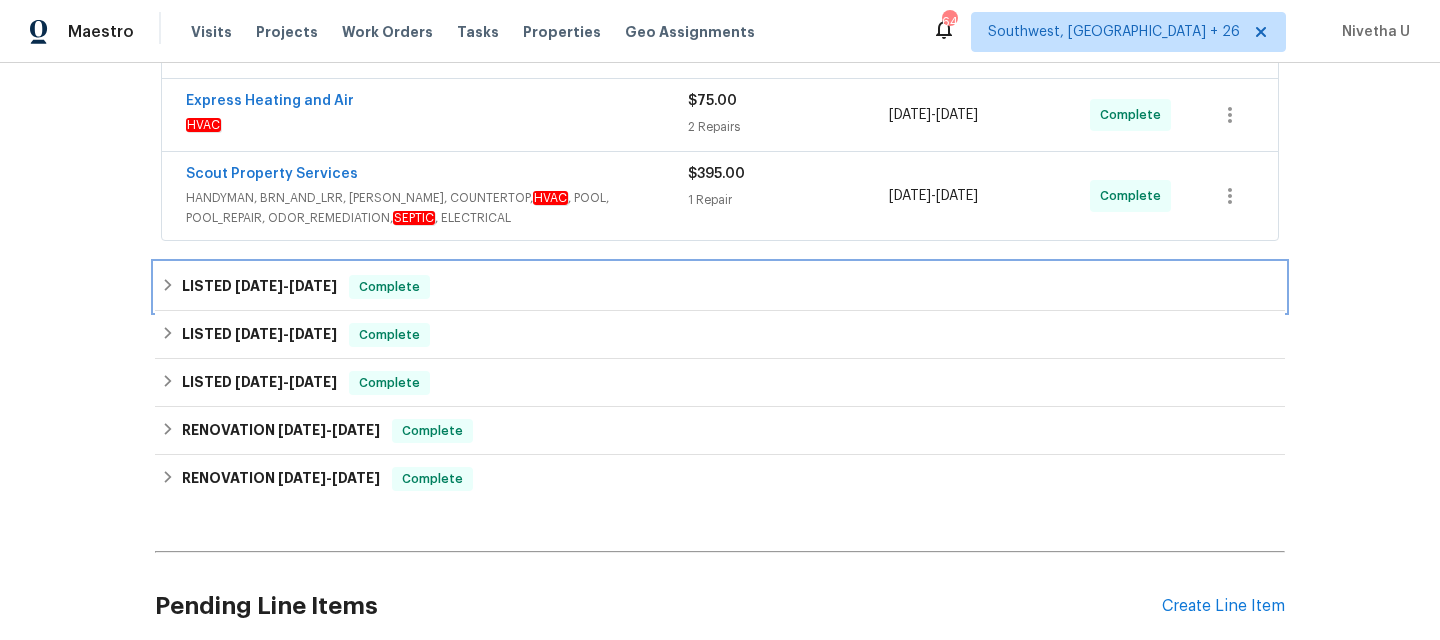 click on "LISTED   [DATE]  -  [DATE] Complete" at bounding box center (720, 287) 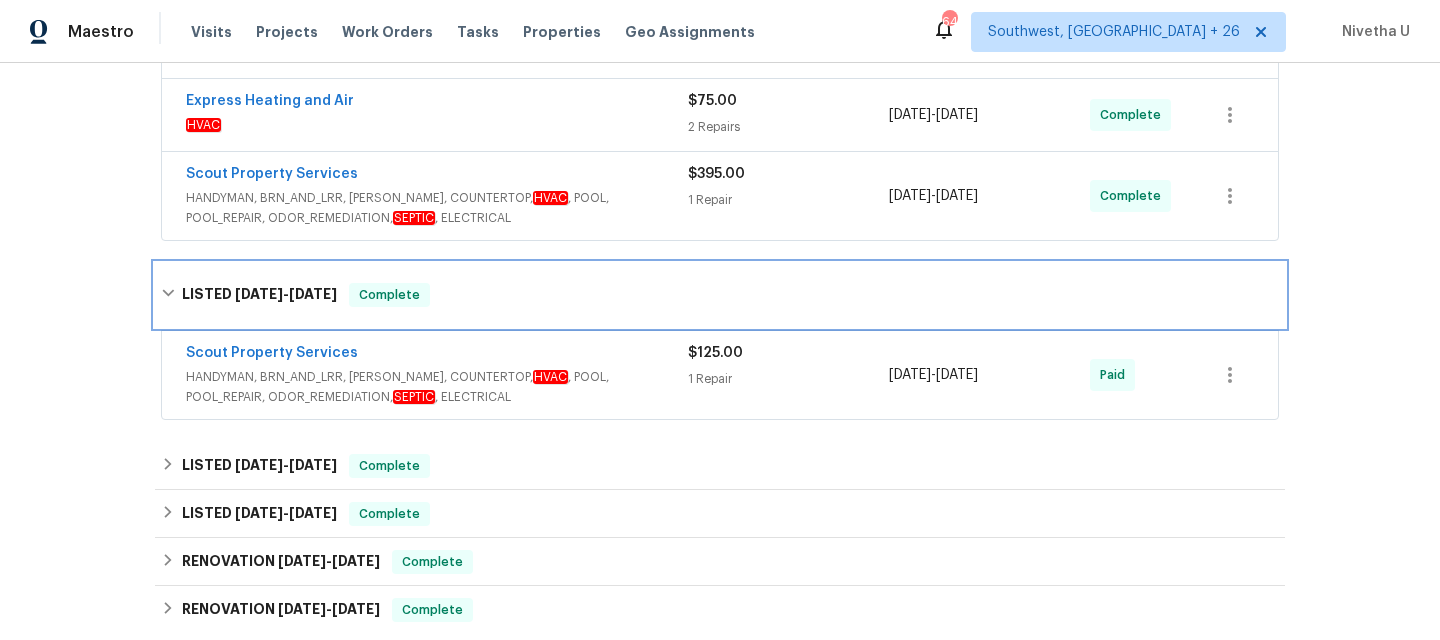 scroll, scrollTop: 589, scrollLeft: 0, axis: vertical 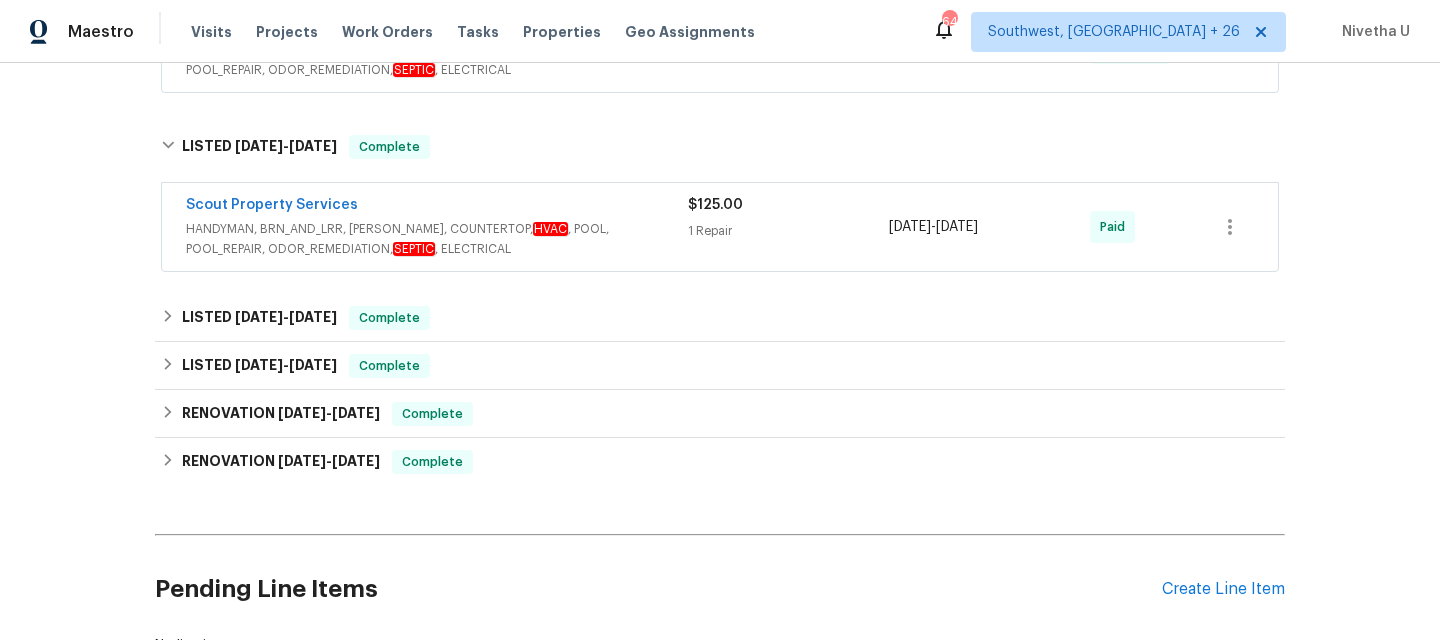 click on "HANDYMAN, BRN_AND_LRR, [PERSON_NAME], COUNTERTOP,  HVAC , POOL, POOL_REPAIR, ODOR_REMEDIATION,  SEPTIC , ELECTRICAL" at bounding box center [437, 239] 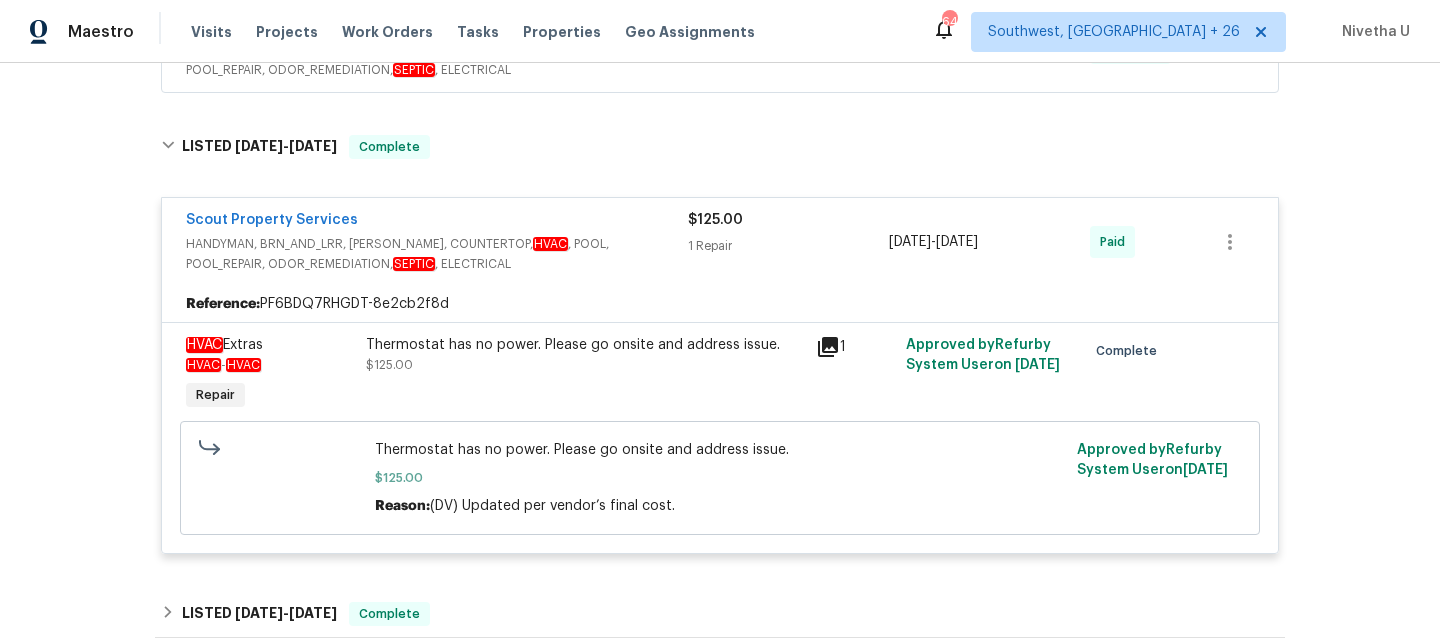 click on "HANDYMAN, BRN_AND_LRR, [PERSON_NAME], COUNTERTOP,  HVAC , POOL, POOL_REPAIR, ODOR_REMEDIATION,  SEPTIC , ELECTRICAL" at bounding box center [437, 254] 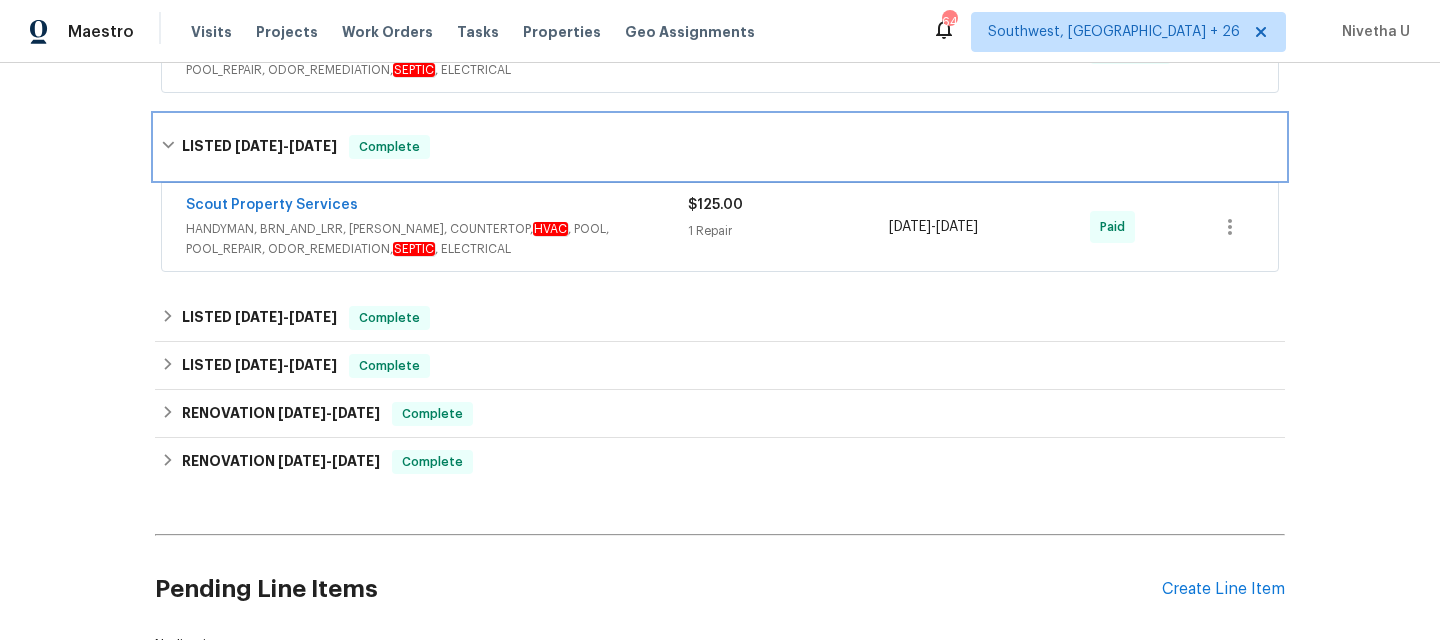 click on "LISTED   [DATE]  -  [DATE] Complete" at bounding box center [720, 147] 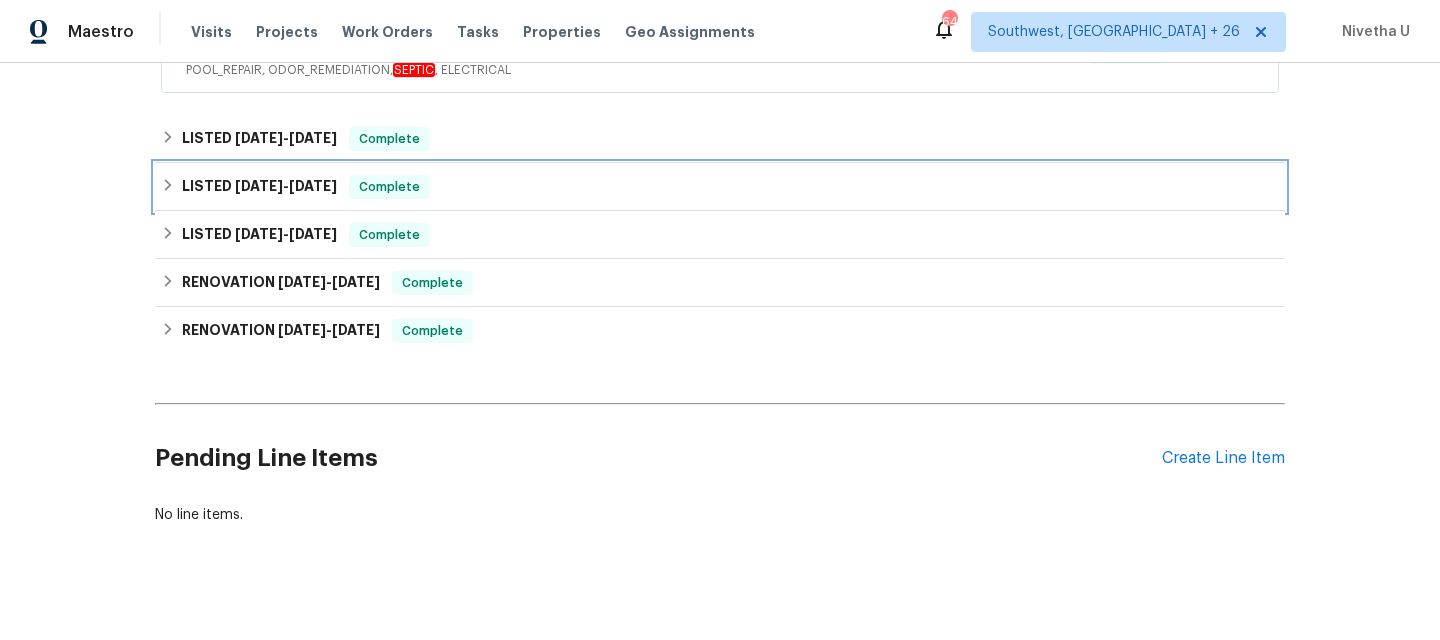 click on "LISTED   [DATE]  -  [DATE] Complete" at bounding box center [720, 187] 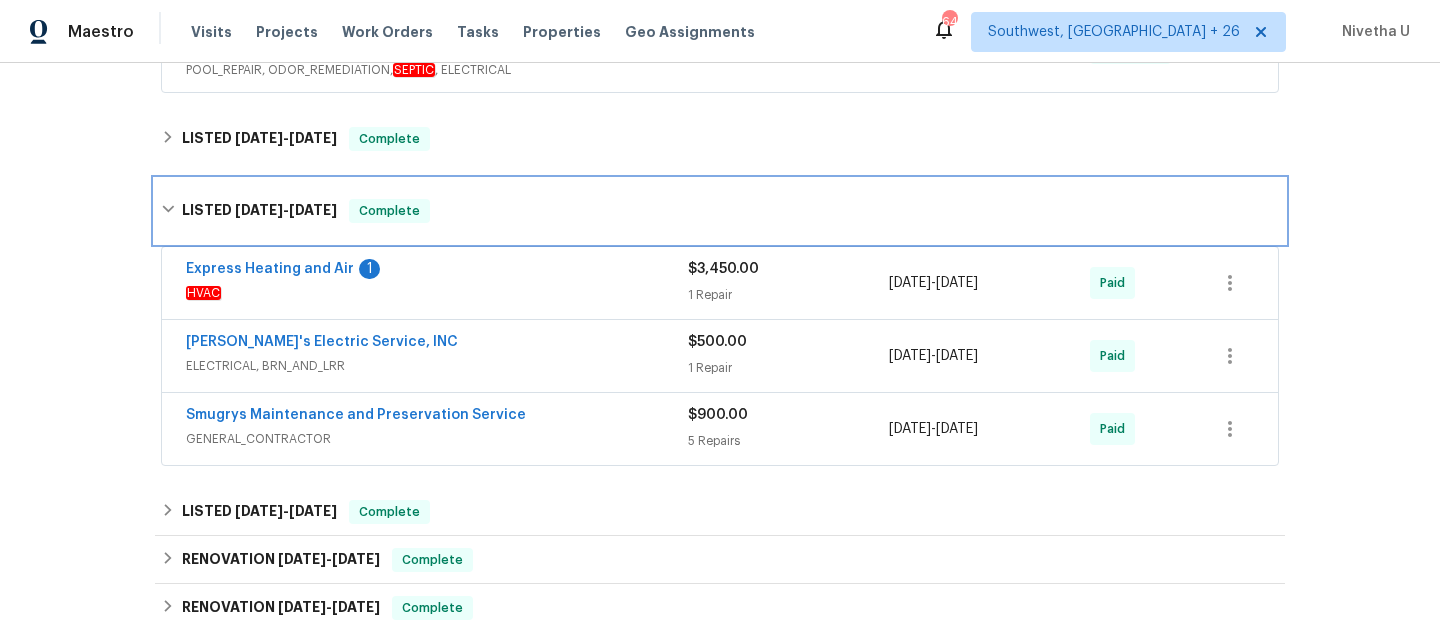 scroll, scrollTop: 683, scrollLeft: 0, axis: vertical 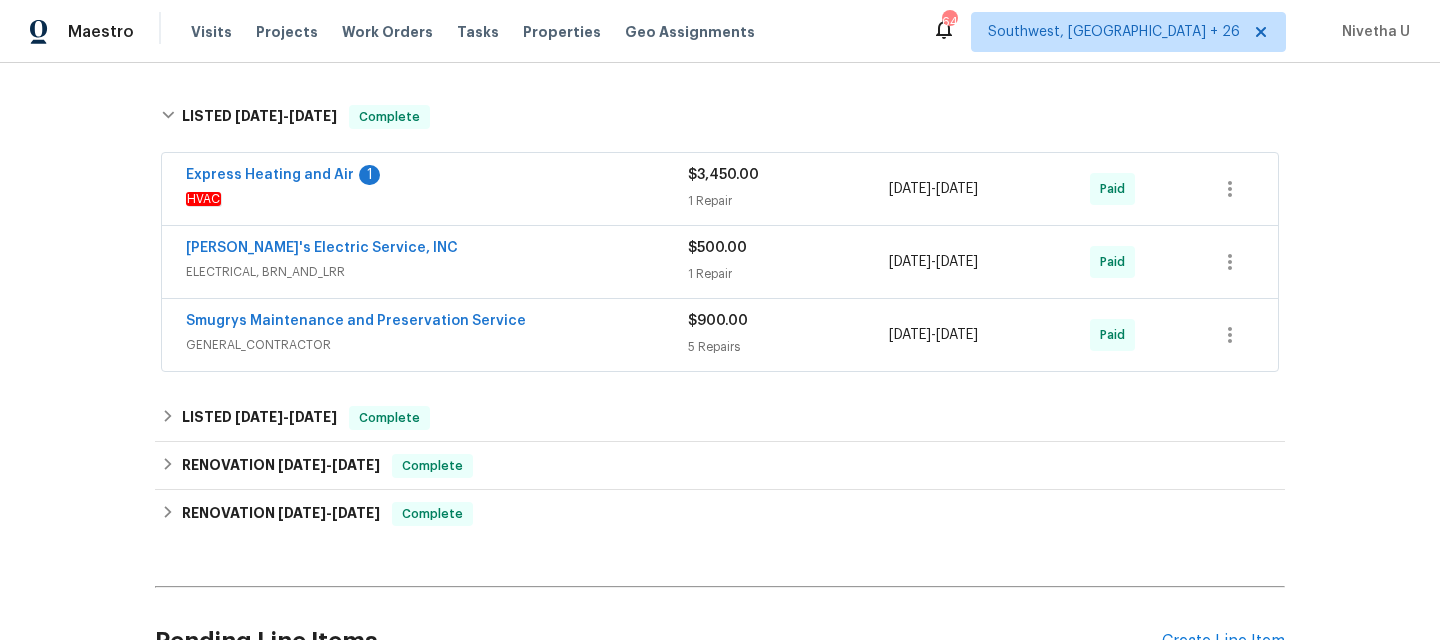 click on "GENERAL_CONTRACTOR" at bounding box center (437, 345) 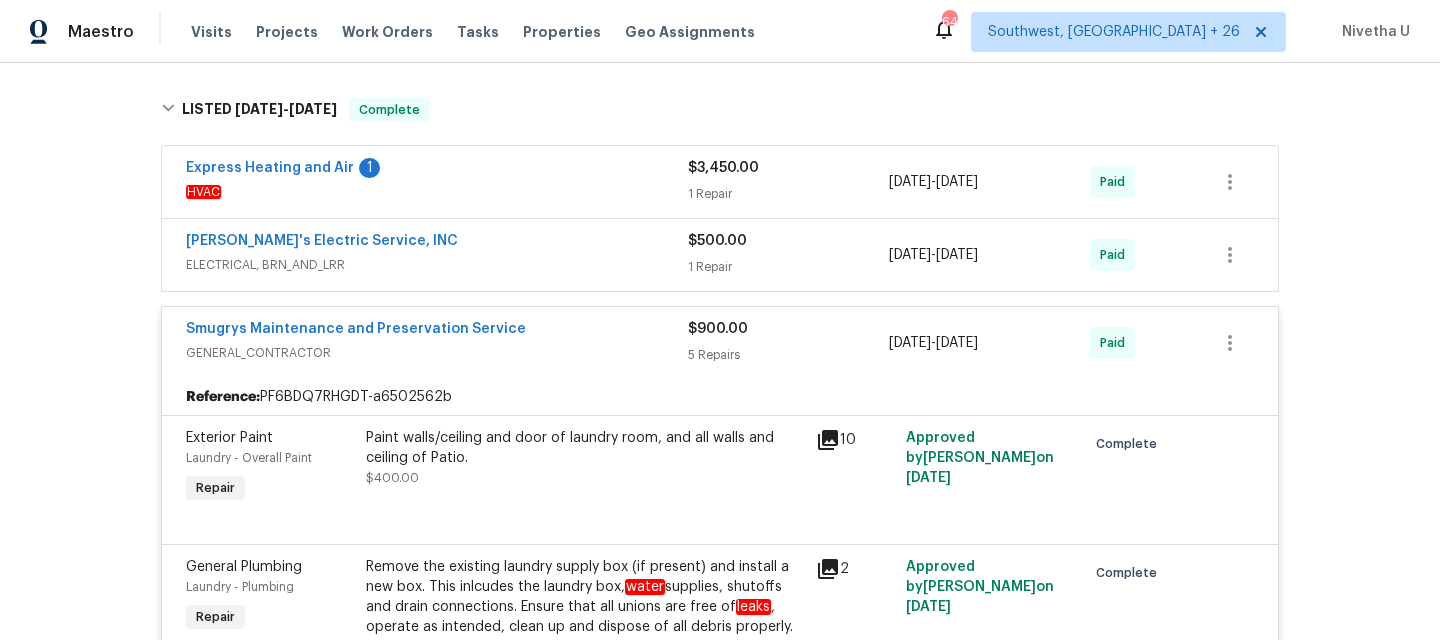 scroll, scrollTop: 749, scrollLeft: 0, axis: vertical 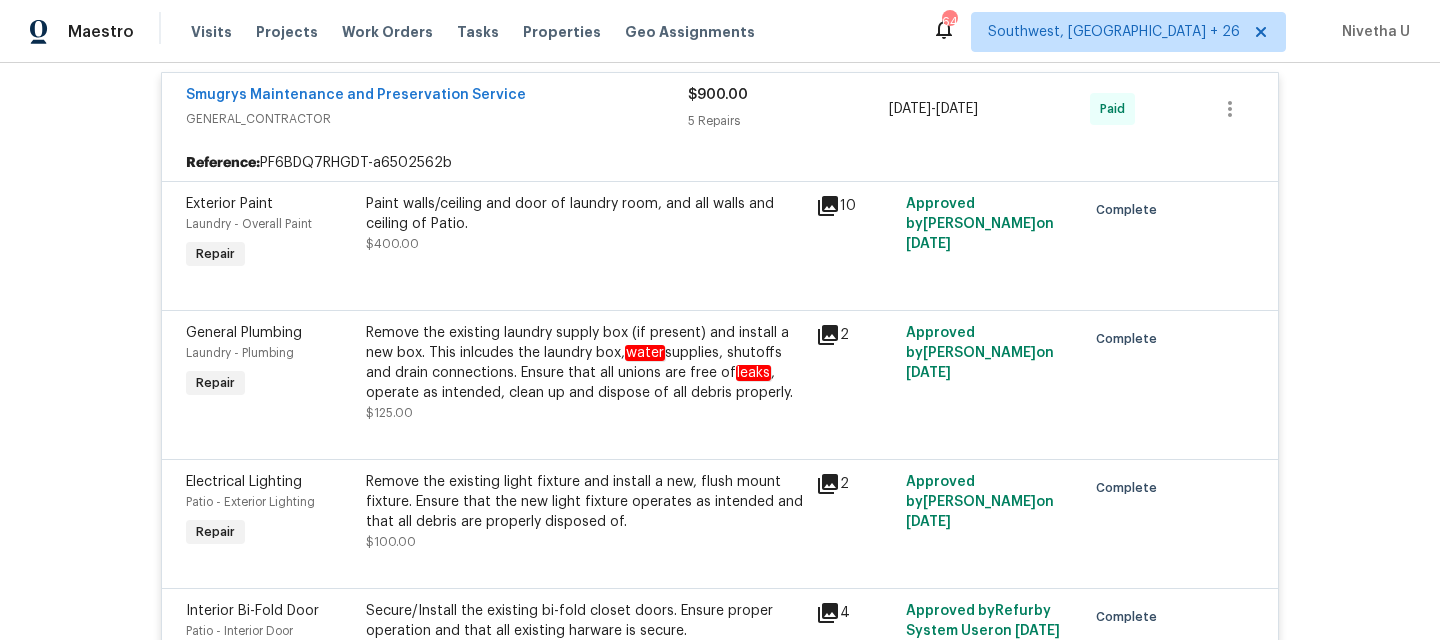 click on "Smugrys Maintenance and Preservation Service" at bounding box center (437, 97) 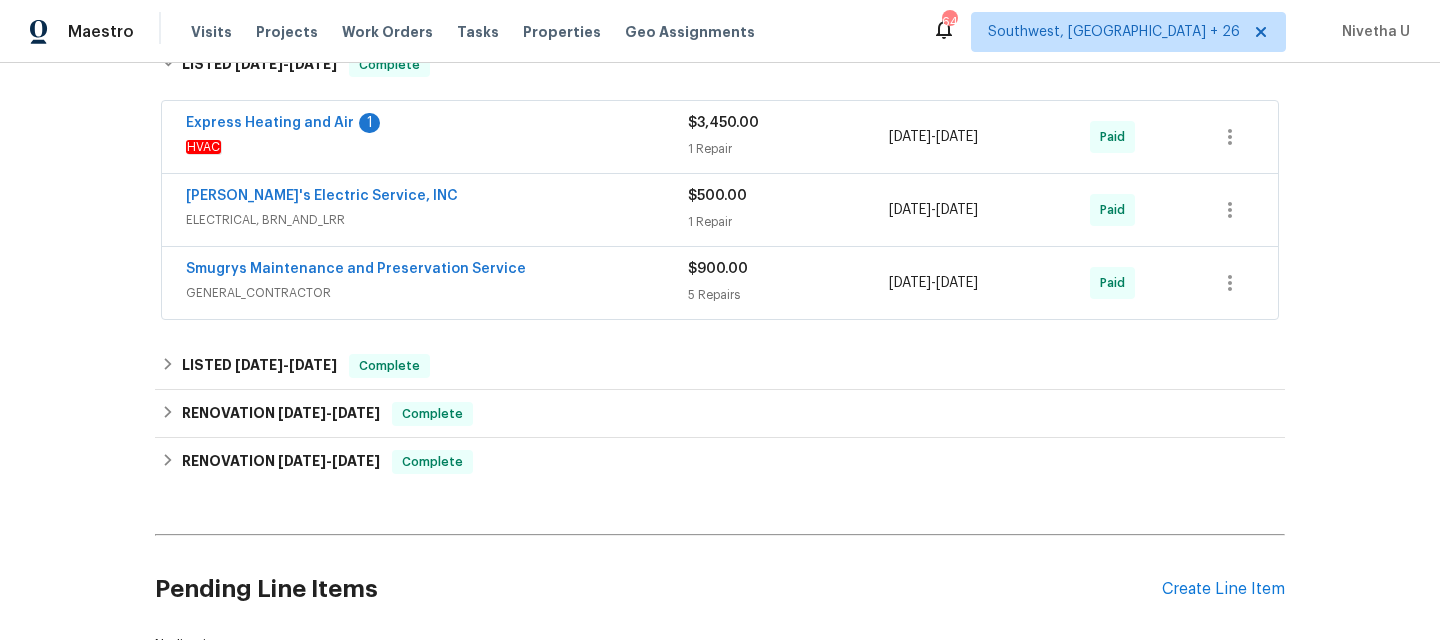 scroll, scrollTop: 733, scrollLeft: 0, axis: vertical 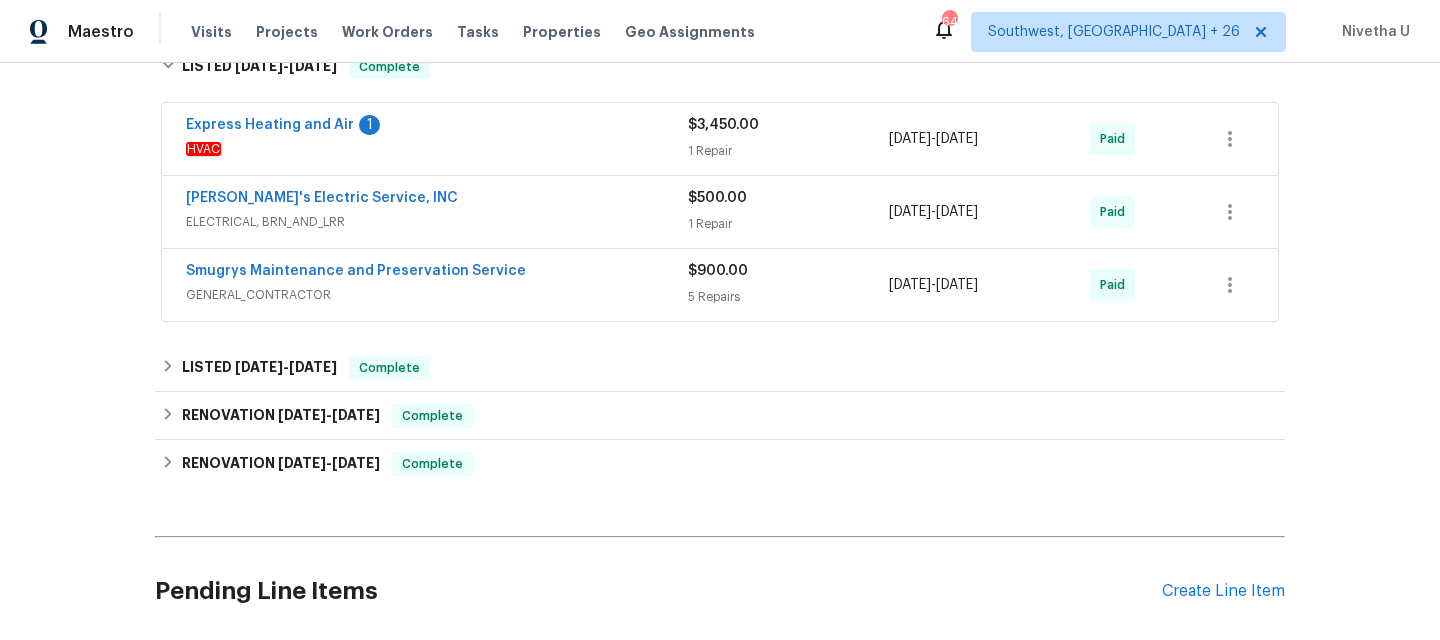 click on "[PERSON_NAME]'s Electric Service, INC" at bounding box center (437, 200) 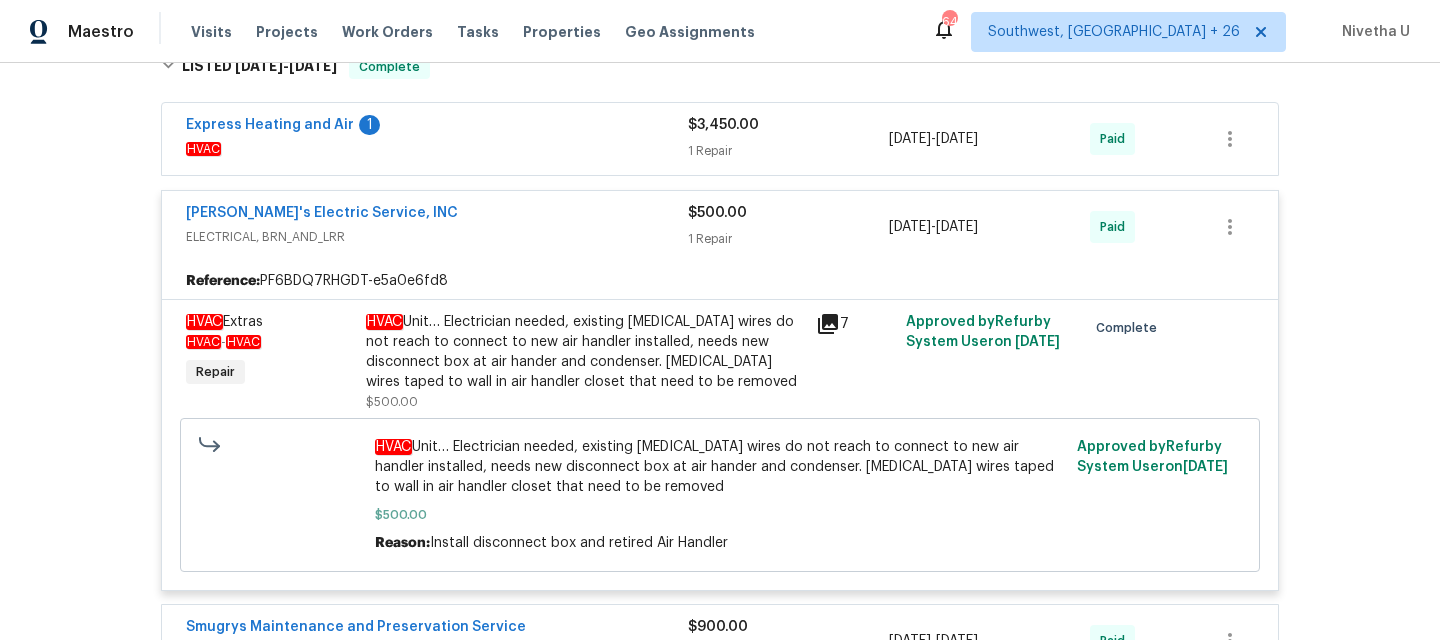 click on "ELECTRICAL, BRN_AND_LRR" at bounding box center (437, 237) 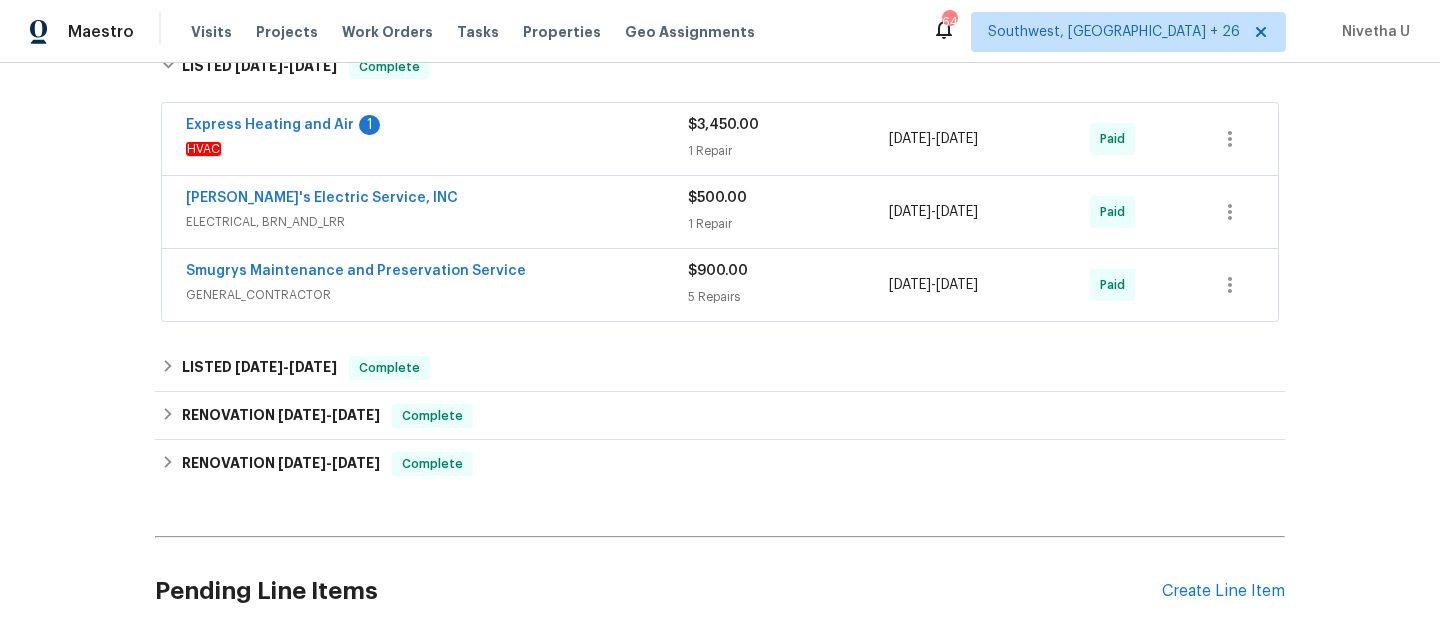 click on "ELECTRICAL, BRN_AND_LRR" at bounding box center (437, 222) 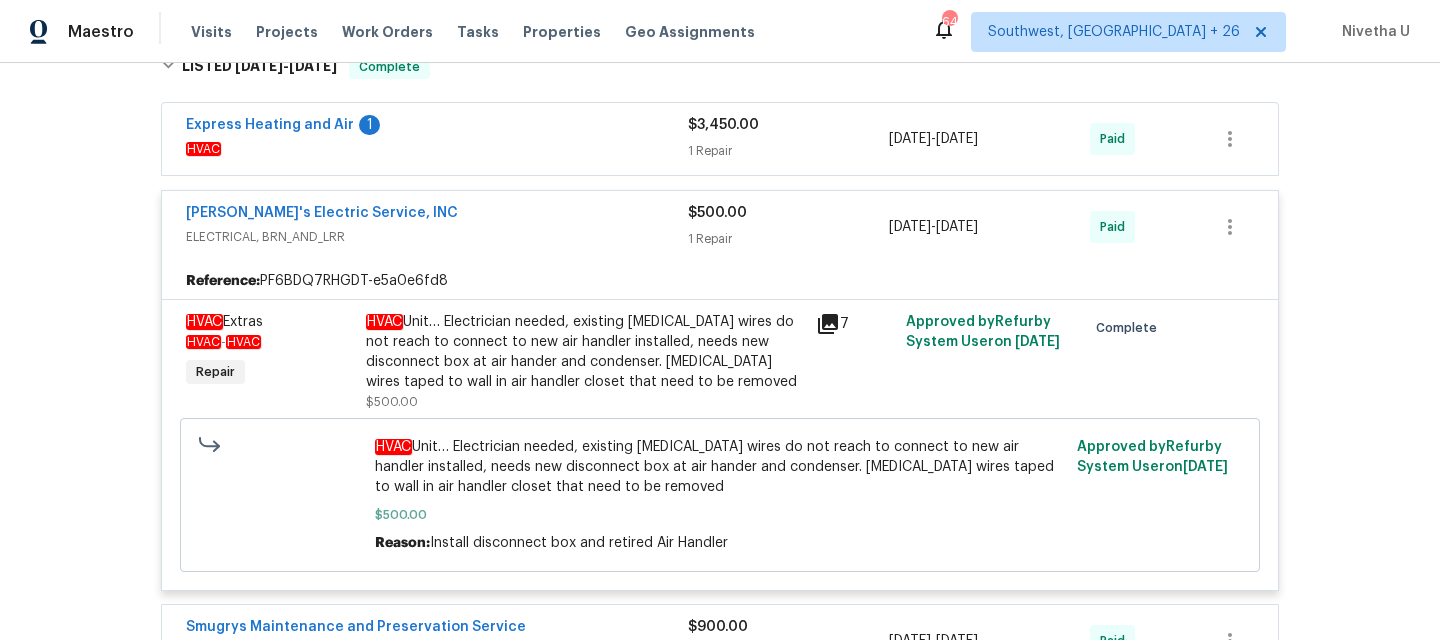 click on "ELECTRICAL, BRN_AND_LRR" at bounding box center [437, 237] 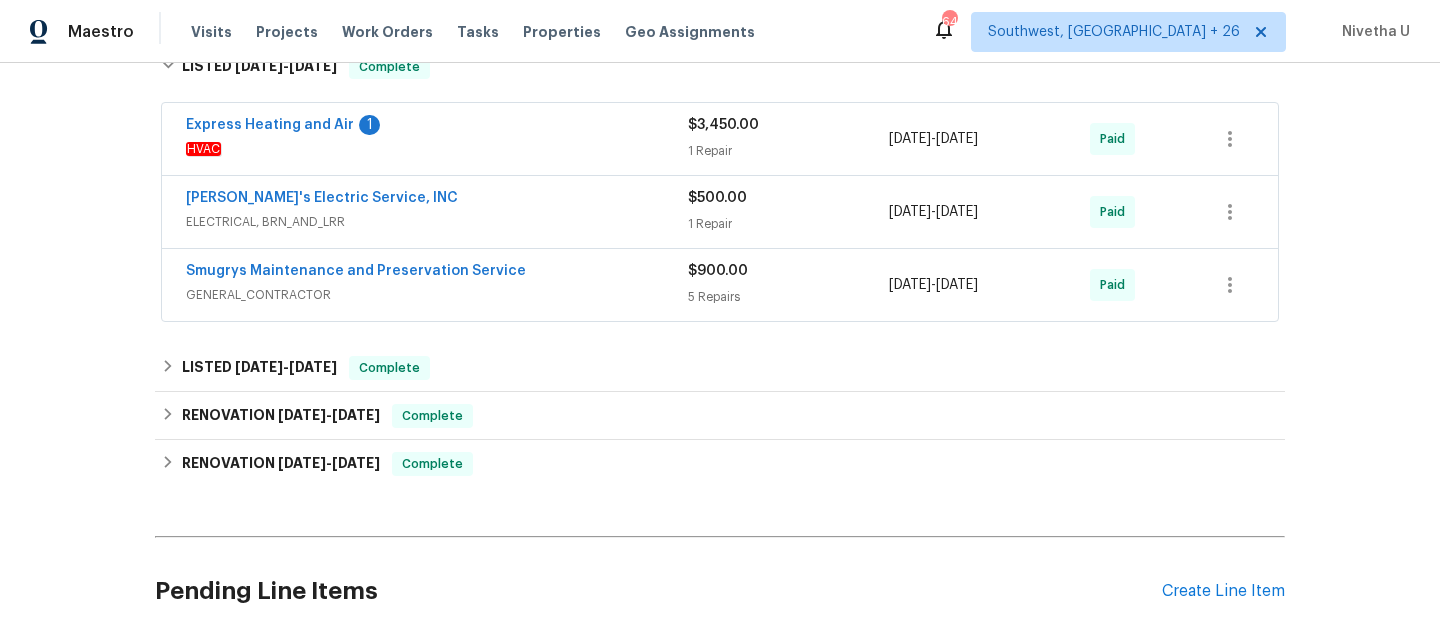 click on "Back to all projects [STREET_ADDRESS] 2 Beds | 1 1/2 Baths | Total: 1260 ft² | Above Grade: 1260 ft² | Basement Finished: N/A | 1974 Not seen [DATE] Mark Seen Actions Last Visit Date [DATE]  by  [PERSON_NAME]   Project Listed   [DATE]  -  [DATE] In Progress Visits Work Orders Maintenance Notes Condition Adjustments Costs Photos Floor Plans Cases LISTED   [DATE]  -  [DATE] In Progress Real Floors Inc. FLOORING $4,098.89 2 Upgrade [DATE]  -  [DATE] In Progress Express Heating and Air HVAC $75.00 2 Repairs [DATE]  -  [DATE] Complete Scout Property Services HANDYMAN, BRN_AND_LRR, [PERSON_NAME], COUNTERTOP,  HVAC , POOL, POOL_REPAIR, ODOR_REMEDIATION,  SEPTIC , ELECTRICAL $395.00 1 Repair [DATE]  -  [DATE] Complete LISTED   [DATE]  -  [DATE] Complete Scout Property Services HANDYMAN, BRN_AND_LRR, [PERSON_NAME], COUNTERTOP,  HVAC , POOL, POOL_REPAIR, ODOR_REMEDIATION,  SEPTIC , ELECTRICAL $125.00 1 Repair [DATE]  -  [DATE] Paid LISTED   [DATE]  -  [DATE] Complete 1" at bounding box center [720, 14] 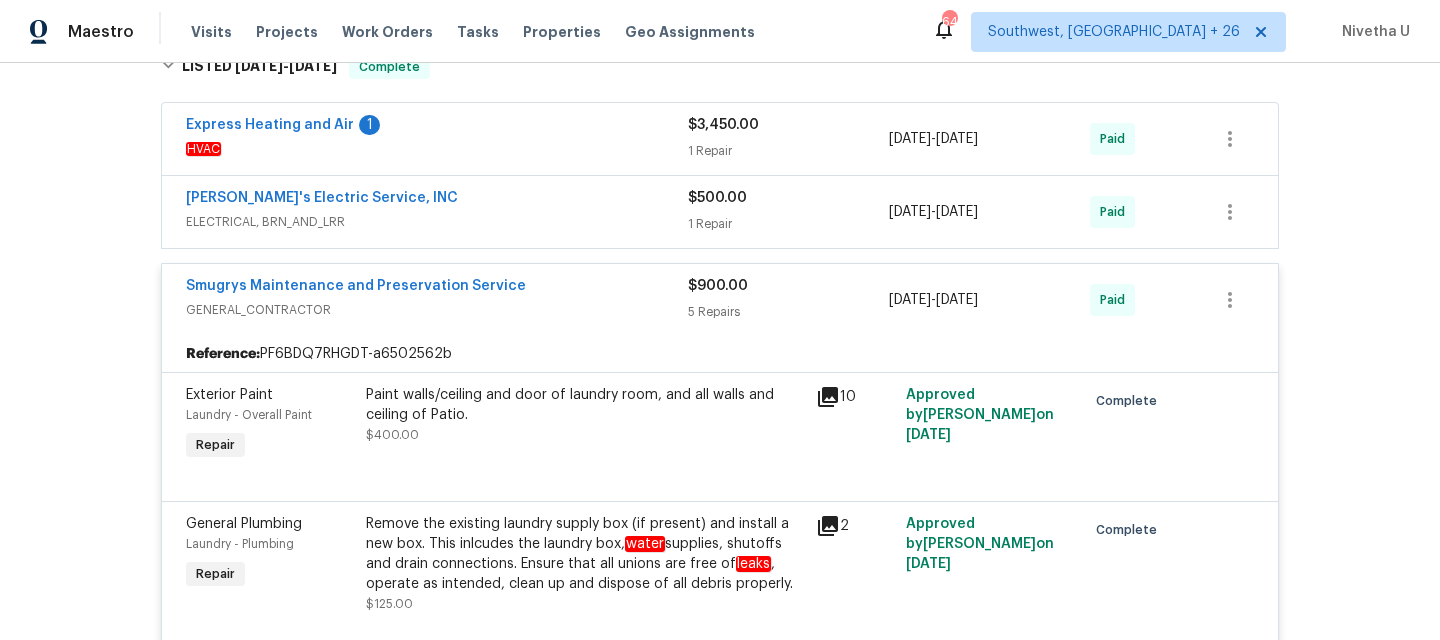 click on "GENERAL_CONTRACTOR" at bounding box center [437, 310] 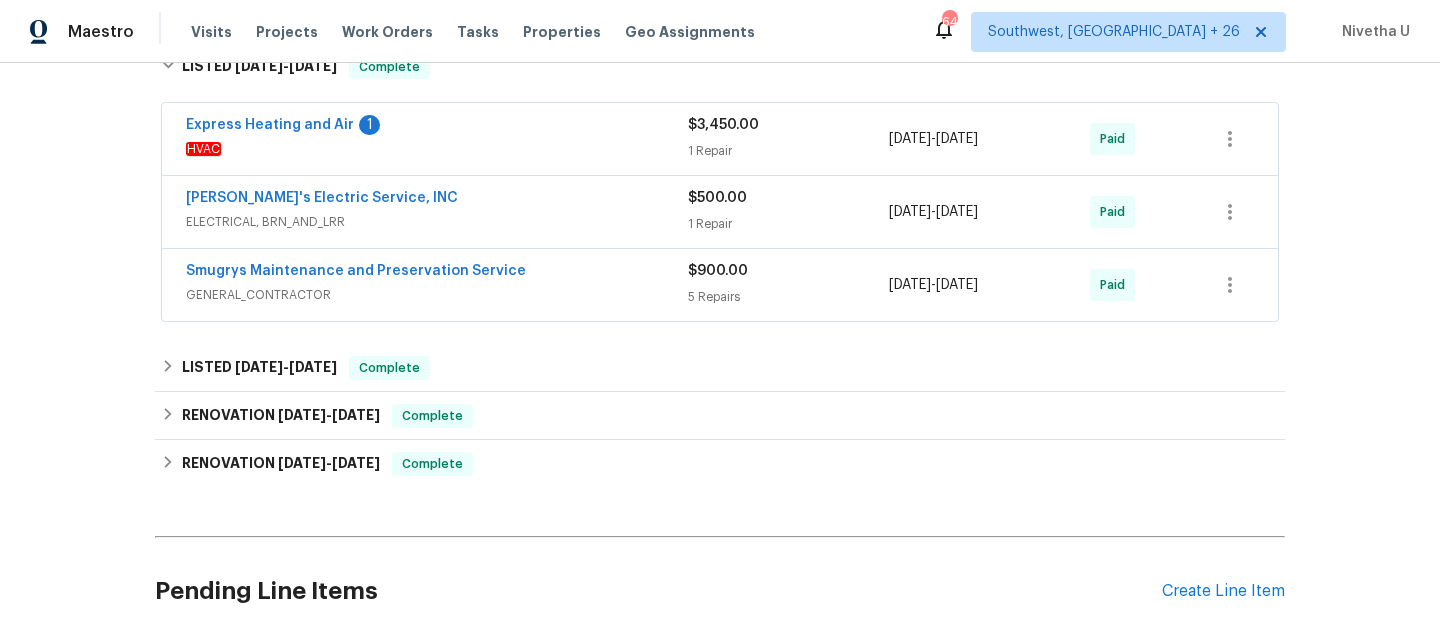 click on "ELECTRICAL, BRN_AND_LRR" at bounding box center [437, 222] 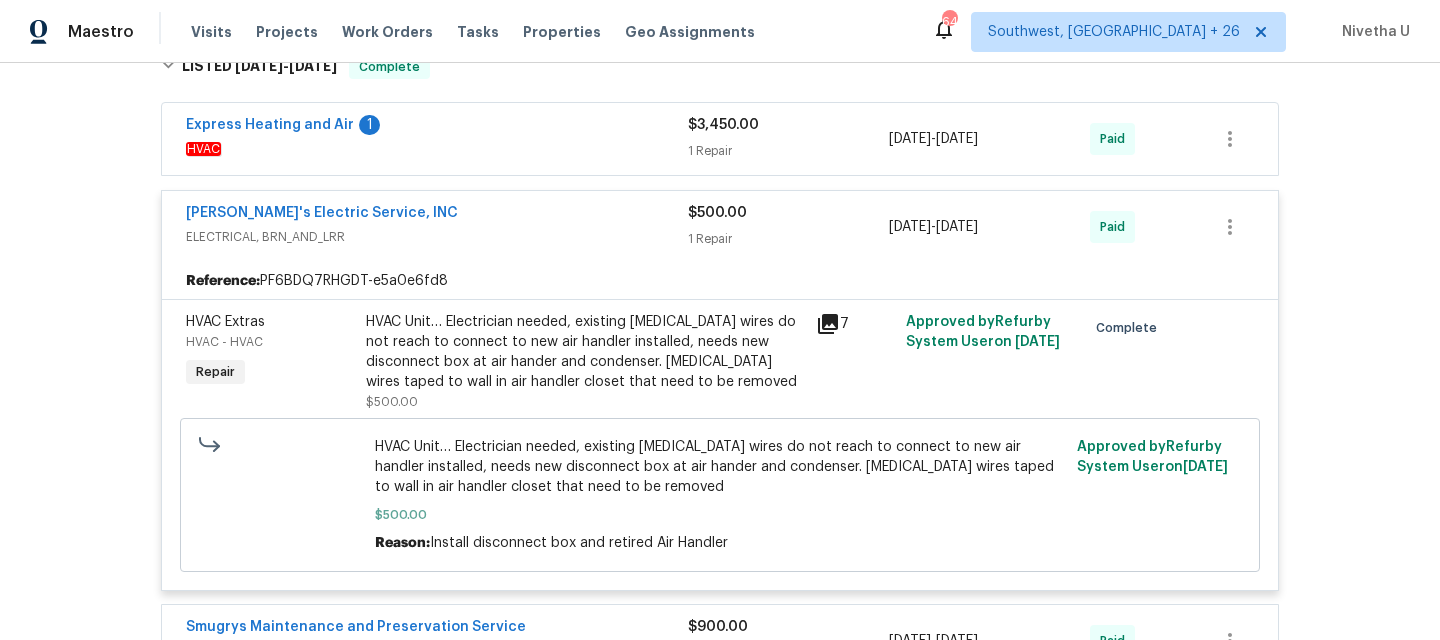 click on "[PERSON_NAME]'s Electric Service, INC" at bounding box center [437, 215] 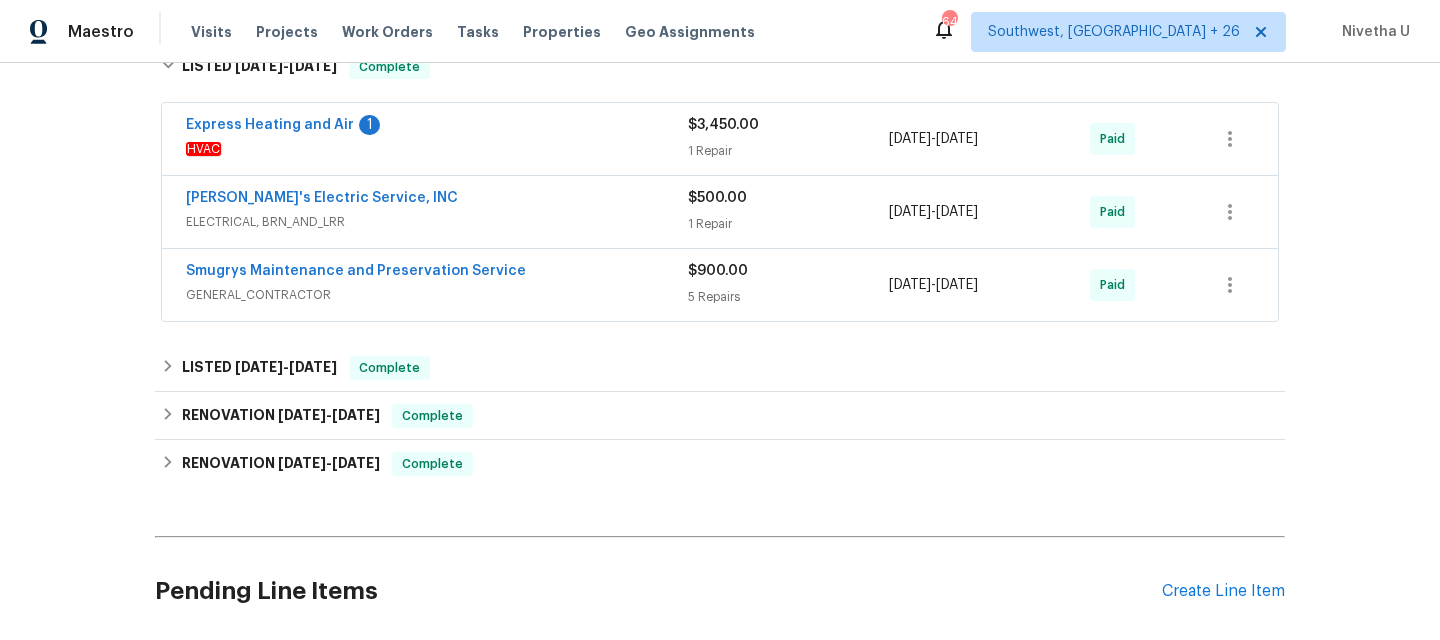 click on "HVAC" at bounding box center (437, 149) 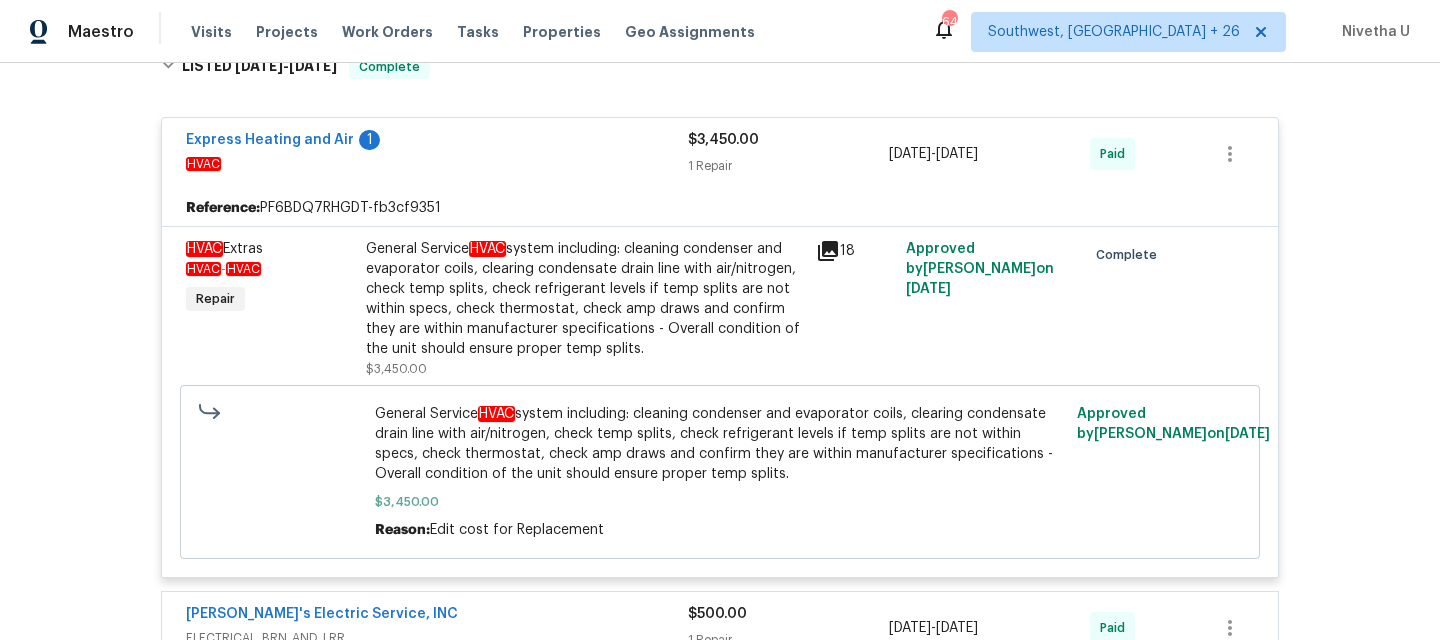 click on "HVAC" at bounding box center (437, 164) 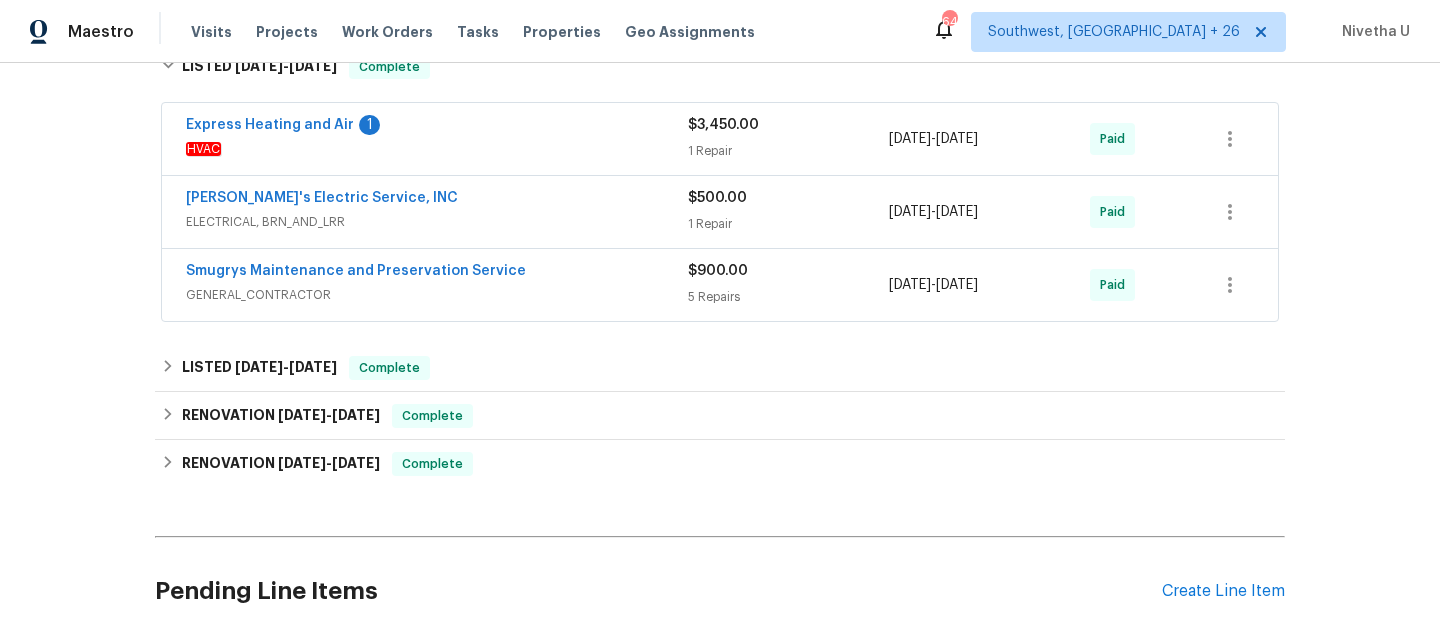 scroll, scrollTop: 564, scrollLeft: 0, axis: vertical 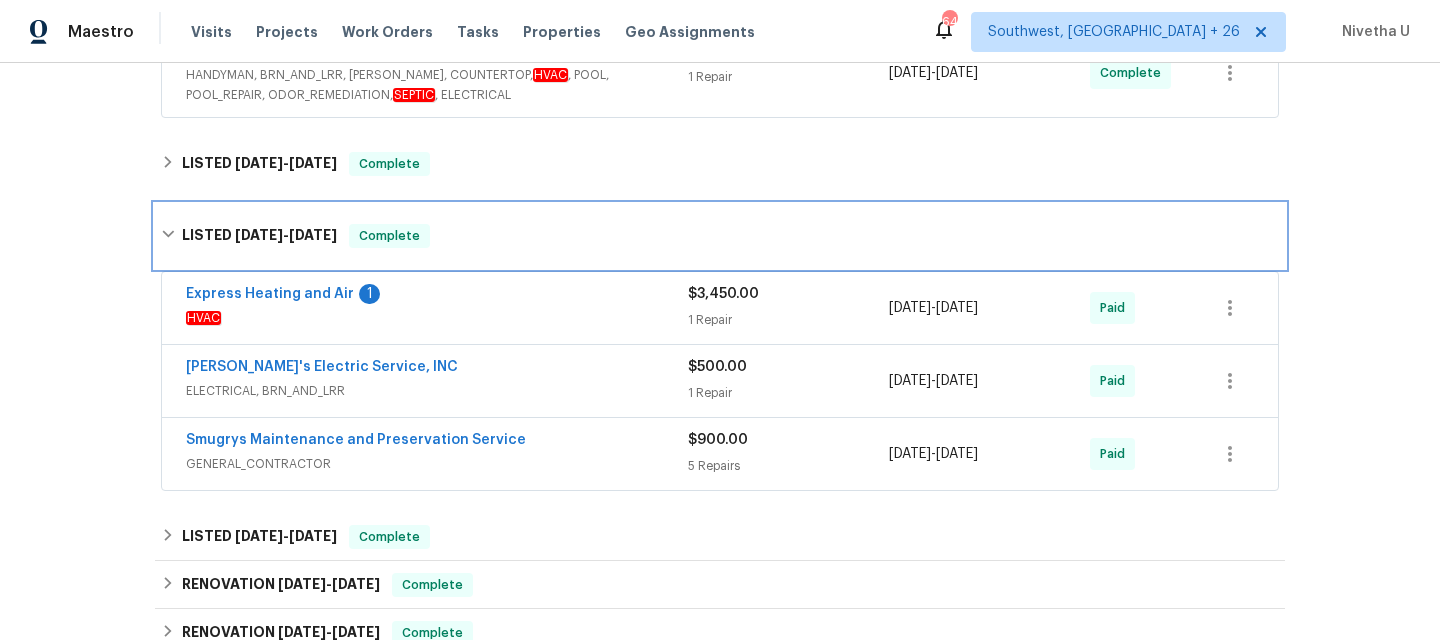 click on "LISTED   [DATE]  -  [DATE] Complete" at bounding box center [720, 236] 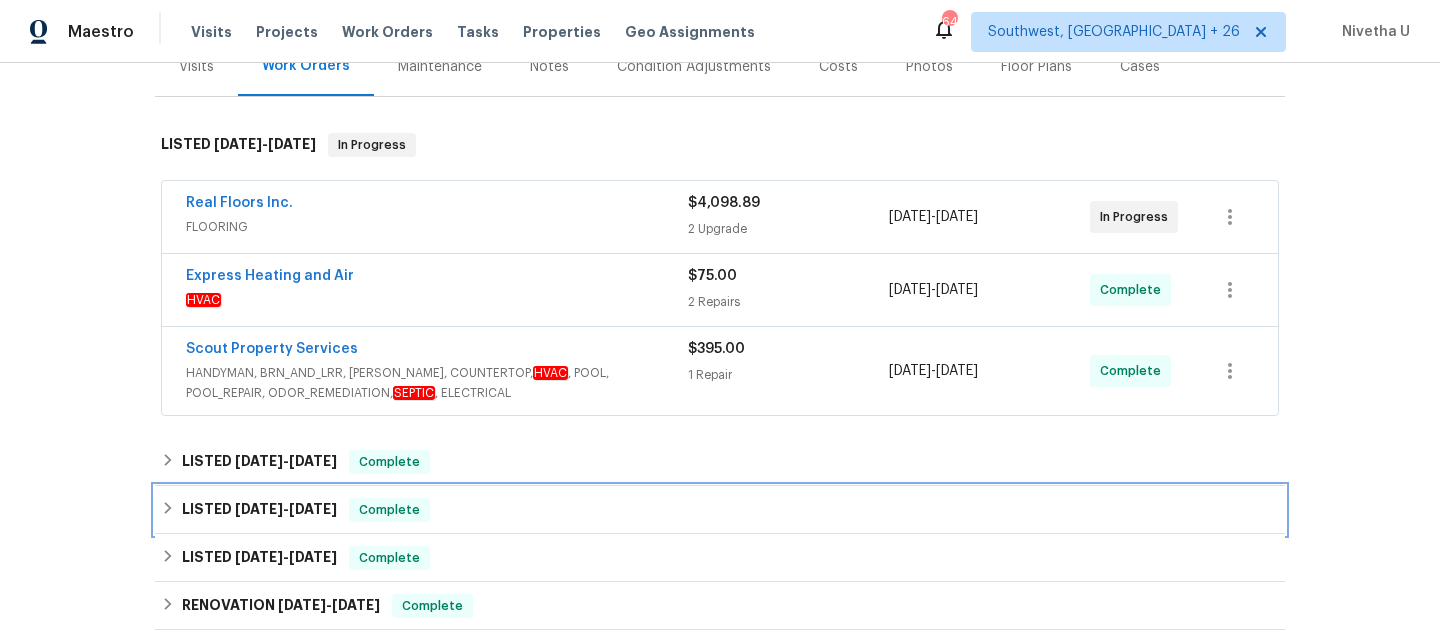 scroll, scrollTop: 254, scrollLeft: 0, axis: vertical 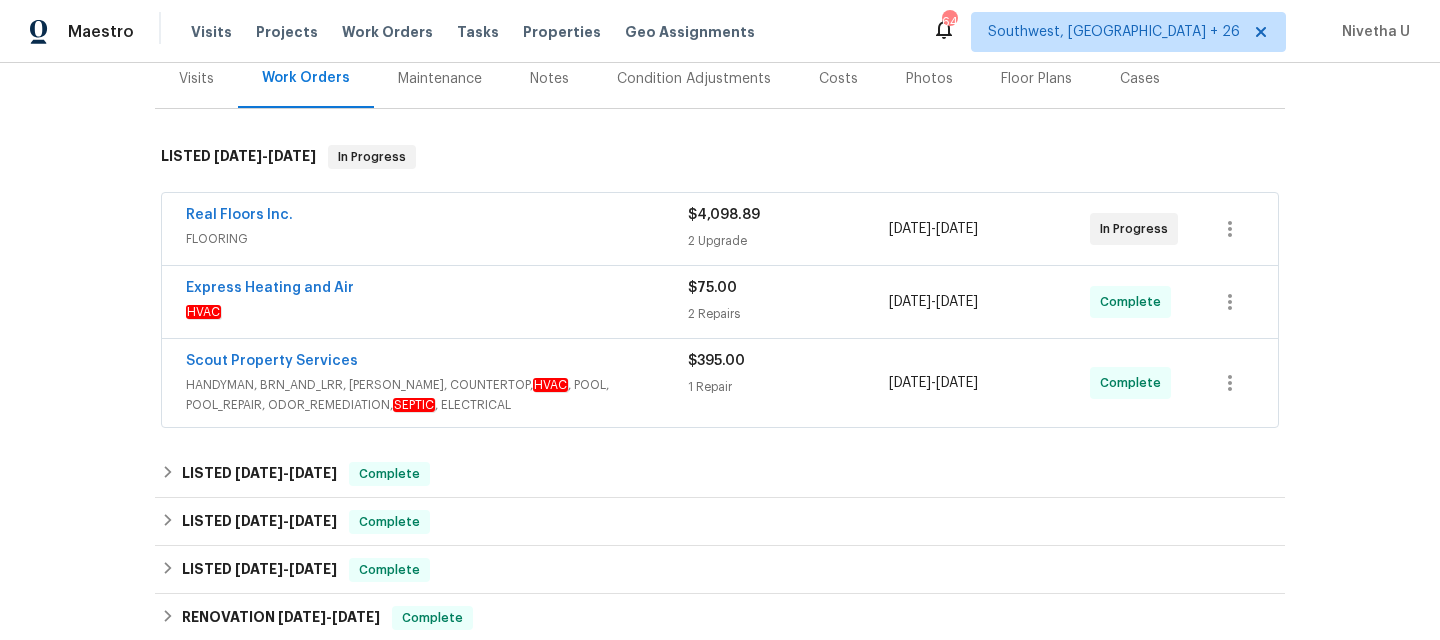 click on "Scout Property Services" at bounding box center (437, 363) 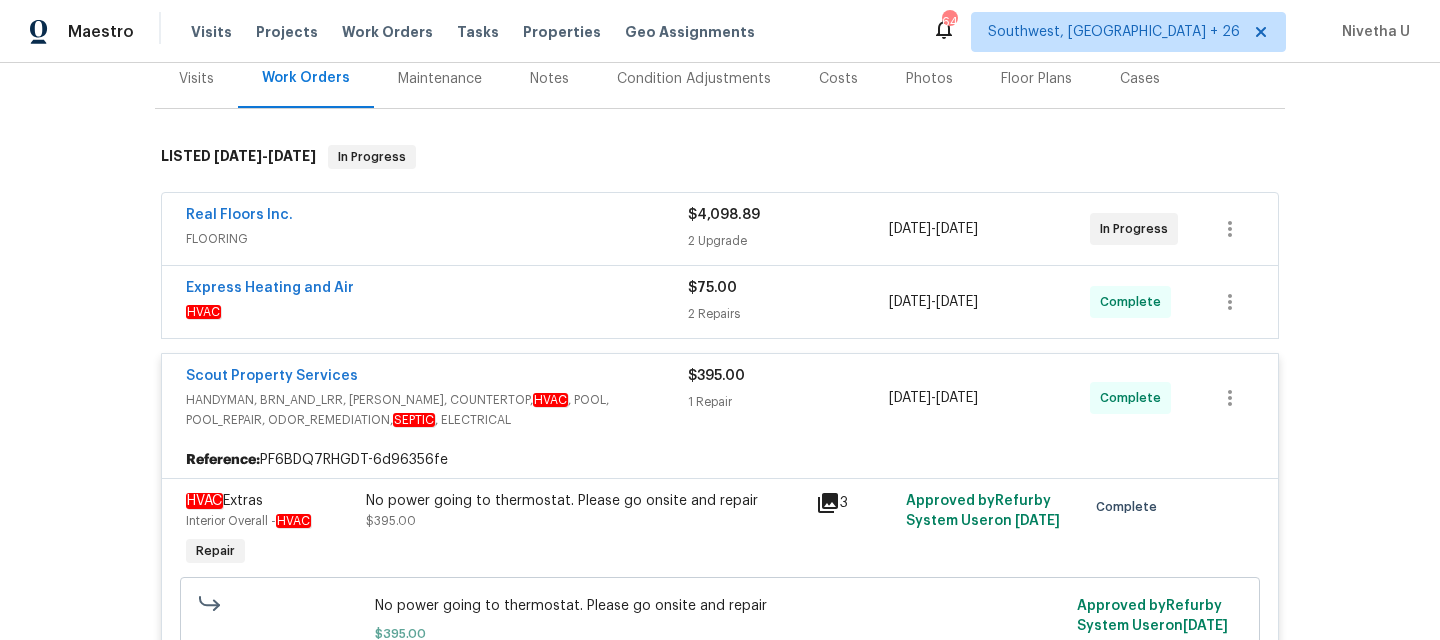 click on "Scout Property Services" at bounding box center (437, 378) 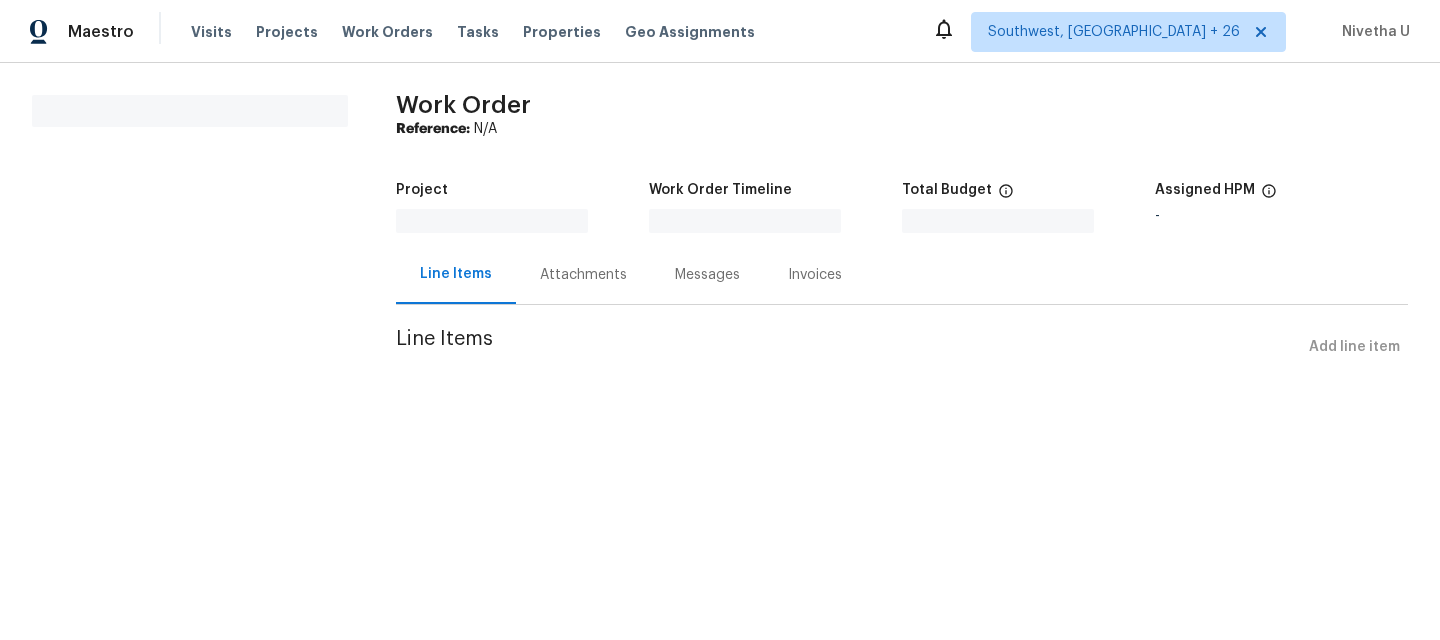 scroll, scrollTop: 0, scrollLeft: 0, axis: both 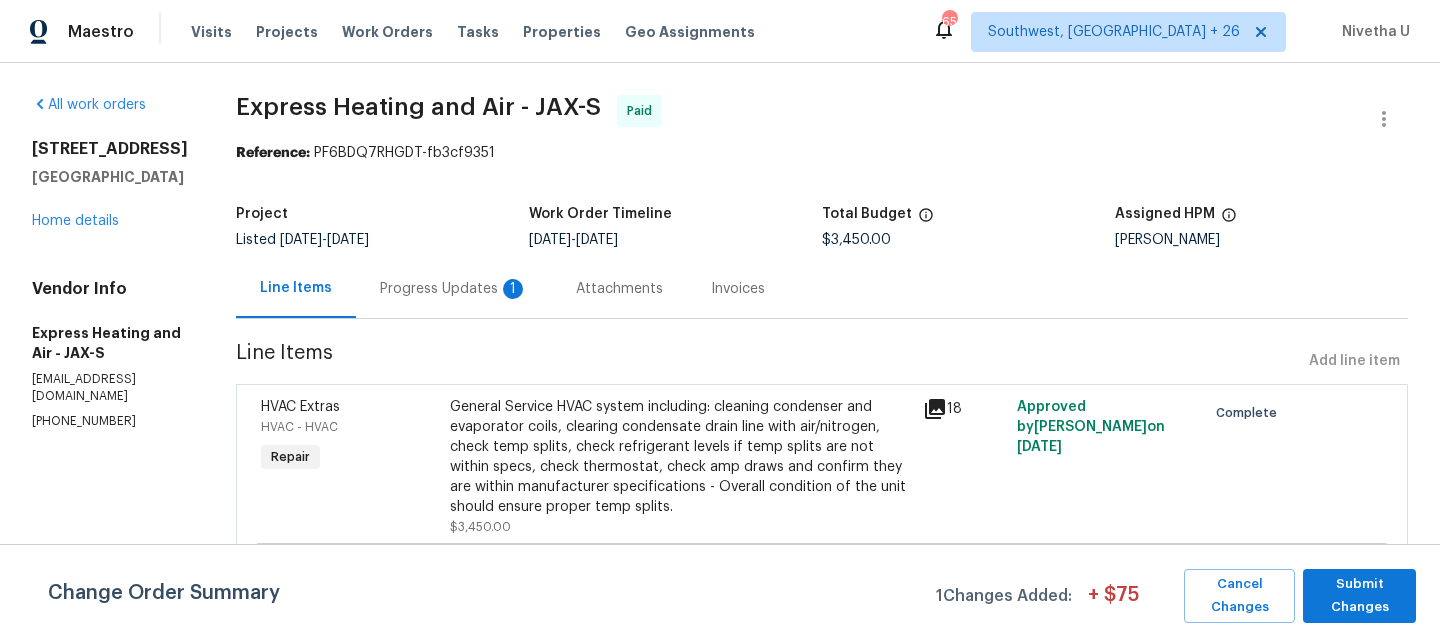 click on "Progress Updates 1" at bounding box center (454, 288) 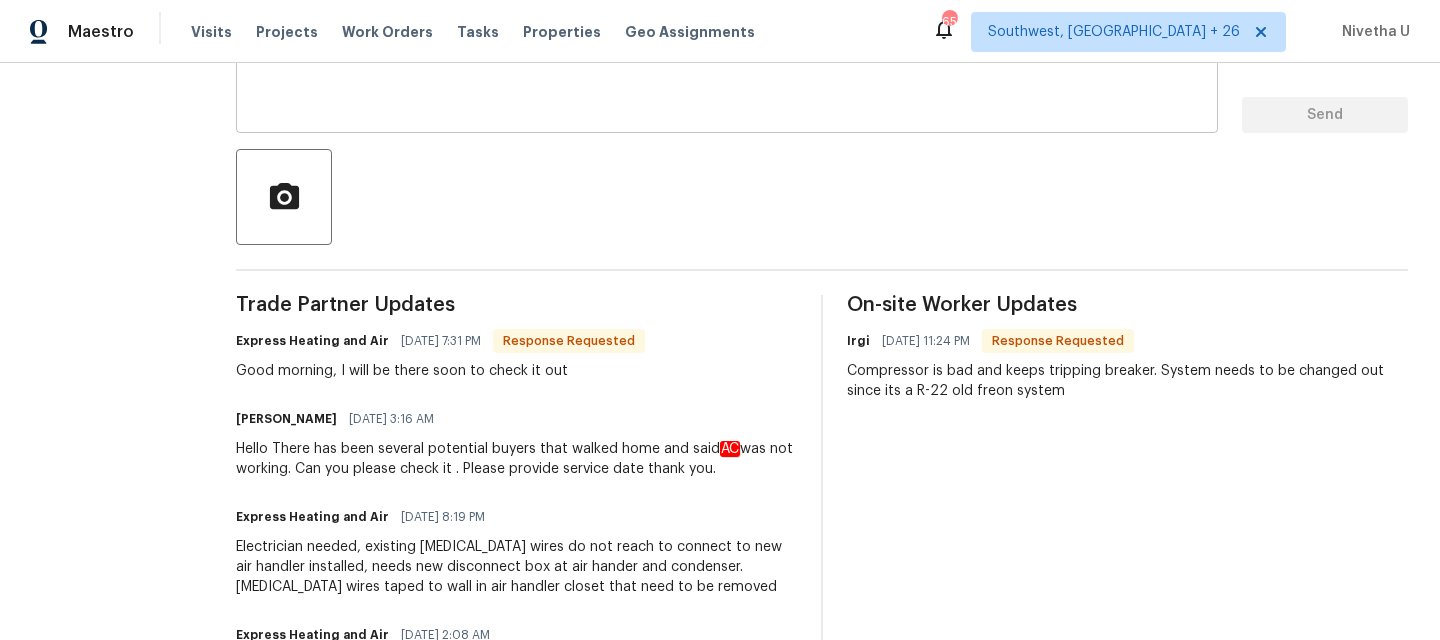 scroll, scrollTop: 784, scrollLeft: 0, axis: vertical 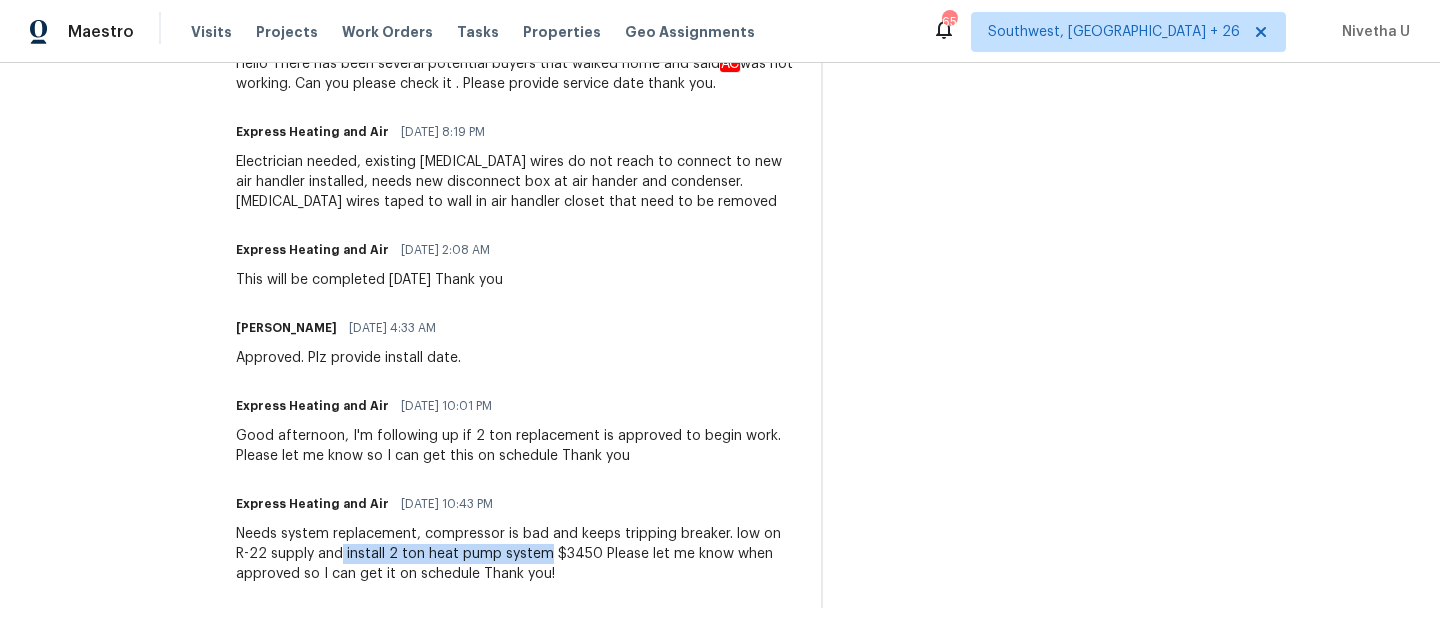 drag, startPoint x: 349, startPoint y: 538, endPoint x: 558, endPoint y: 538, distance: 209 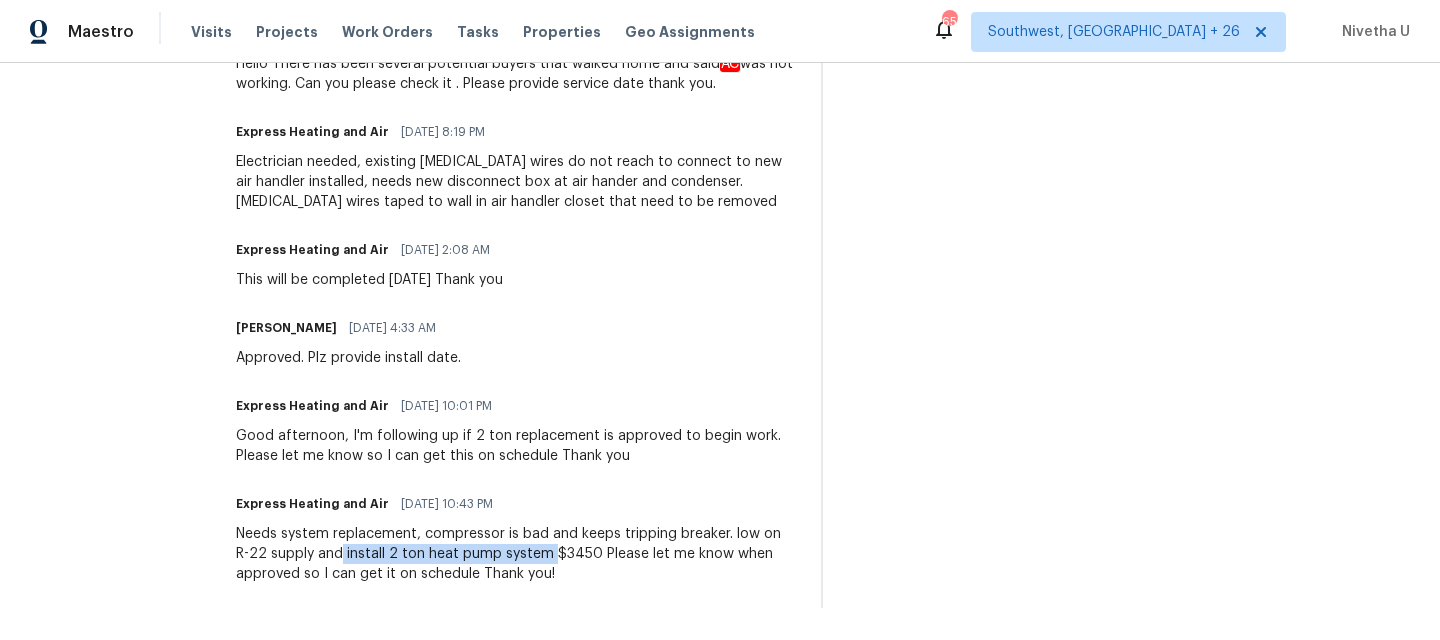 copy on "install 2 ton heat pump system" 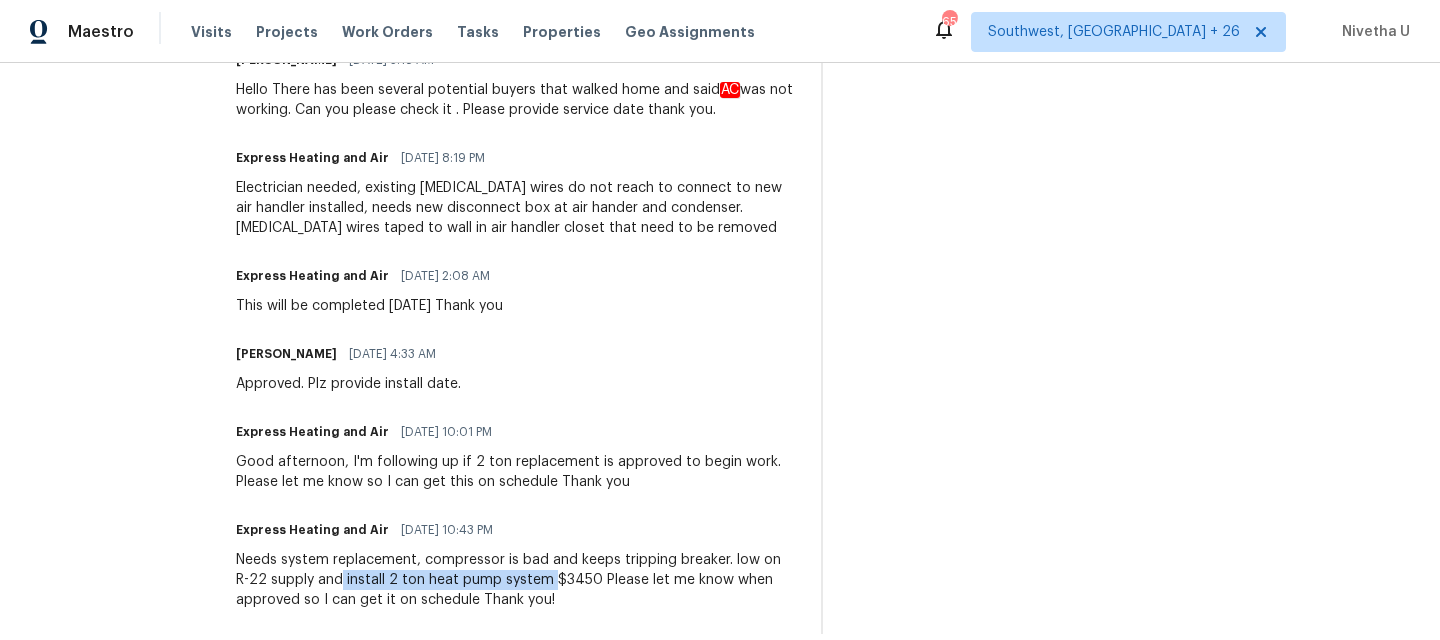 scroll, scrollTop: 748, scrollLeft: 0, axis: vertical 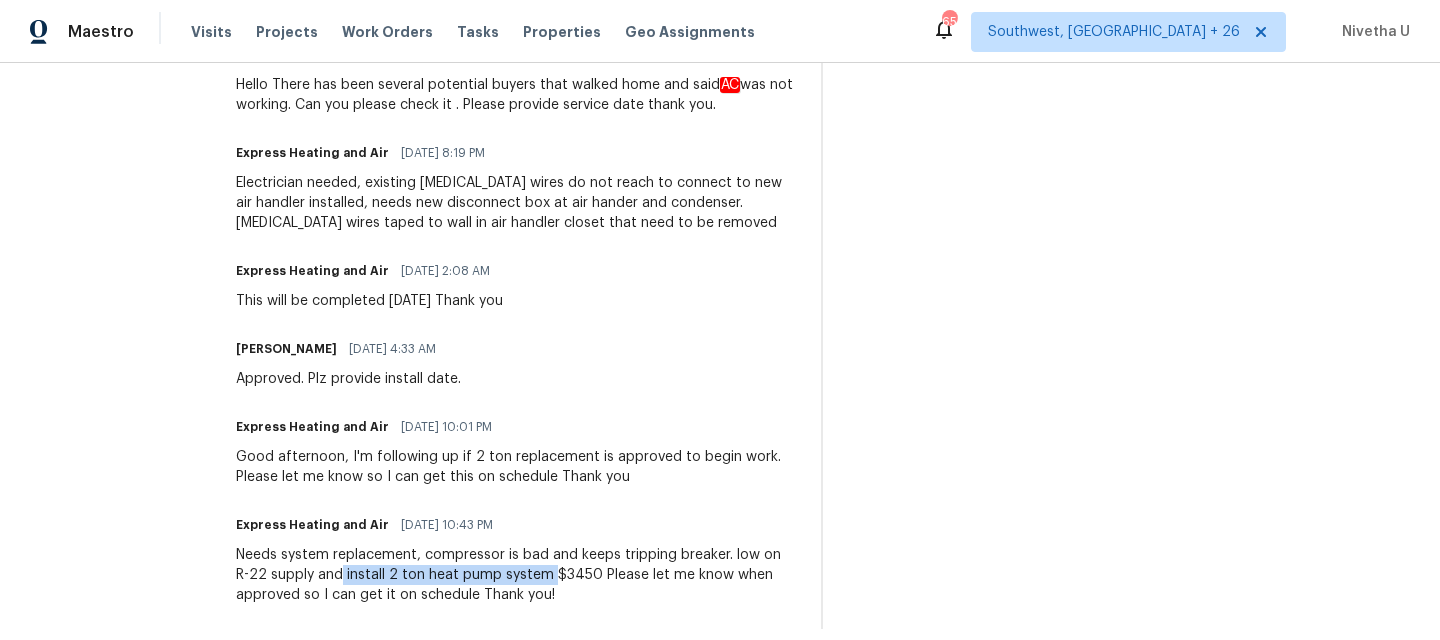 copy on "install 2 ton heat pump system" 